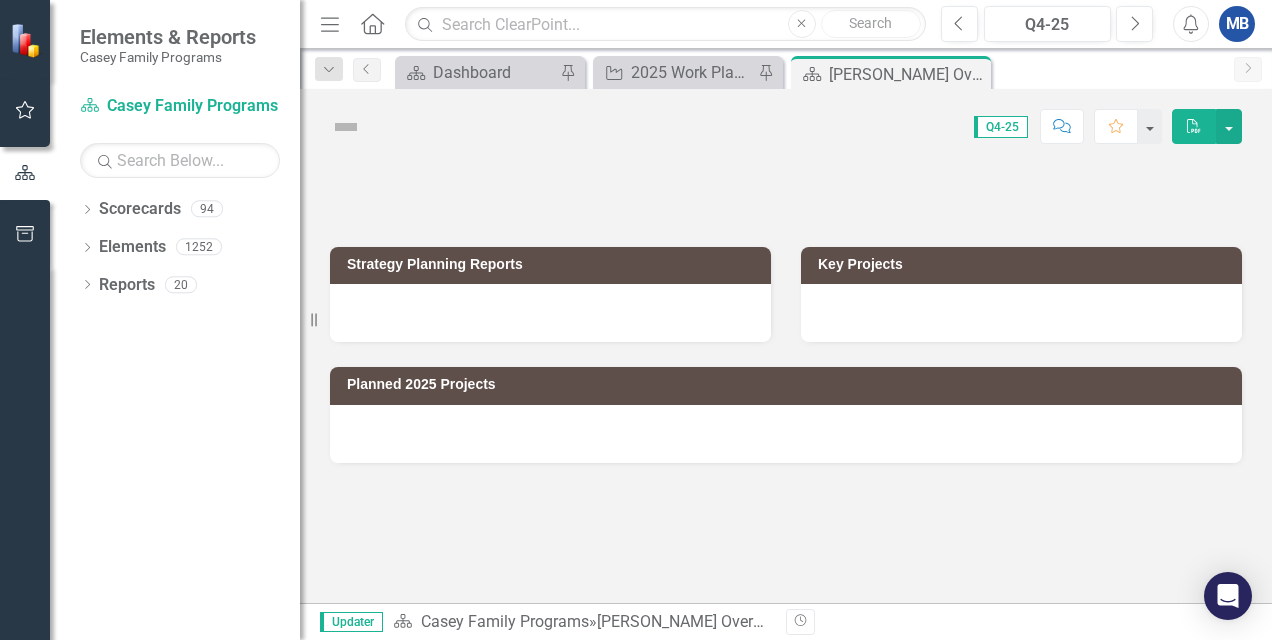 scroll, scrollTop: 0, scrollLeft: 0, axis: both 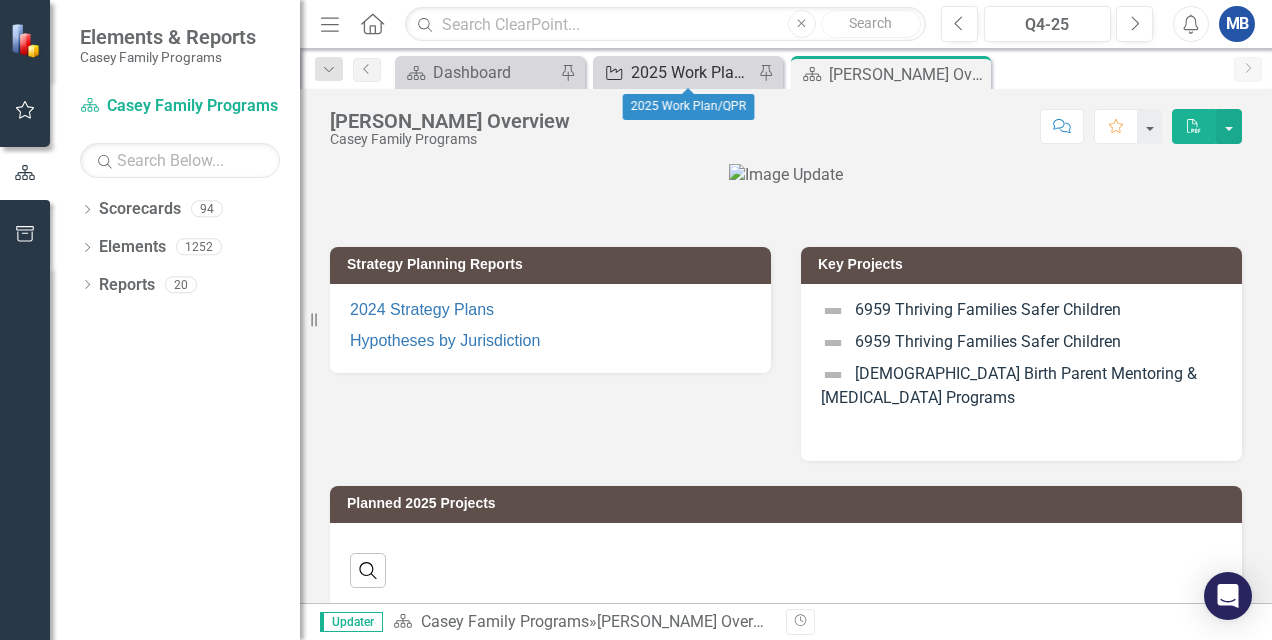 click on "2025 Work Plan/QPR" at bounding box center (692, 72) 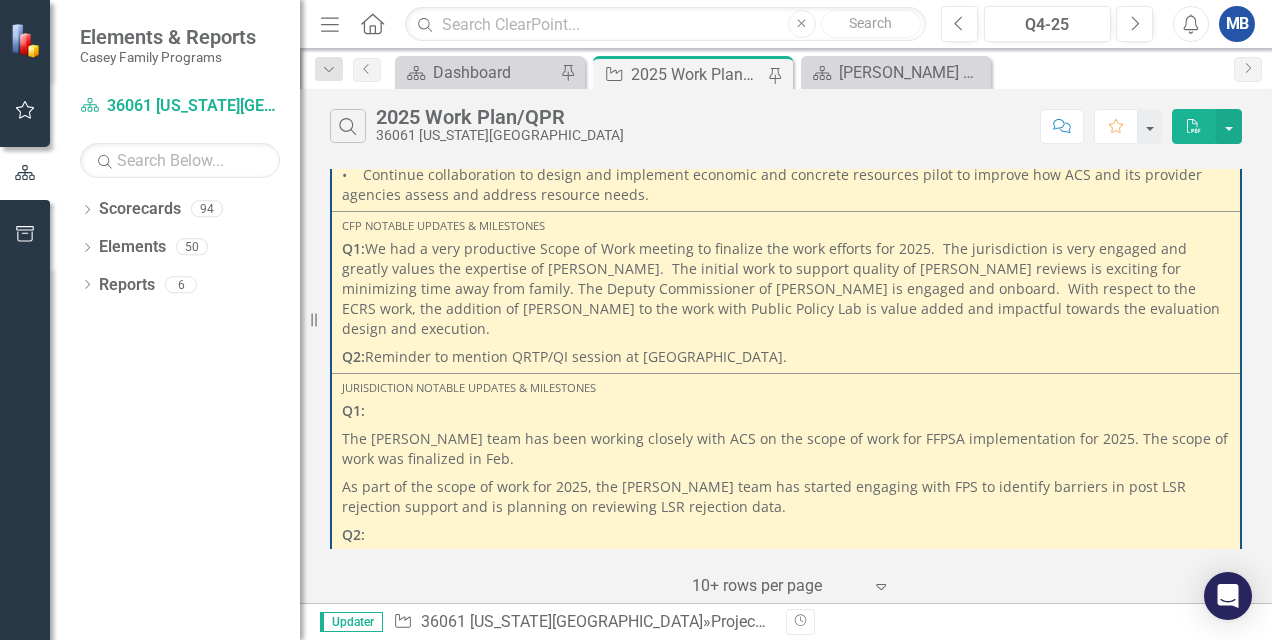 scroll, scrollTop: 500, scrollLeft: 0, axis: vertical 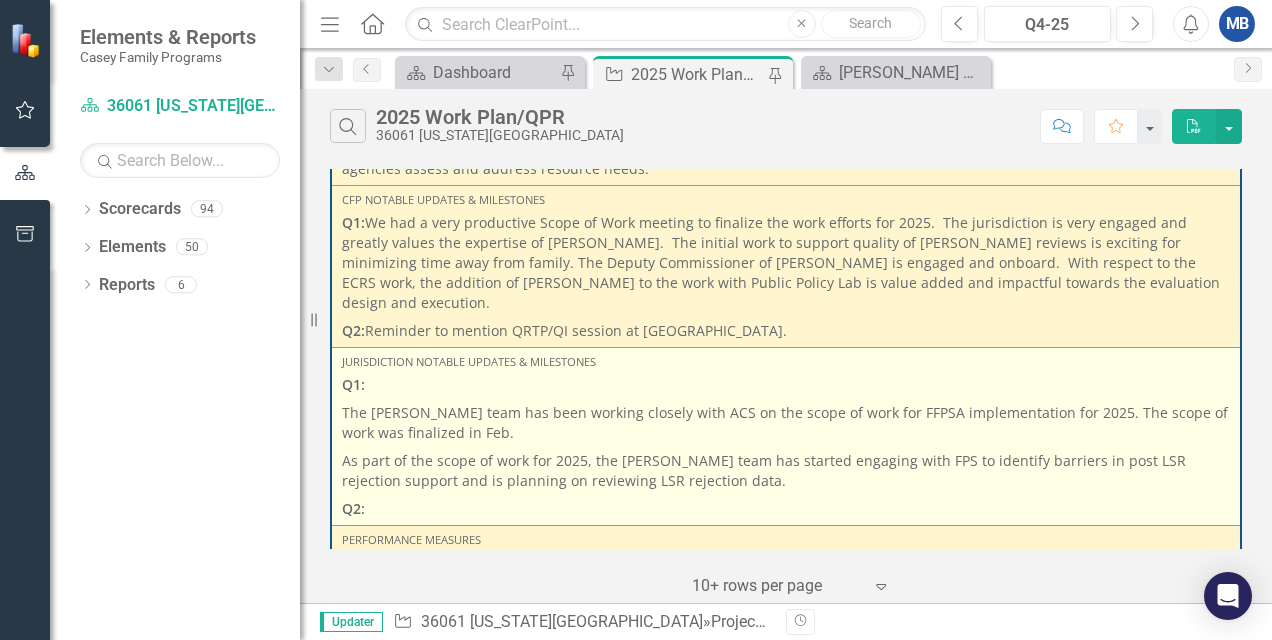 click on "Q2:" at bounding box center (786, 507) 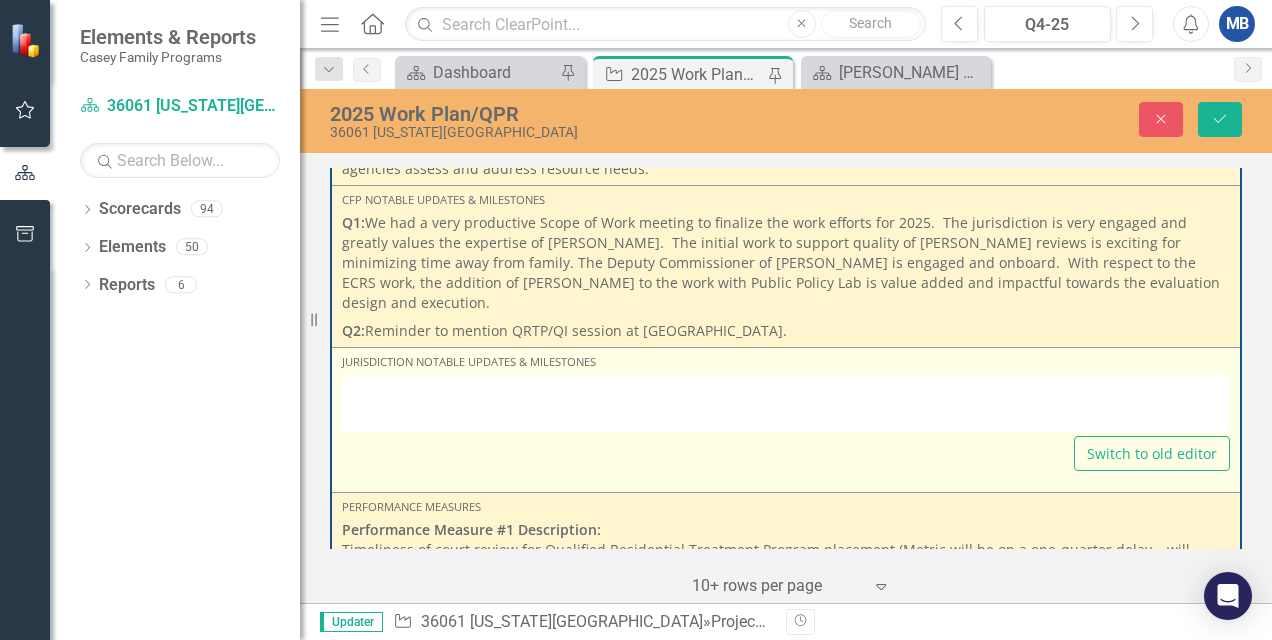 type on "<p><strong>Q1: </strong></p>
<p>The [PERSON_NAME] team has been working closely with ACS on the scope of work for FFPSA implementation for 2025. The scope of work was finalized in Feb.</p>
<p>As part of the scope of work for 2025, the [PERSON_NAME] team has started engaging with FPS to identify barriers in post LSR rejection support and is planning on reviewing LSR rejection data.</p>
<p><strong>Q2:&nbsp; &nbsp;</strong></p>" 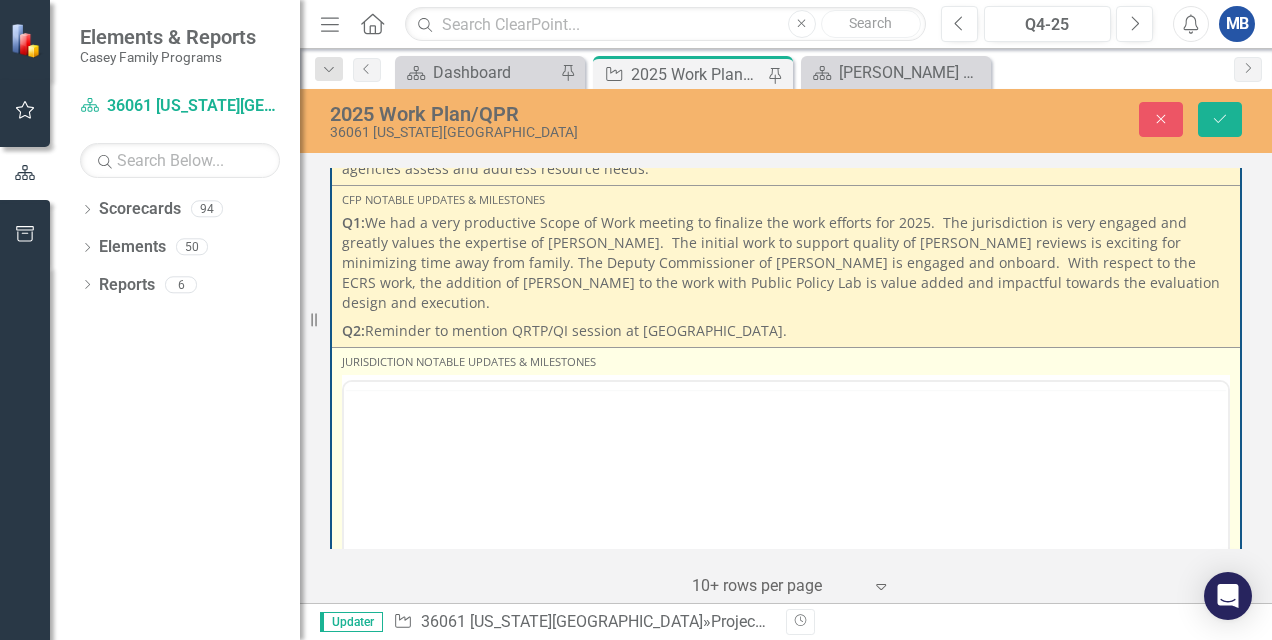 scroll, scrollTop: 0, scrollLeft: 0, axis: both 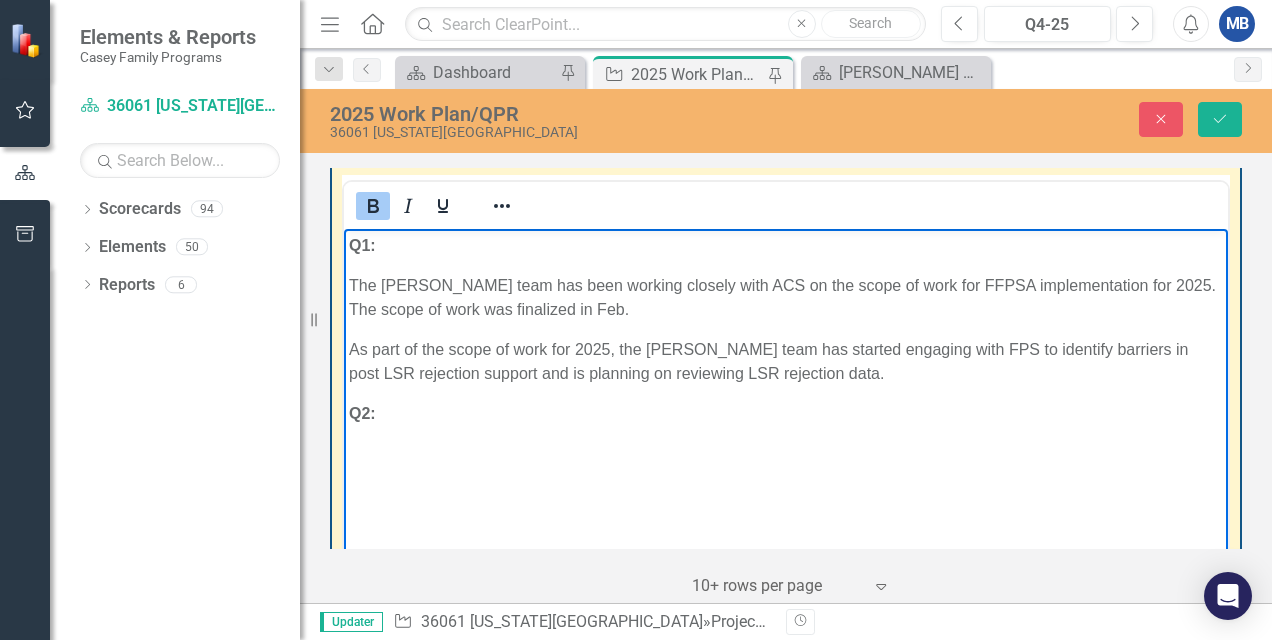click on "Q2:" at bounding box center [786, 413] 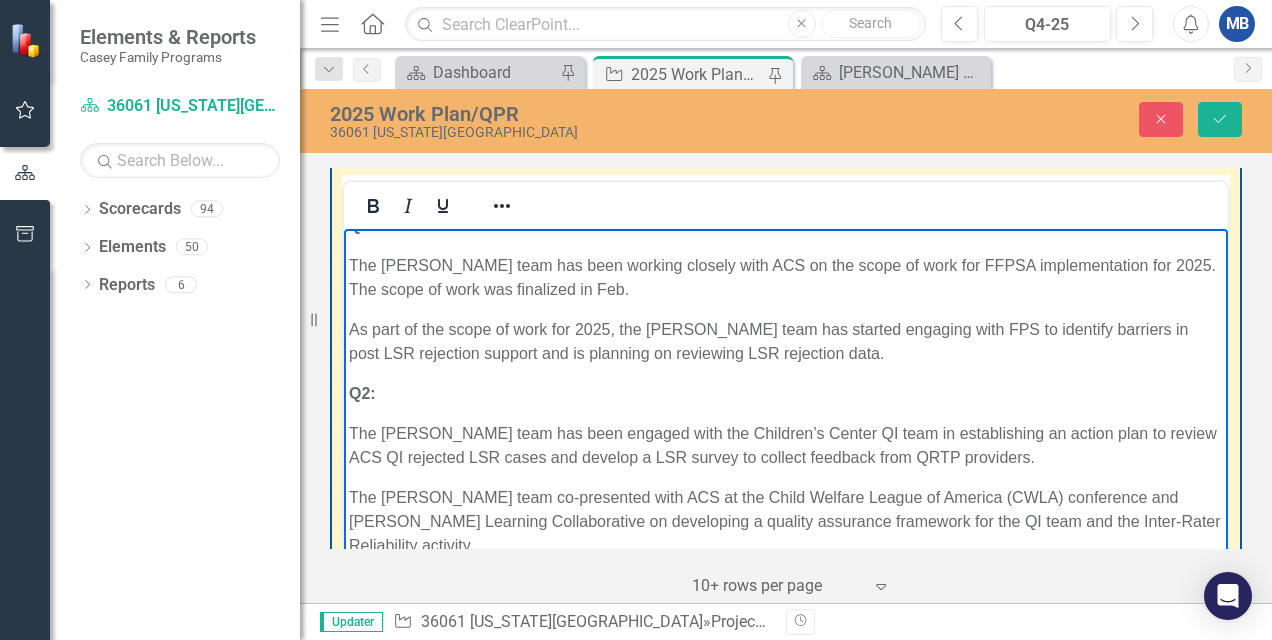 scroll, scrollTop: 40, scrollLeft: 0, axis: vertical 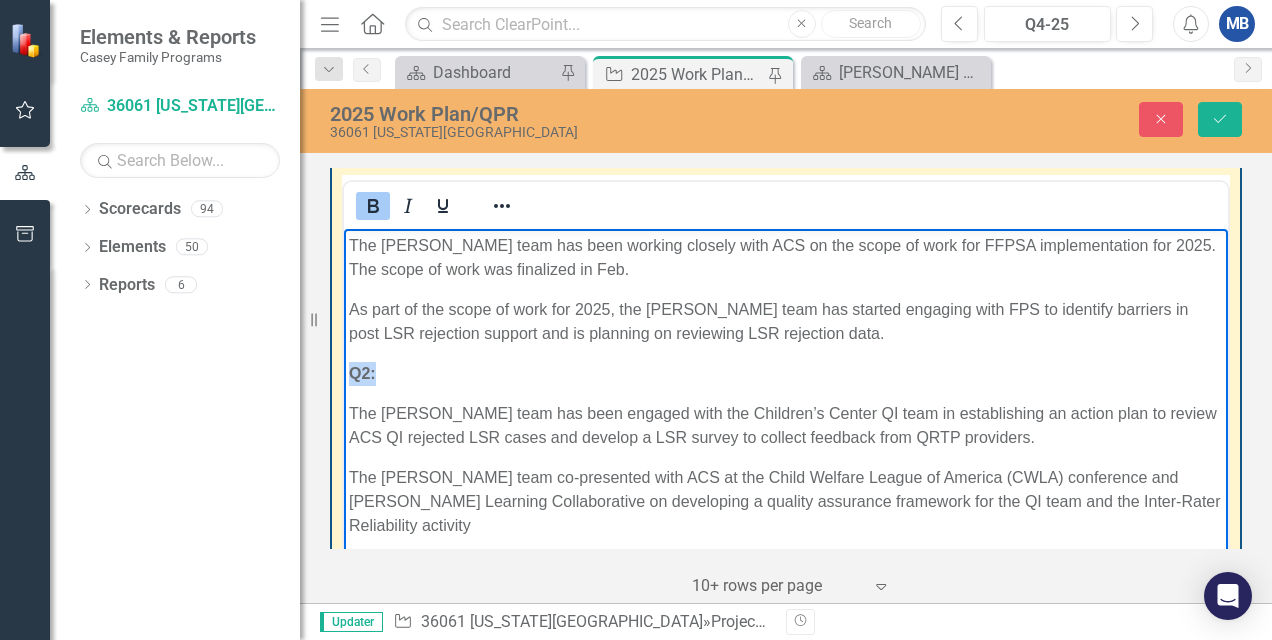drag, startPoint x: 350, startPoint y: 375, endPoint x: 373, endPoint y: 375, distance: 23 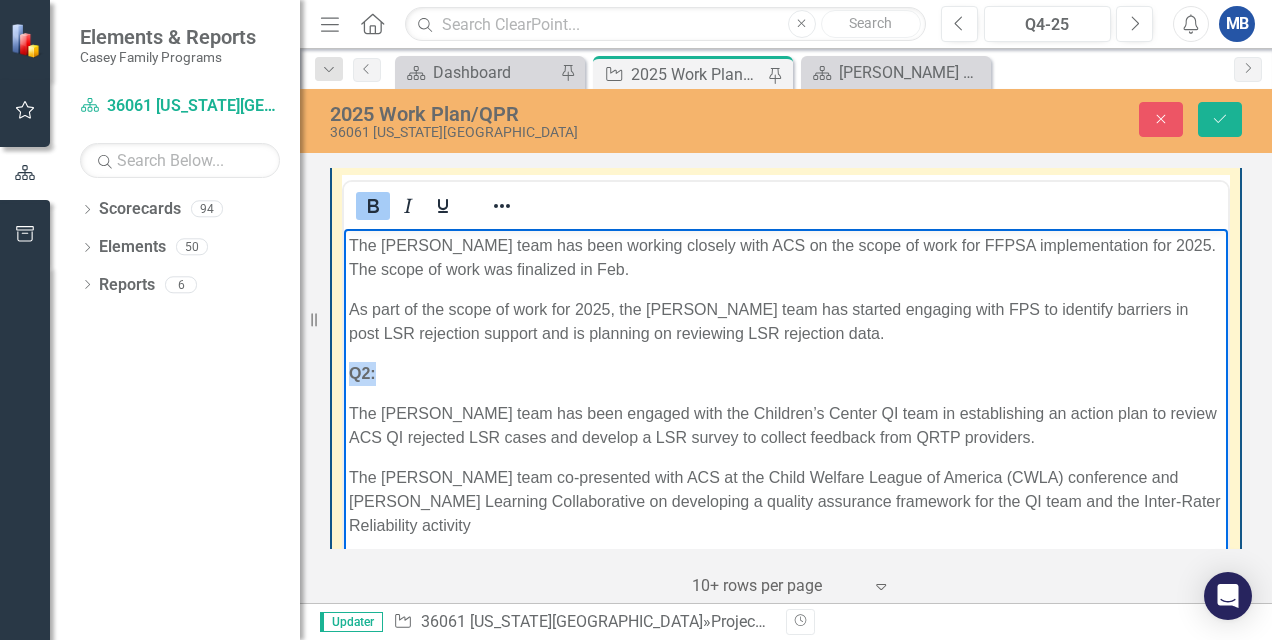 click on "Q2:" at bounding box center (362, 372) 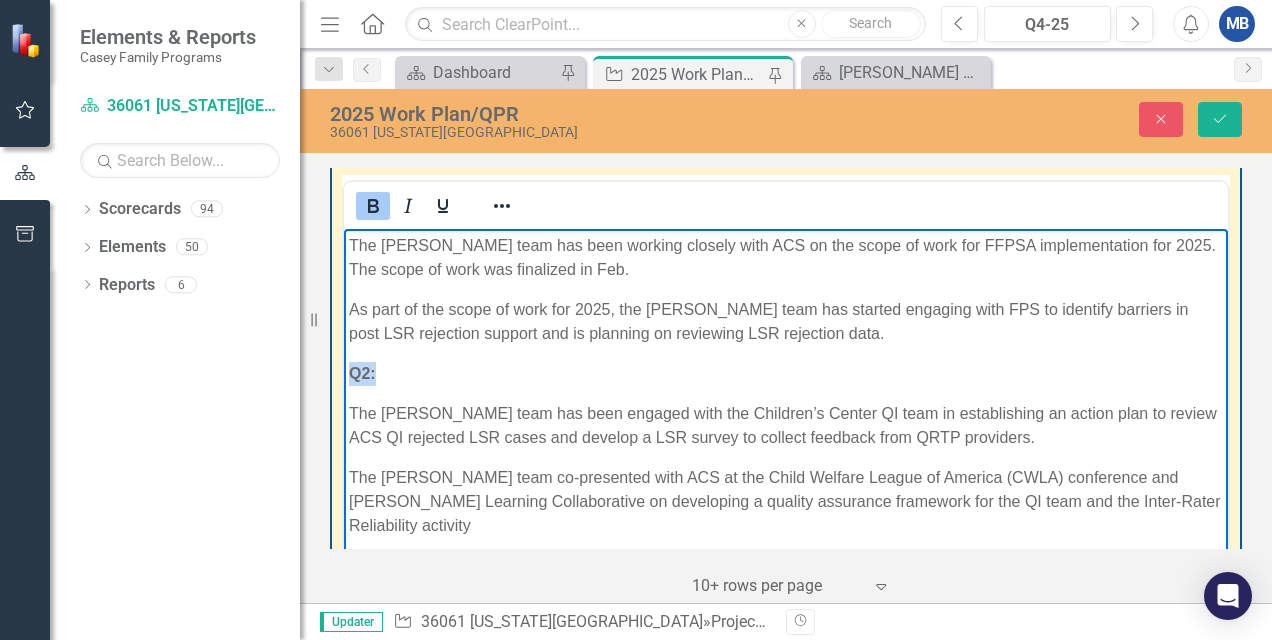 copy on "Q2:" 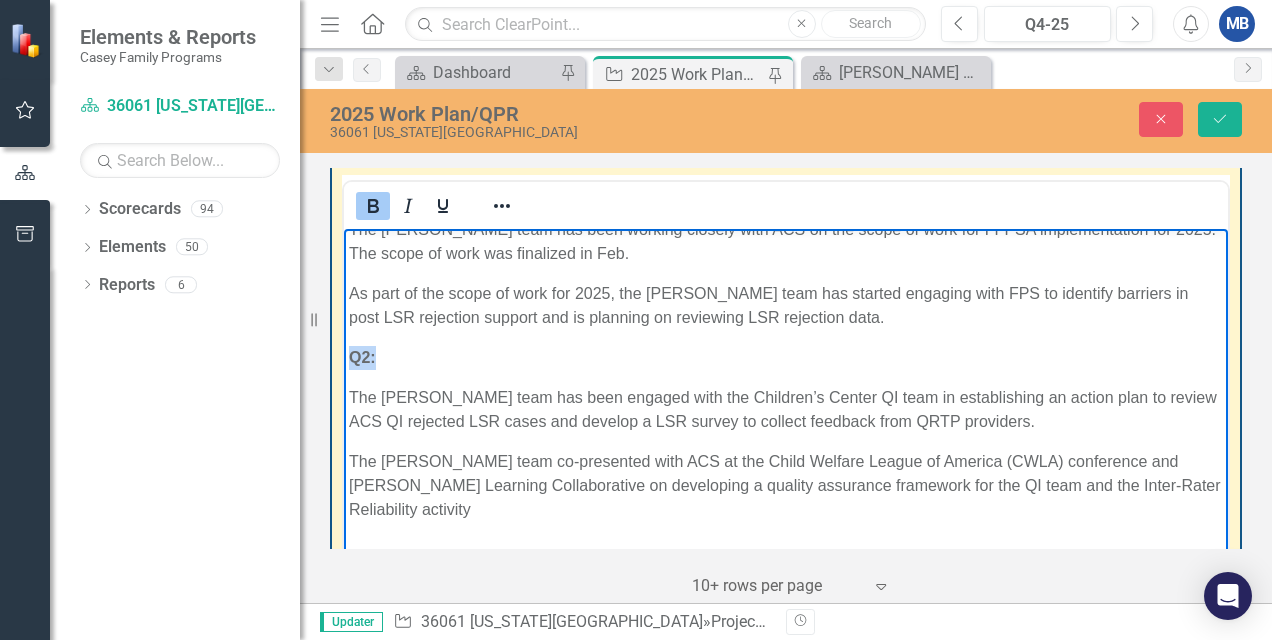 scroll, scrollTop: 60, scrollLeft: 0, axis: vertical 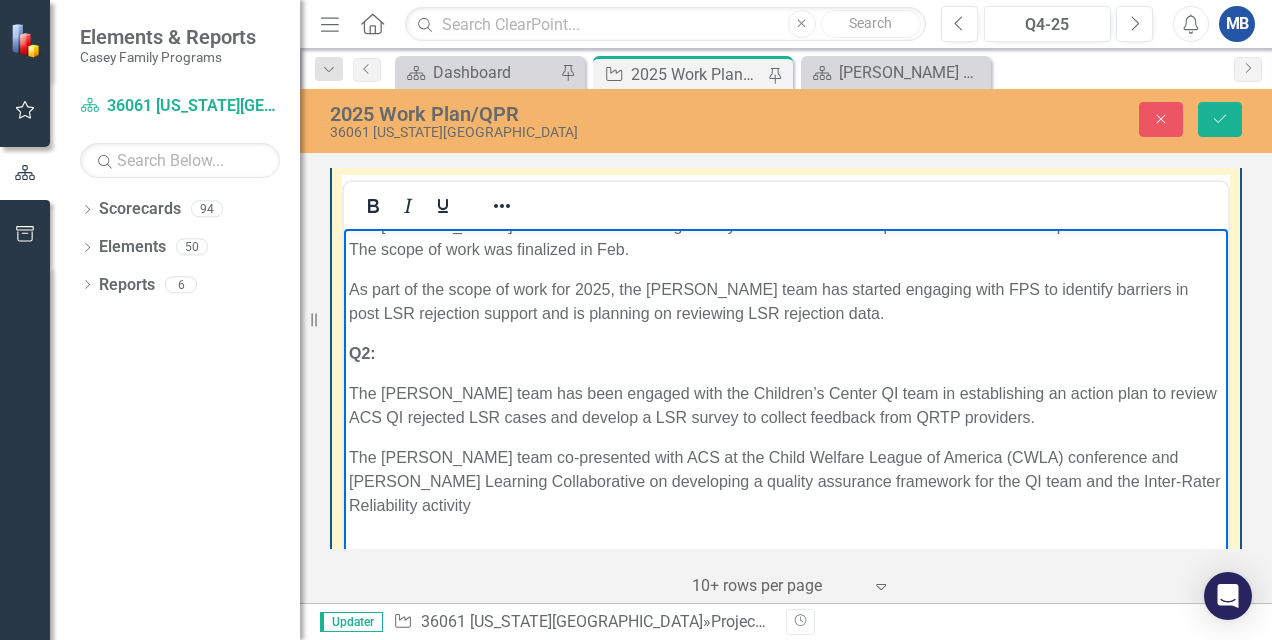 click at bounding box center (786, 545) 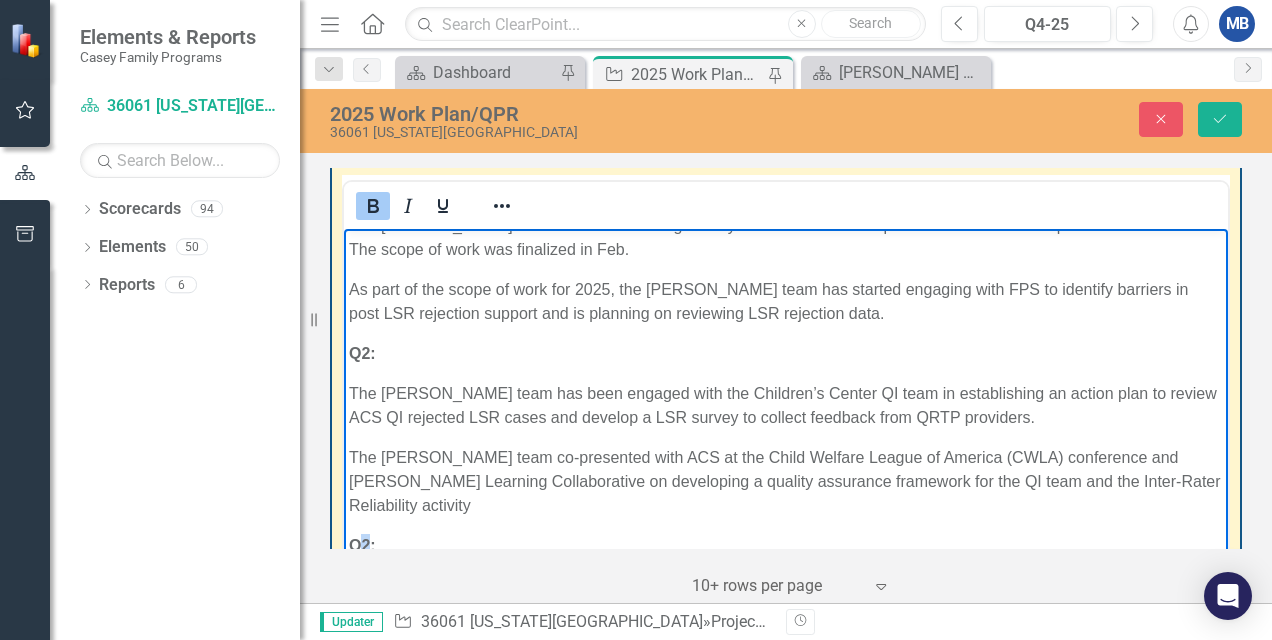 click on "Q2:" at bounding box center [362, 544] 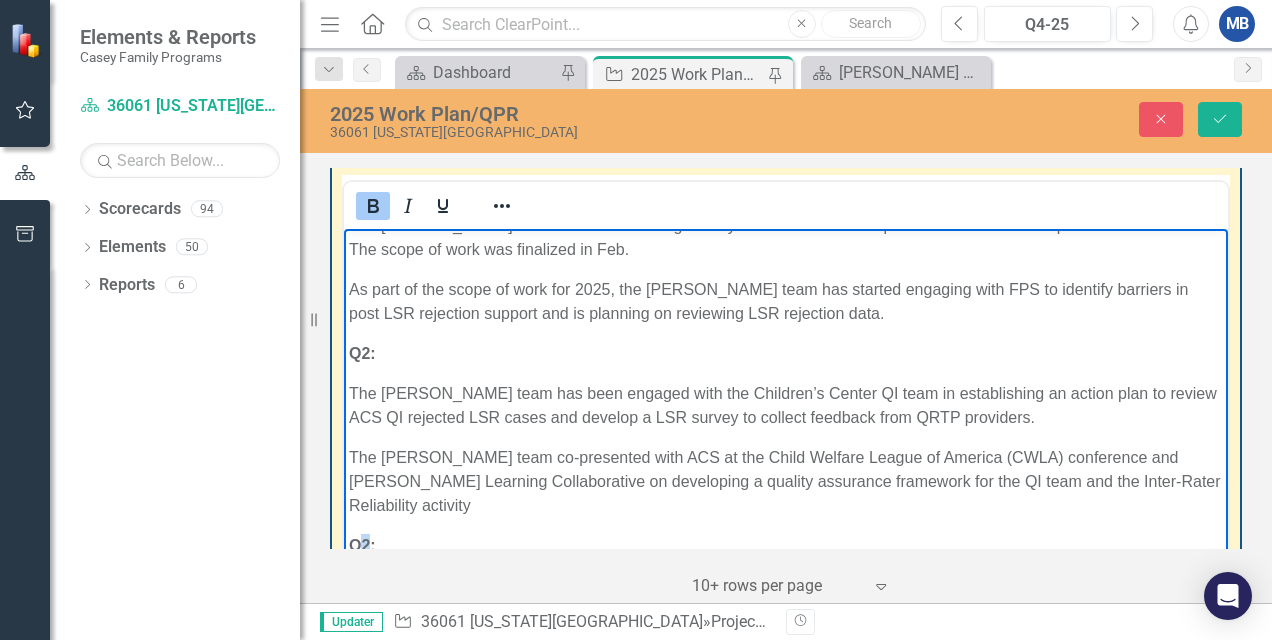 type 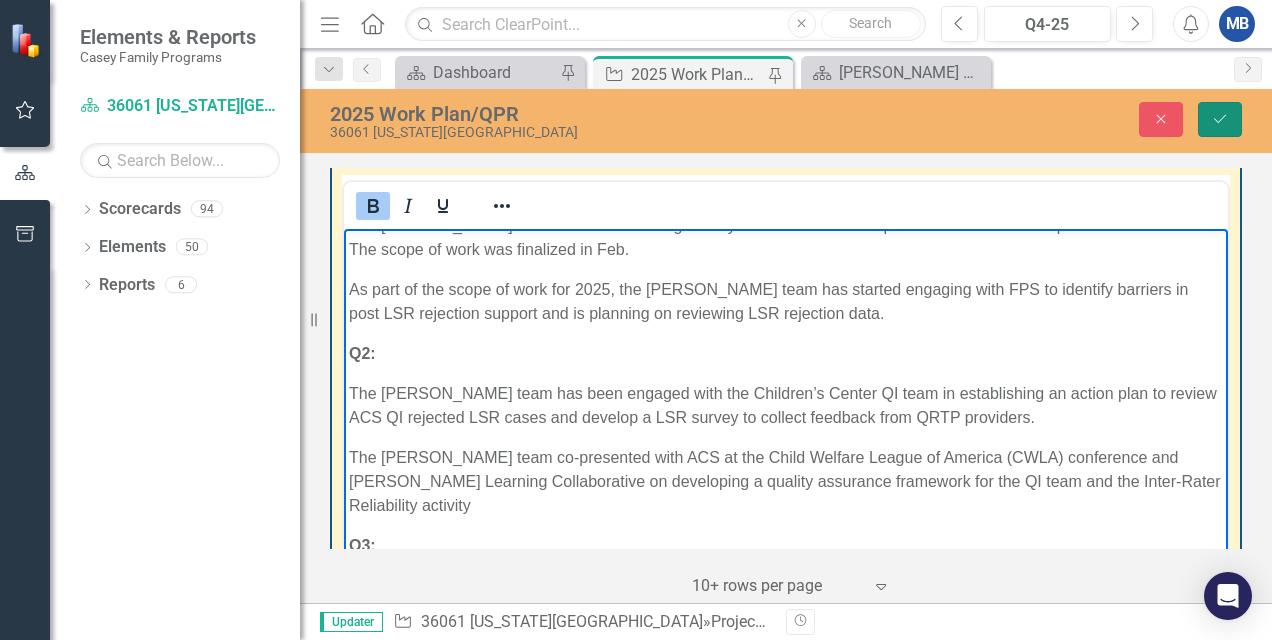 click on "Save" 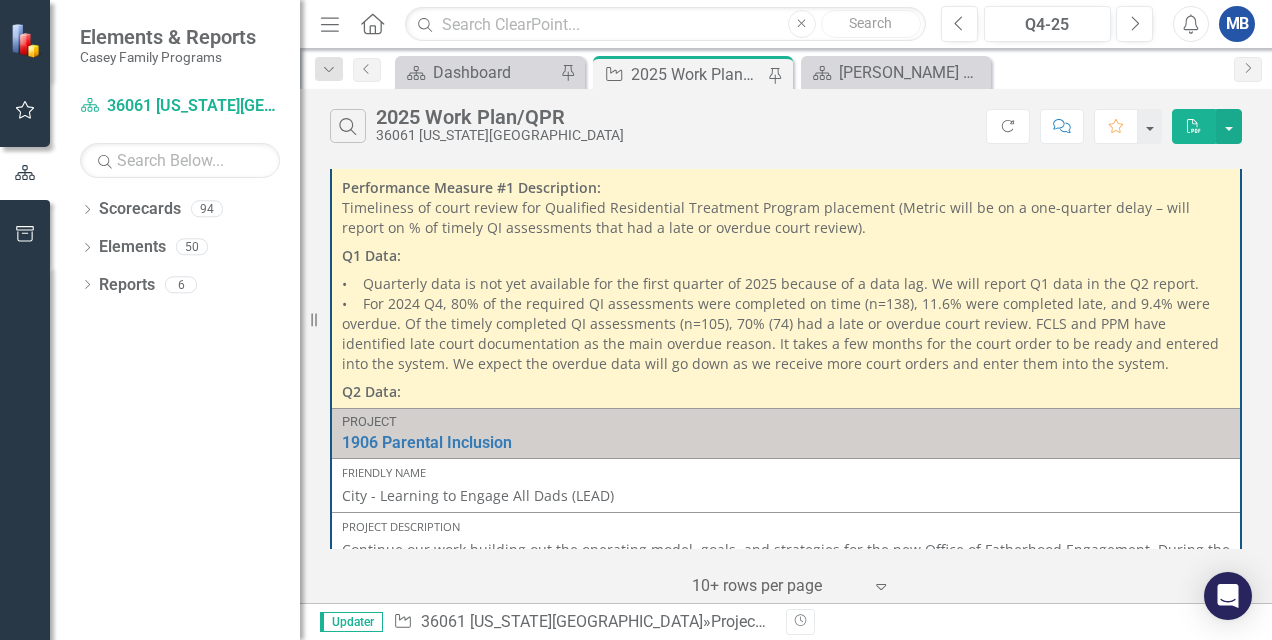 scroll, scrollTop: 1000, scrollLeft: 0, axis: vertical 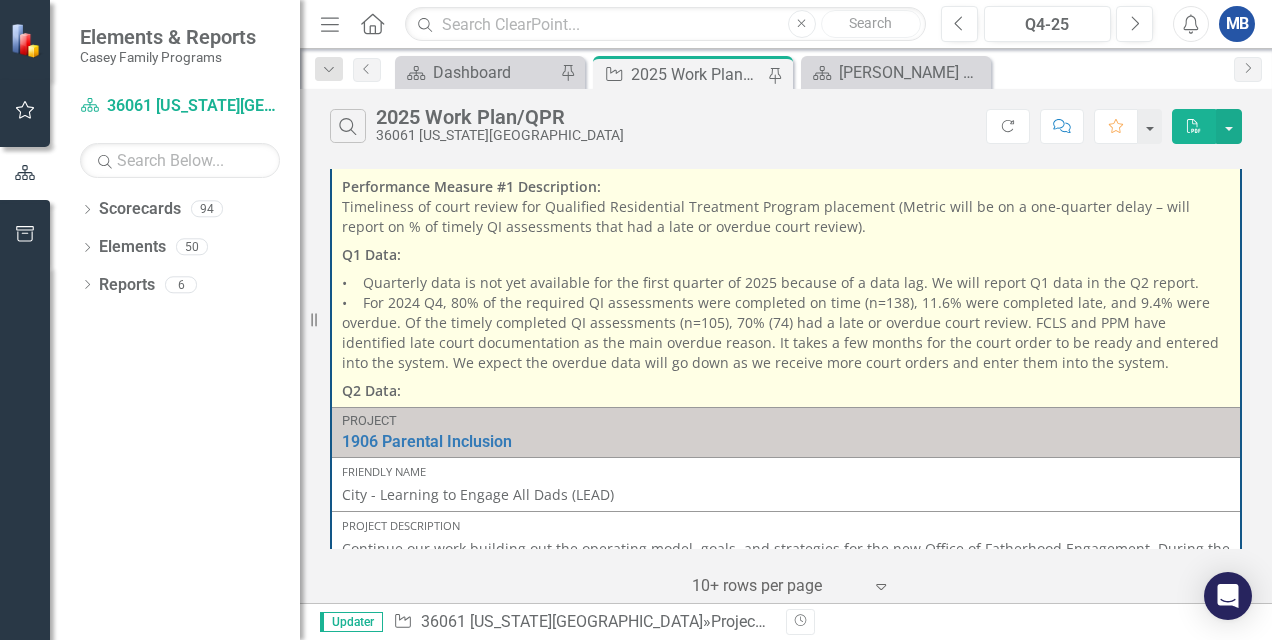 click on "Q2 Data:" at bounding box center [786, 389] 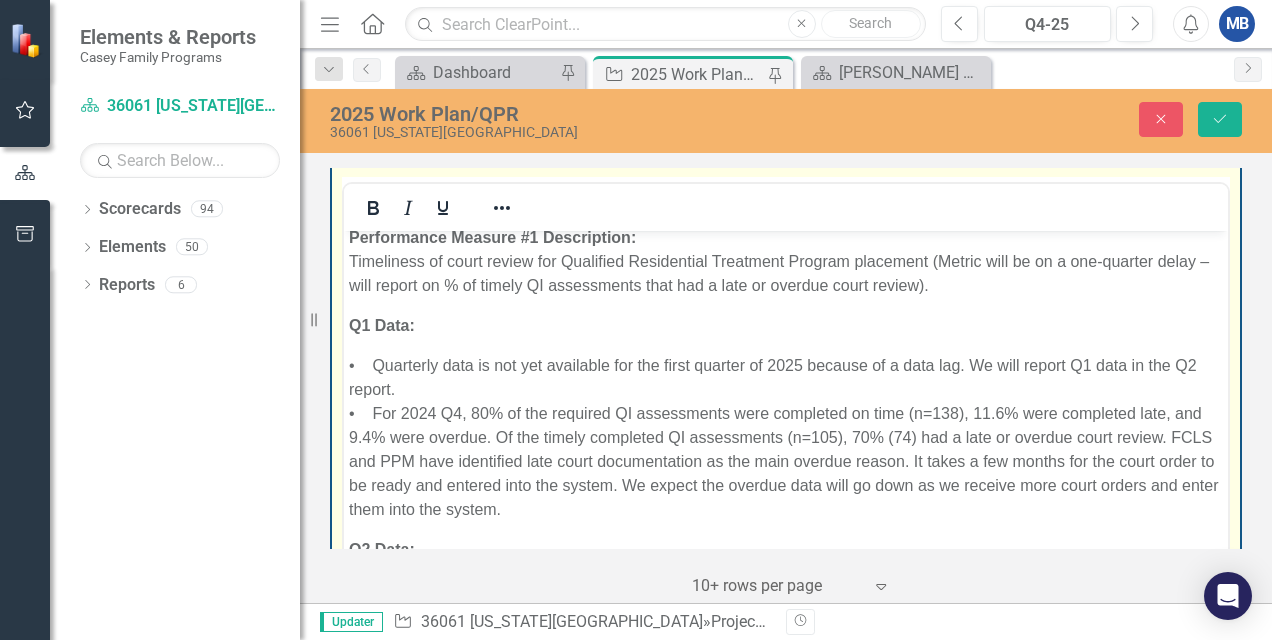 scroll, scrollTop: 12, scrollLeft: 0, axis: vertical 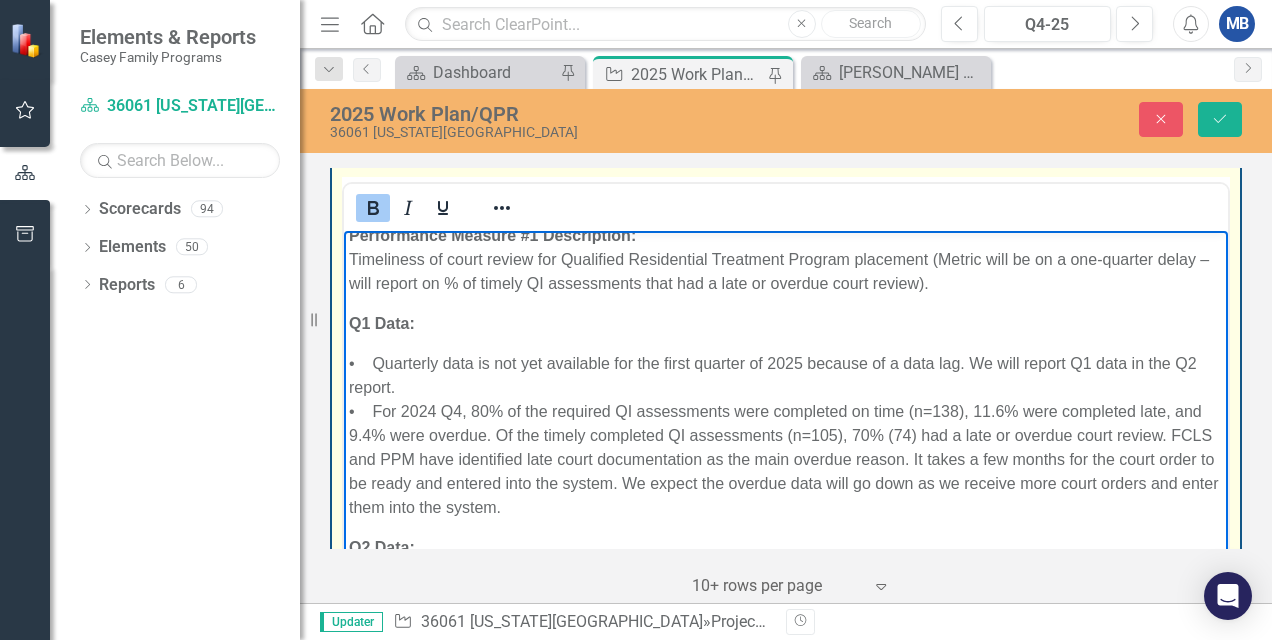 click on "Q2 Data:" at bounding box center [786, 547] 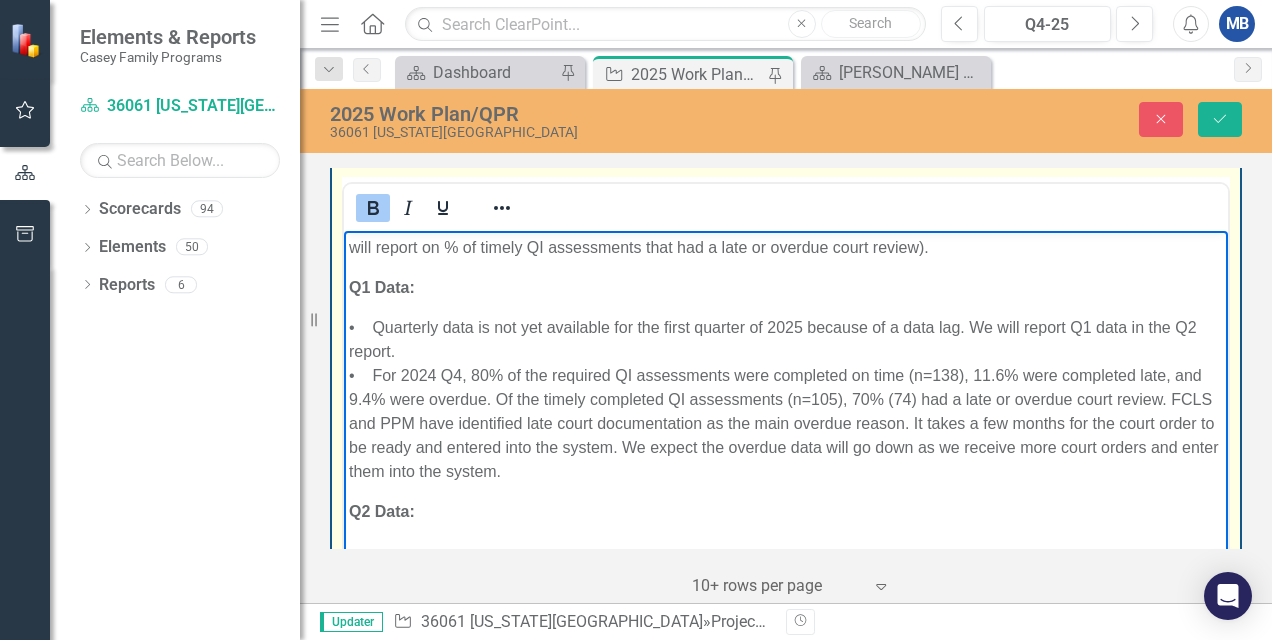 scroll, scrollTop: 52, scrollLeft: 0, axis: vertical 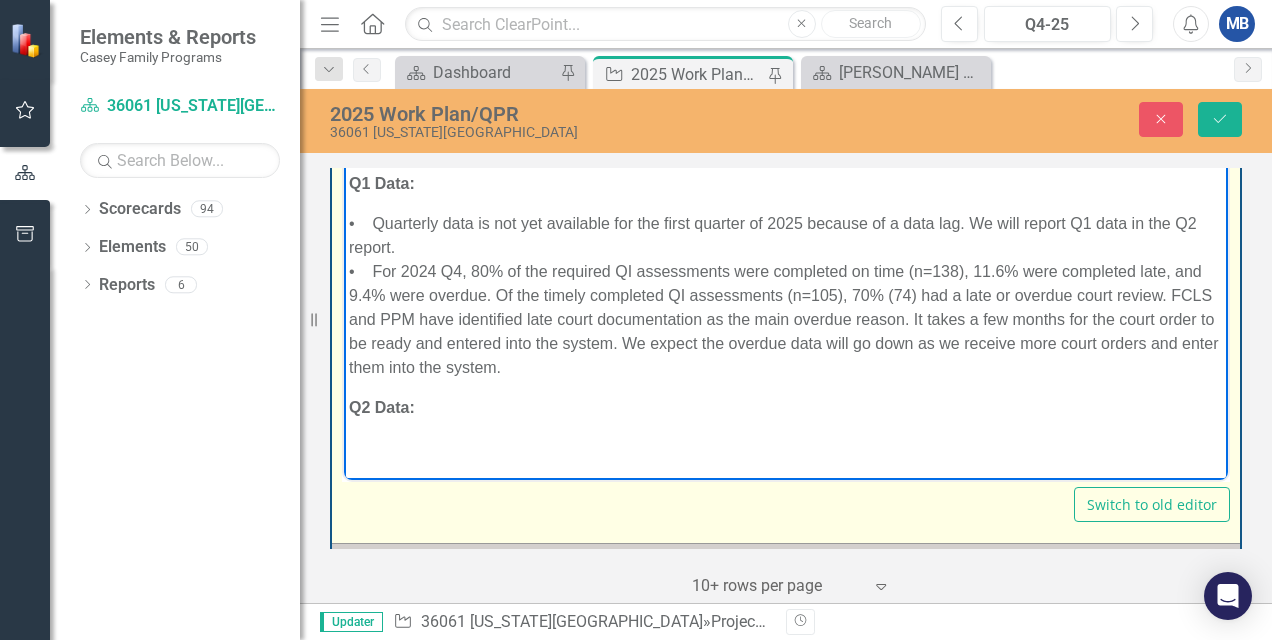 paste 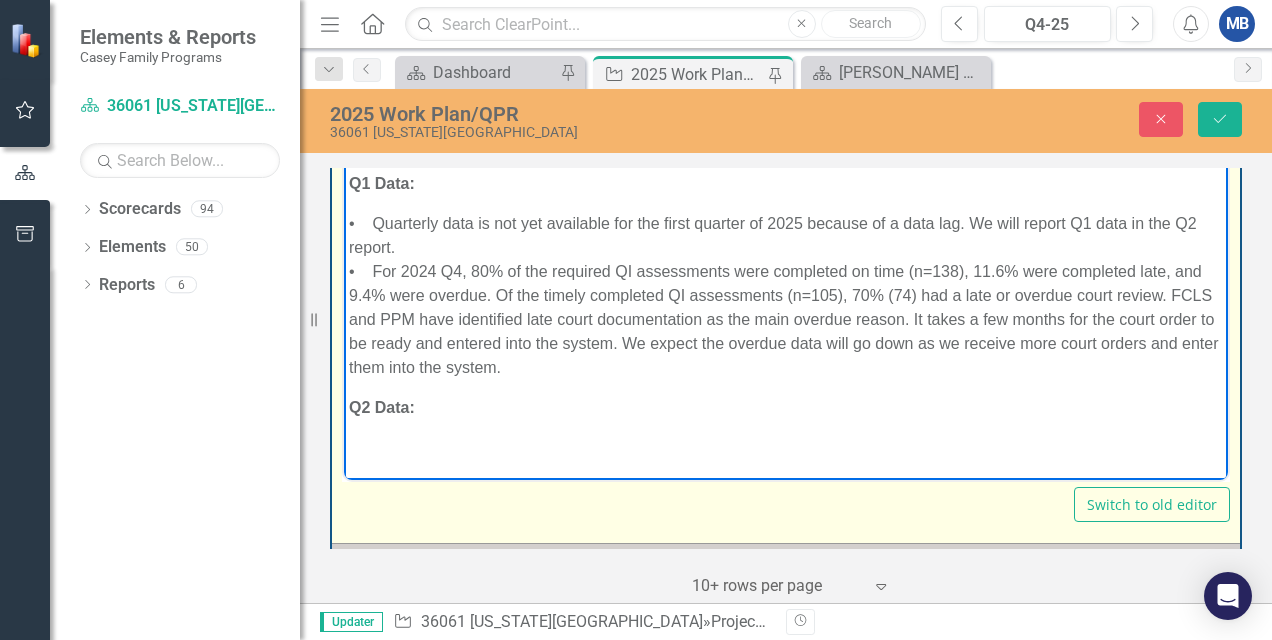 type 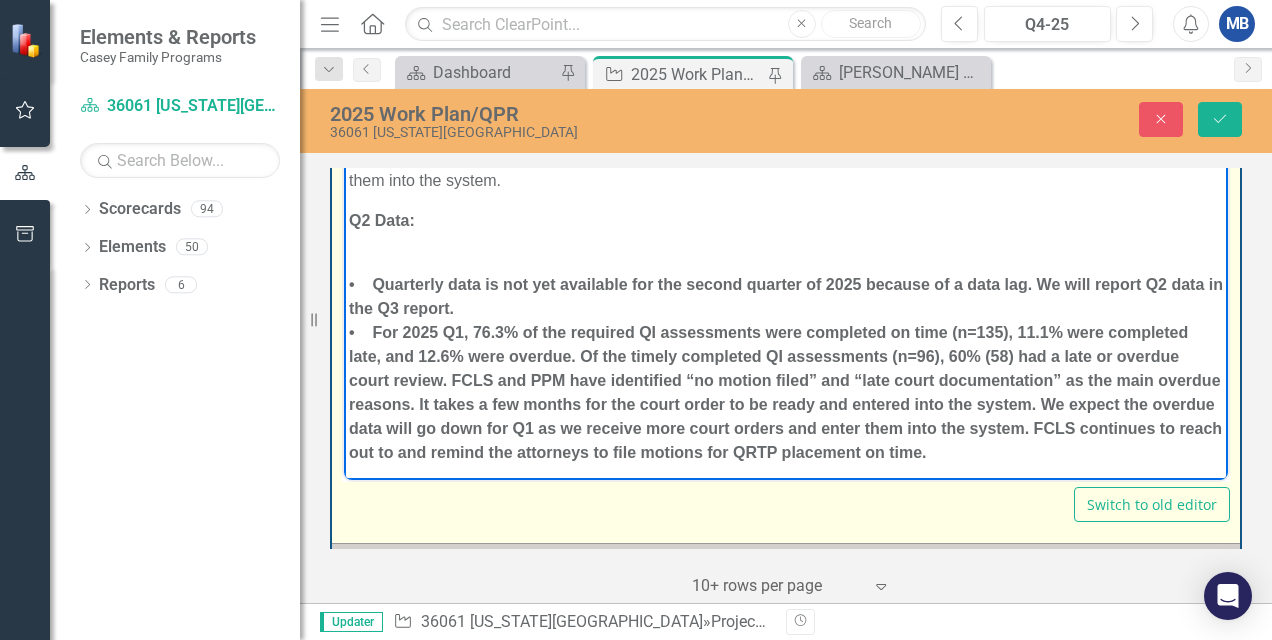 scroll, scrollTop: 244, scrollLeft: 0, axis: vertical 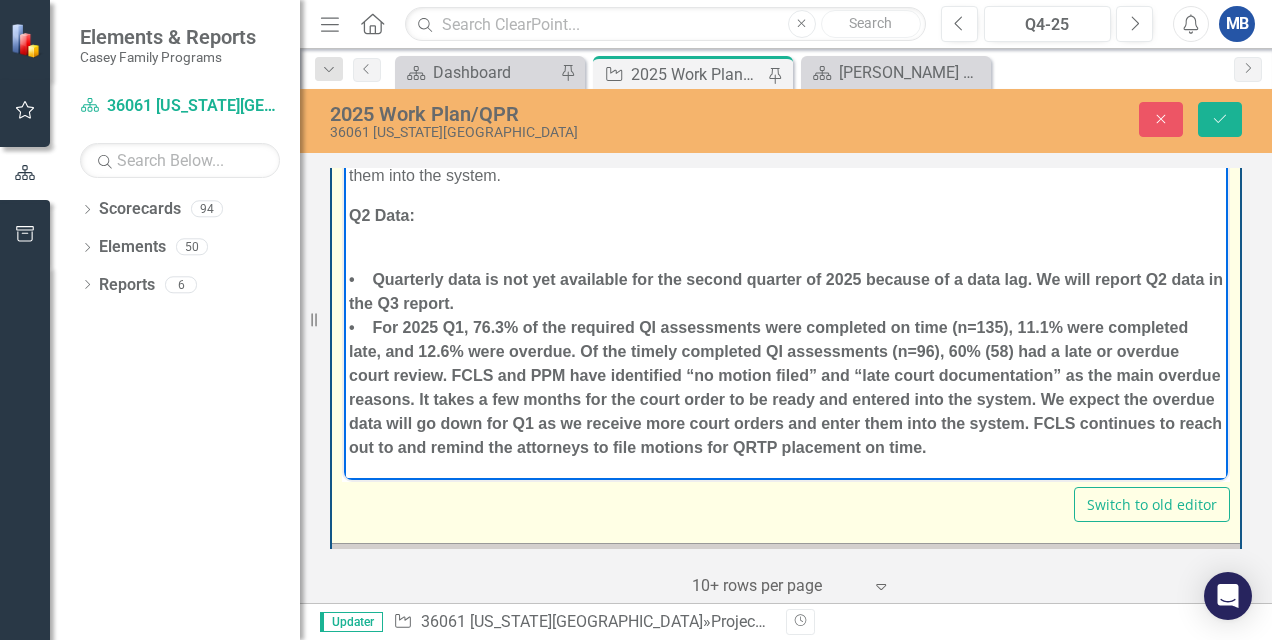 drag, startPoint x: 1080, startPoint y: 451, endPoint x: 348, endPoint y: 272, distance: 753.5682 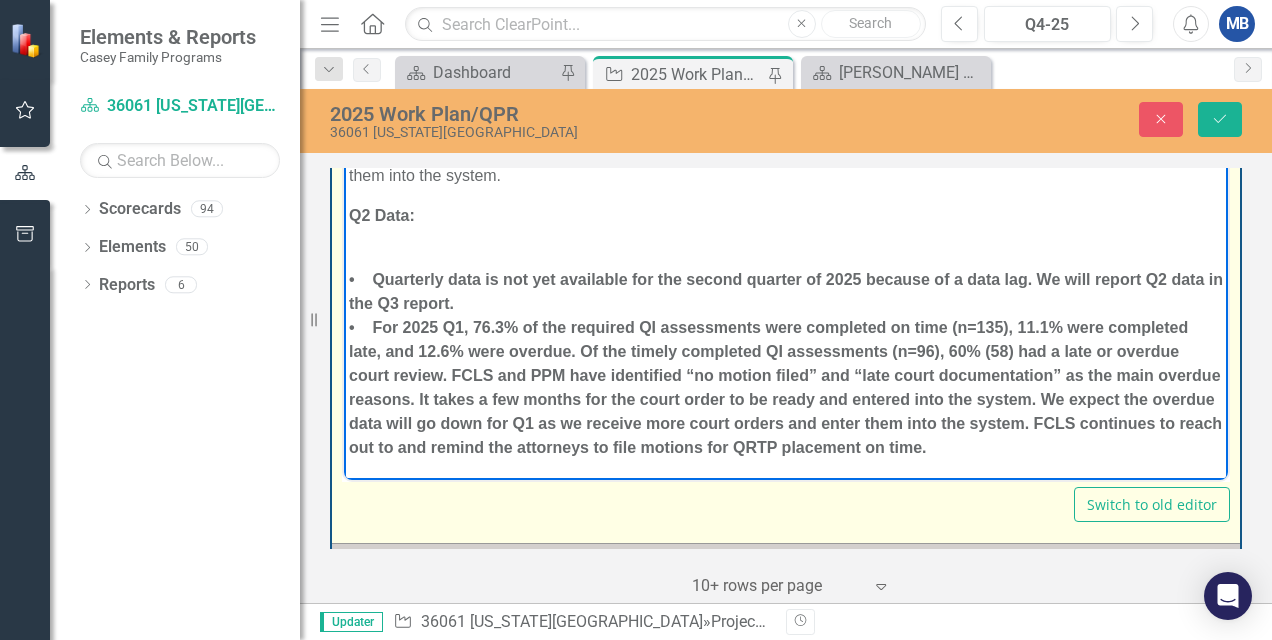 click on "•    Quarterly data is not yet available for the second quarter of 2025 because of a data lag. We will report Q2 data in the Q3 report.   •    For 2025 Q1, 76.3% of the required QI assessments were completed on time (n=135), 11.1% were completed late, and 12.6% were overdue. Of the timely completed QI assessments (n=96), 60% (58) had a late or overdue court review. FCLS and PPM have identified “no motion filed” and “late court documentation” as the main overdue reasons. It takes a few months for the court order to be ready and entered into the system. We expect the overdue data will go down for Q1 as we receive more court orders and enter them into the system. FCLS continues to reach out to and remind the attorneys to file motions for QRTP placement on time." at bounding box center (786, 351) 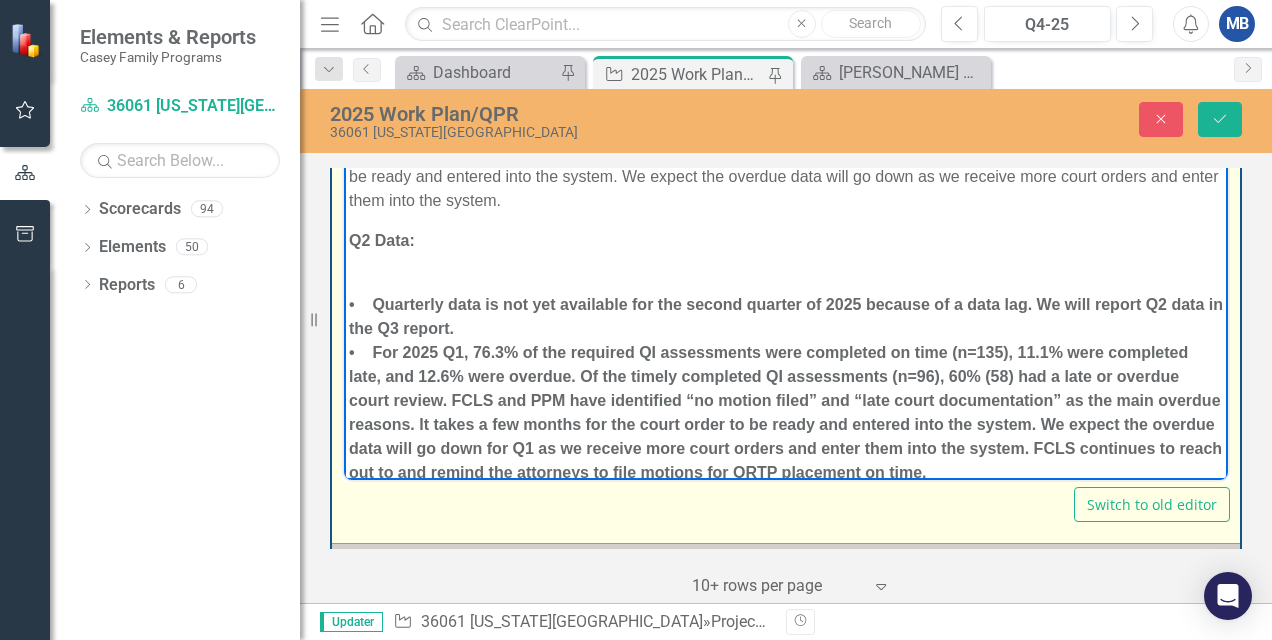 scroll, scrollTop: 244, scrollLeft: 0, axis: vertical 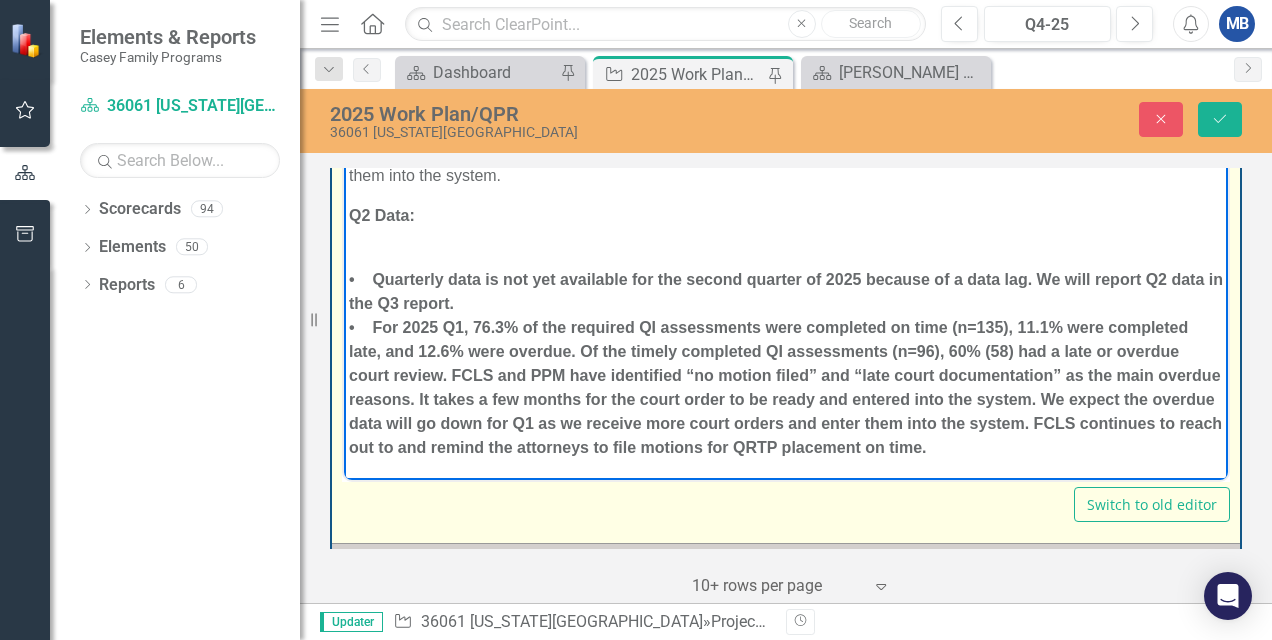 drag, startPoint x: 446, startPoint y: 358, endPoint x: 398, endPoint y: 369, distance: 49.24429 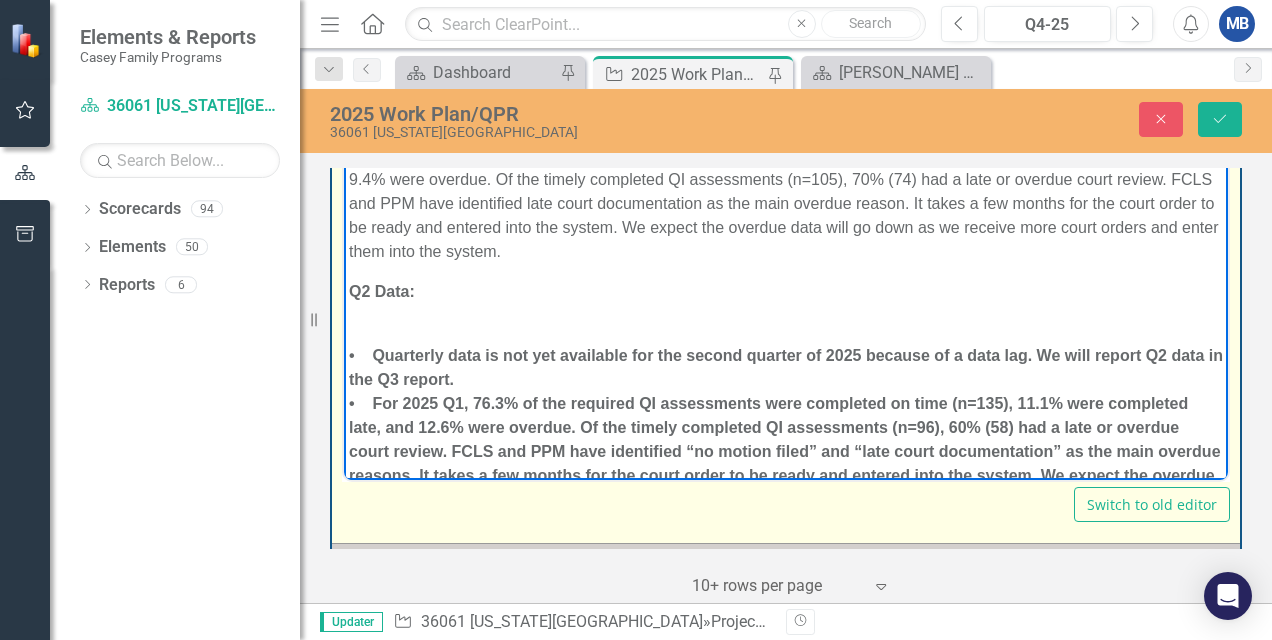 scroll, scrollTop: 244, scrollLeft: 0, axis: vertical 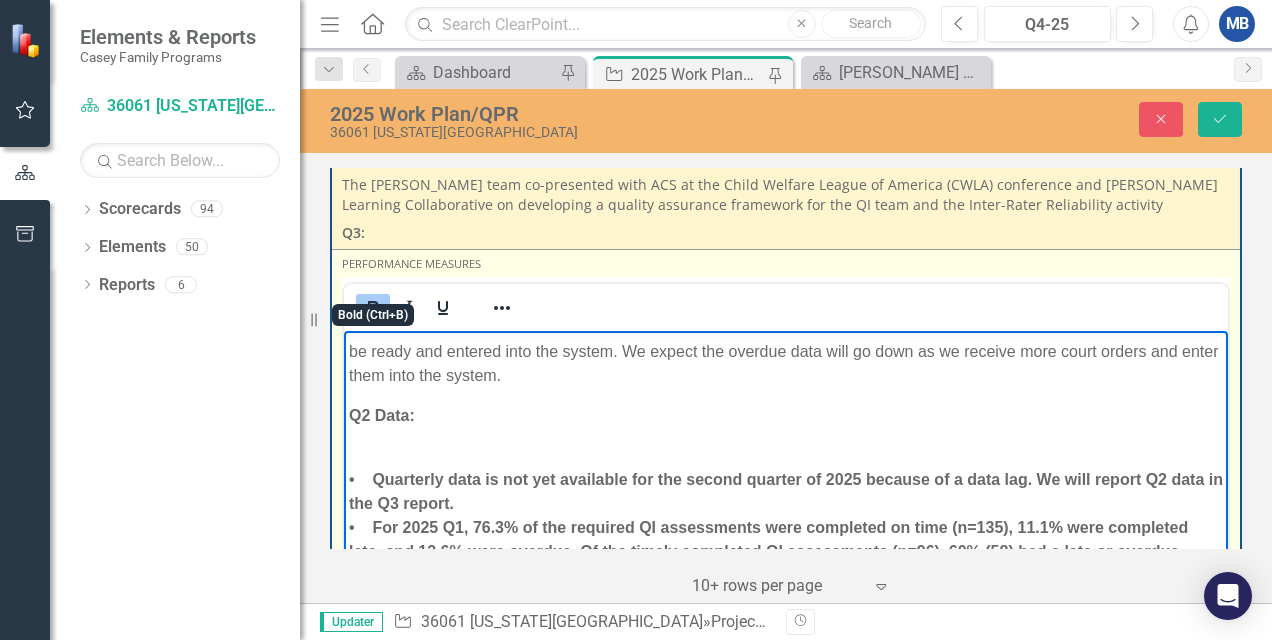 click 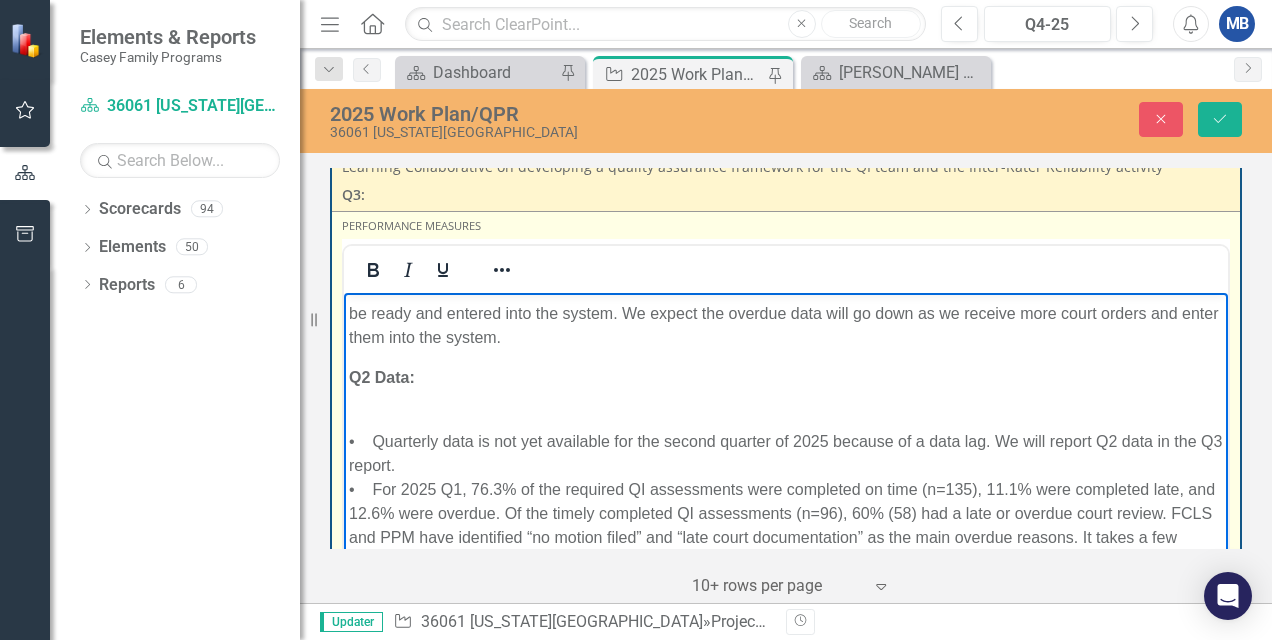 scroll, scrollTop: 900, scrollLeft: 0, axis: vertical 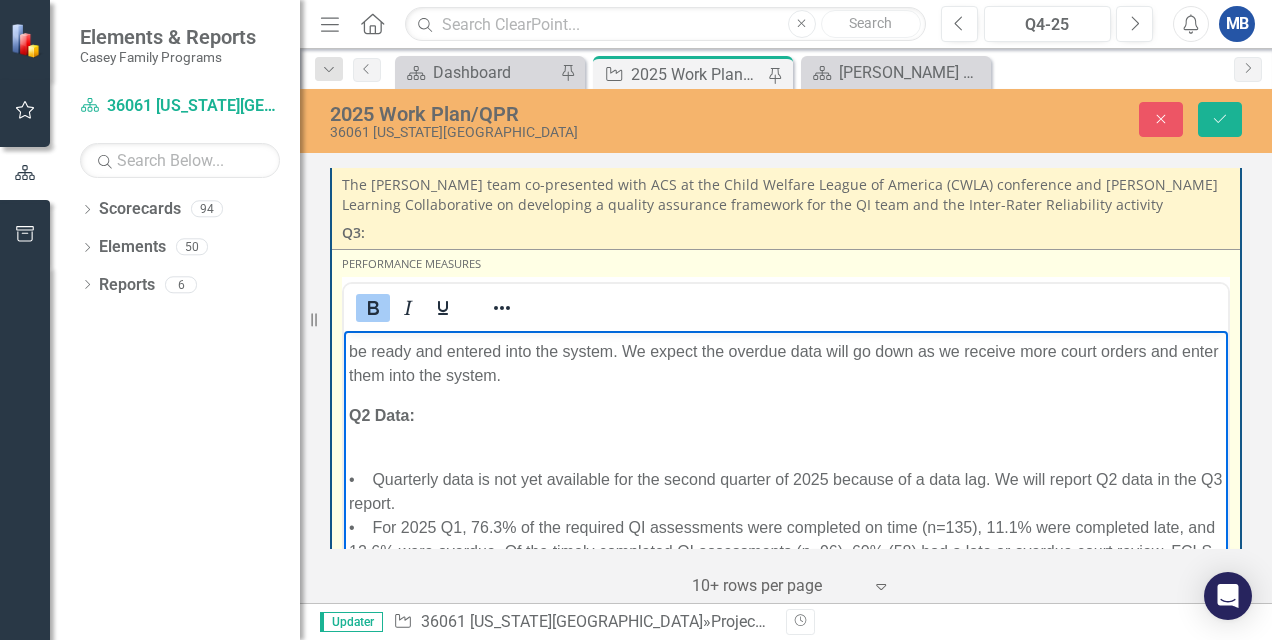 click on "Performance Measure #1 Description: Timeliness of court review for Qualified Residential Treatment Program placement (Metric will be on a one-quarter delay – will report on % of timely QI assessments that had a late or overdue court review). Q1 Data:  •    Quarterly data is not yet available for the first quarter of 2025 because of a data lag. We will report Q1 data in the Q2 report.  •    For 2024 Q4, 80% of the required QI assessments were completed on time (n=138), 11.6% were completed late, and 9.4% were overdue. Of the timely completed QI assessments (n=105), 70% (74) had a late or overdue court review. FCLS and PPM have identified late court documentation as the main overdue reason. It takes a few months for the court order to be ready and entered into the system. We expect the overdue data will go down as we receive more court orders and enter them into the system. Q2 Data:" at bounding box center [786, 383] 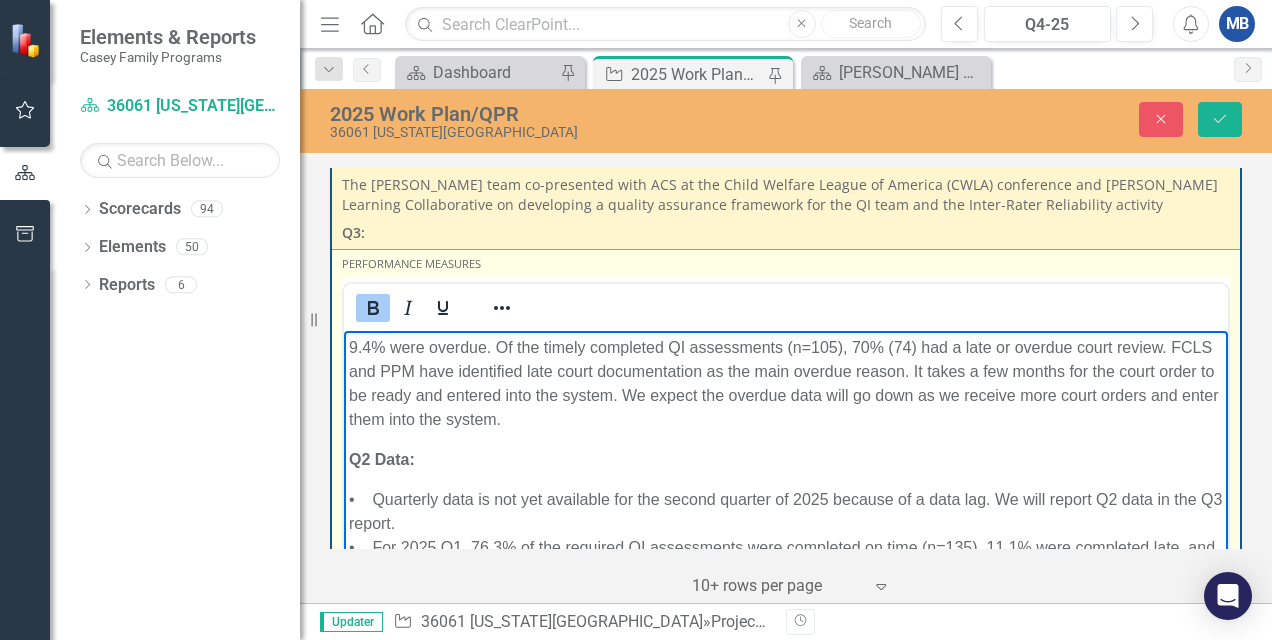 scroll, scrollTop: 220, scrollLeft: 0, axis: vertical 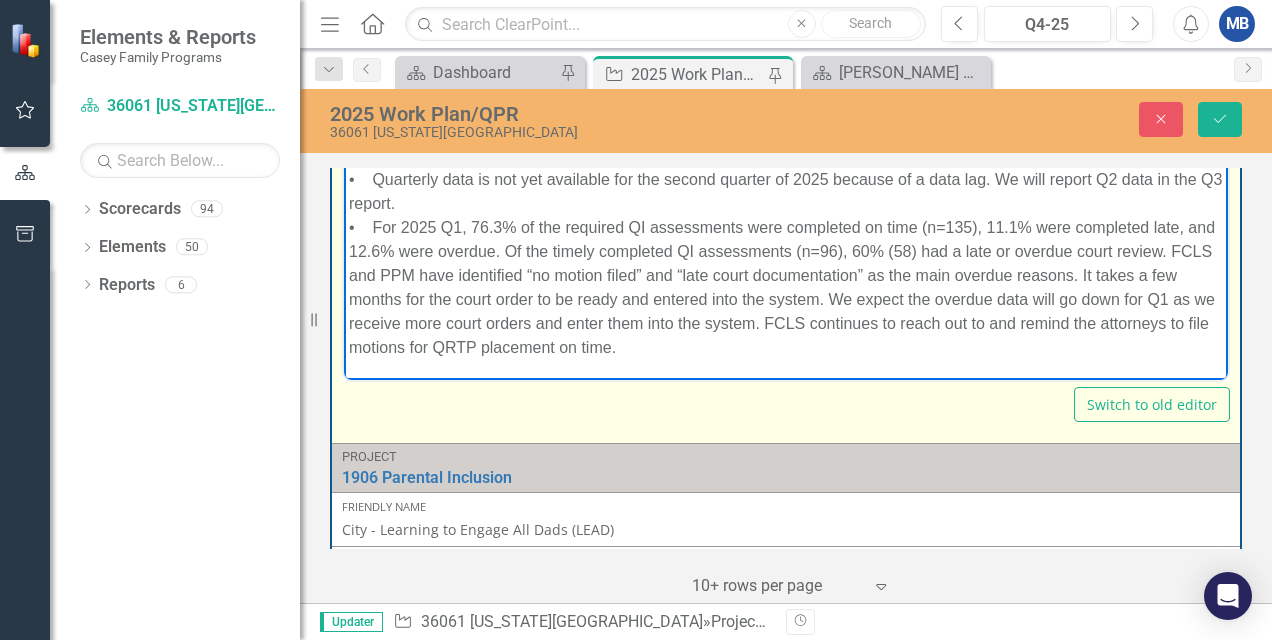 click on "•    Quarterly data is not yet available for the second quarter of 2025 because of a data lag. We will report Q2 data in the Q3 report.   •    For 2025 Q1, 76.3% of the required QI assessments were completed on time (n=135), 11.1% were completed late, and 12.6% were overdue. Of the timely completed QI assessments (n=96), 60% (58) had a late or overdue court review. FCLS and PPM have identified “no motion filed” and “late court documentation” as the main overdue reasons. It takes a few months for the court order to be ready and entered into the system. We expect the overdue data will go down for Q1 as we receive more court orders and enter them into the system. FCLS continues to reach out to and remind the attorneys to file motions for QRTP placement on time." at bounding box center [786, 263] 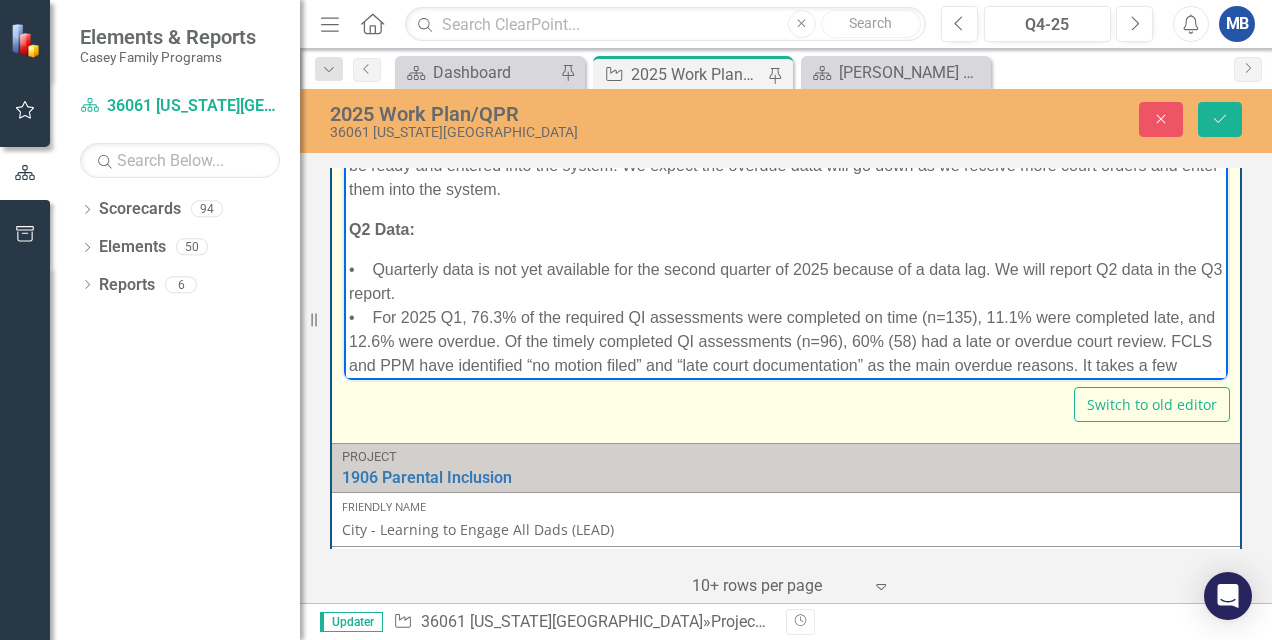 scroll, scrollTop: 40, scrollLeft: 0, axis: vertical 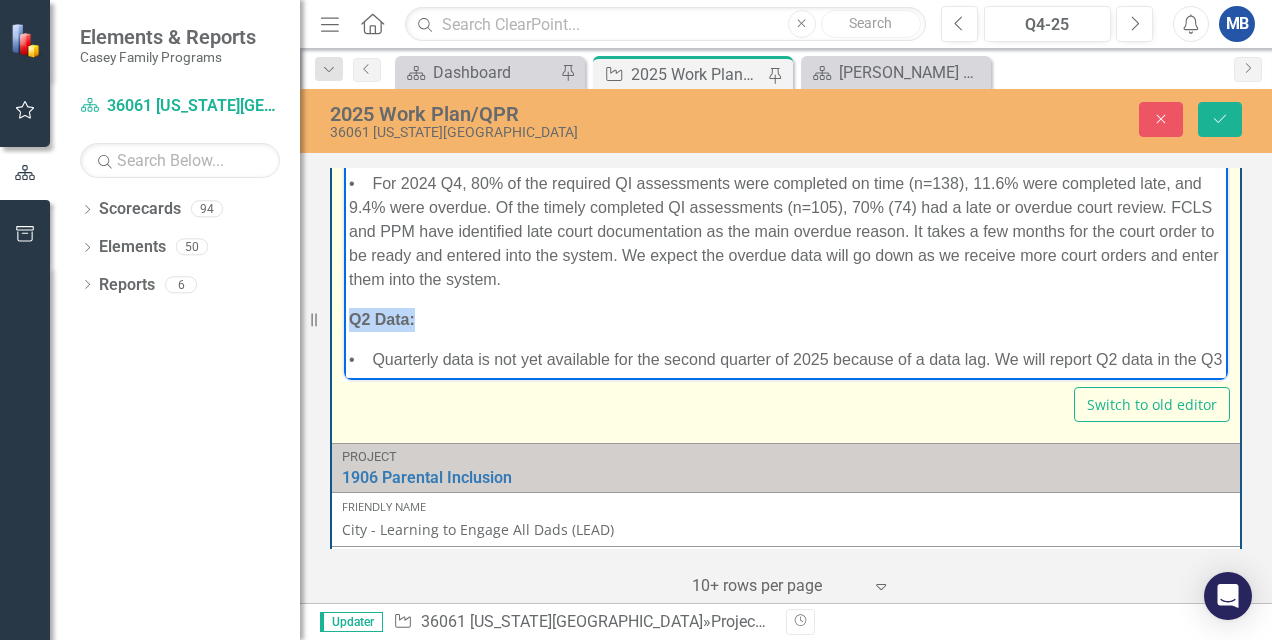 drag, startPoint x: 350, startPoint y: 317, endPoint x: 414, endPoint y: 322, distance: 64.195015 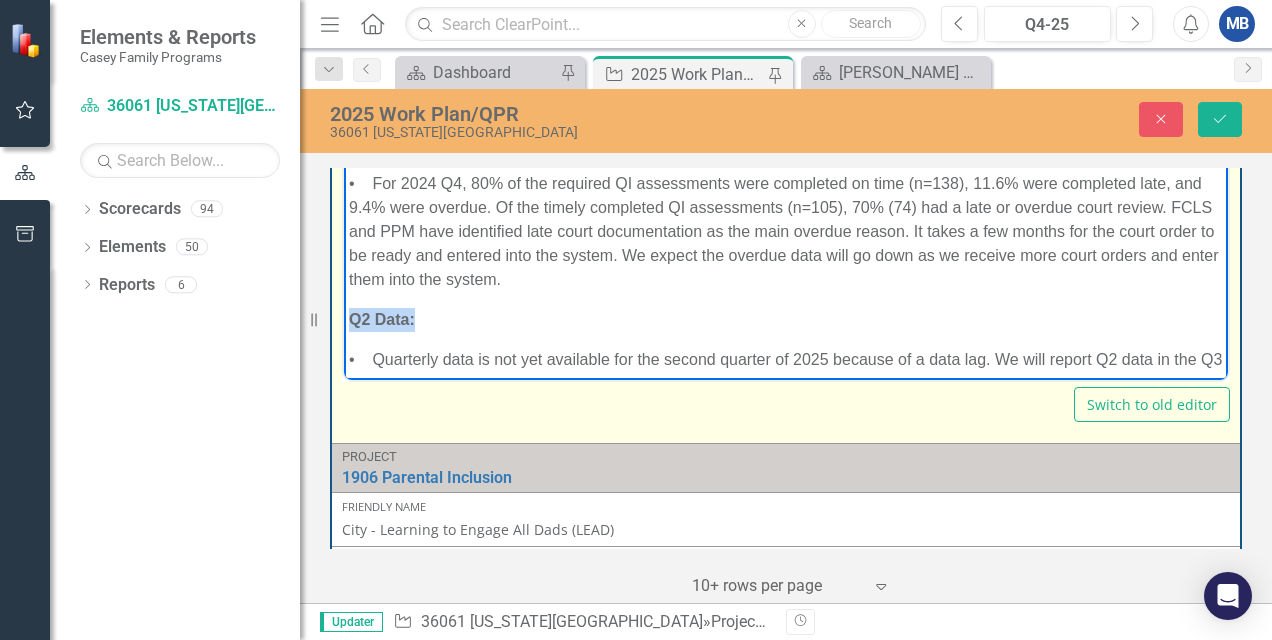 click on "Q2 Data:" at bounding box center [786, 319] 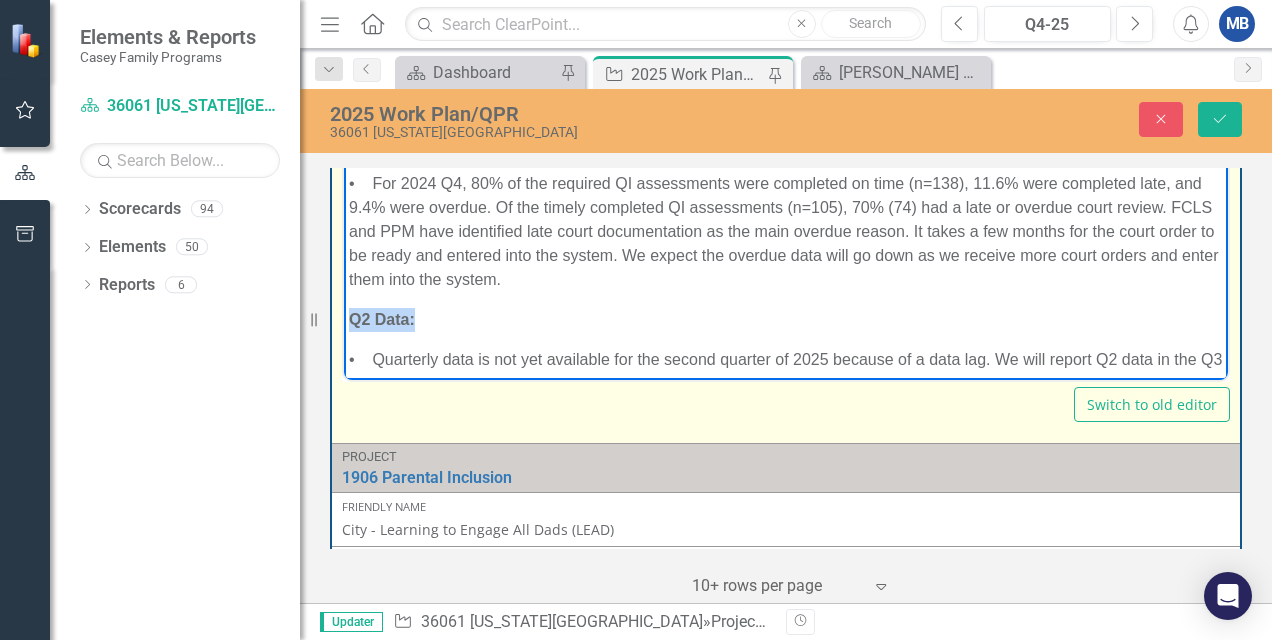 copy on "Q2 Data:" 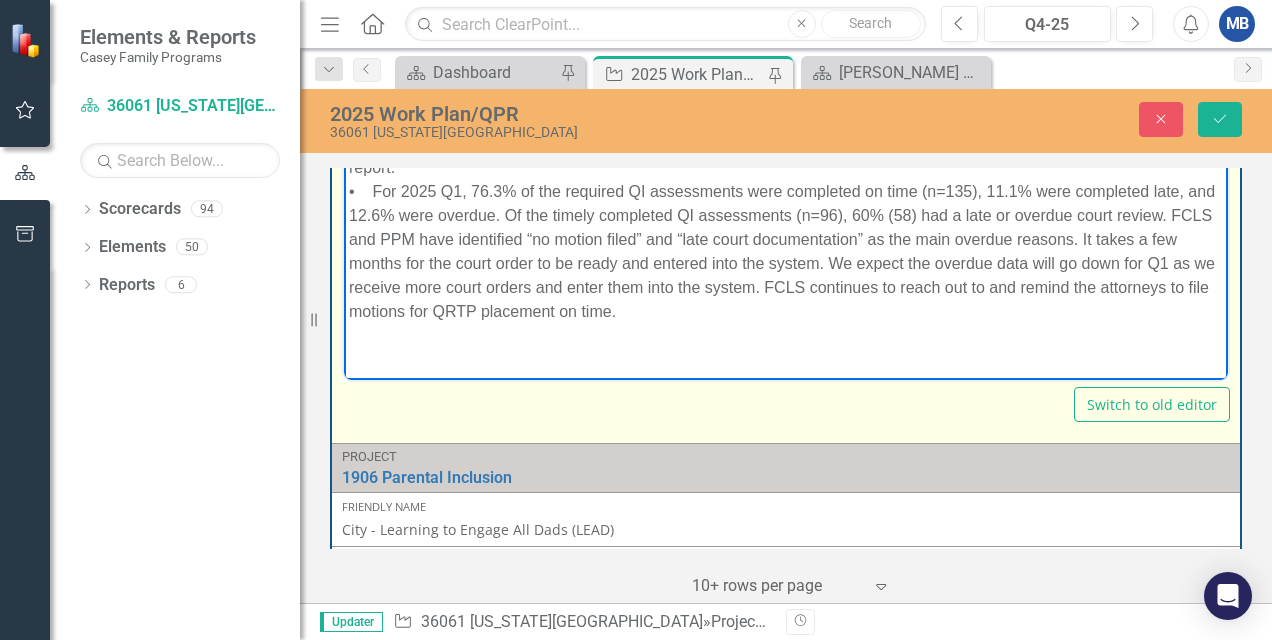 scroll, scrollTop: 260, scrollLeft: 0, axis: vertical 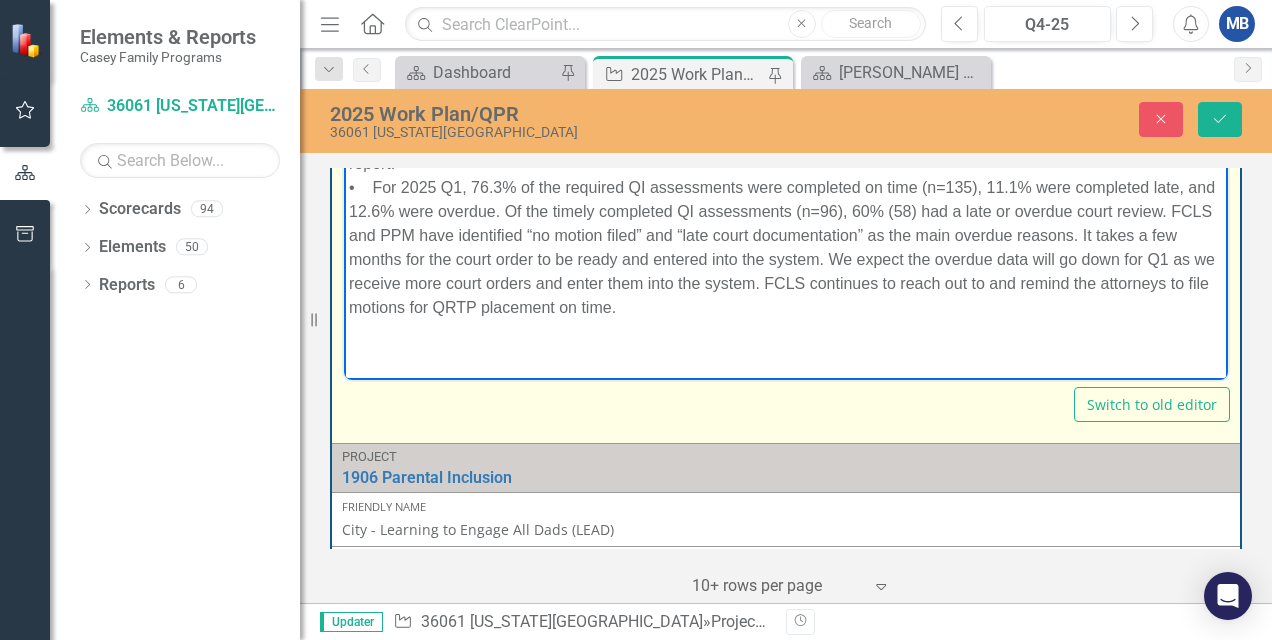 click at bounding box center [786, 347] 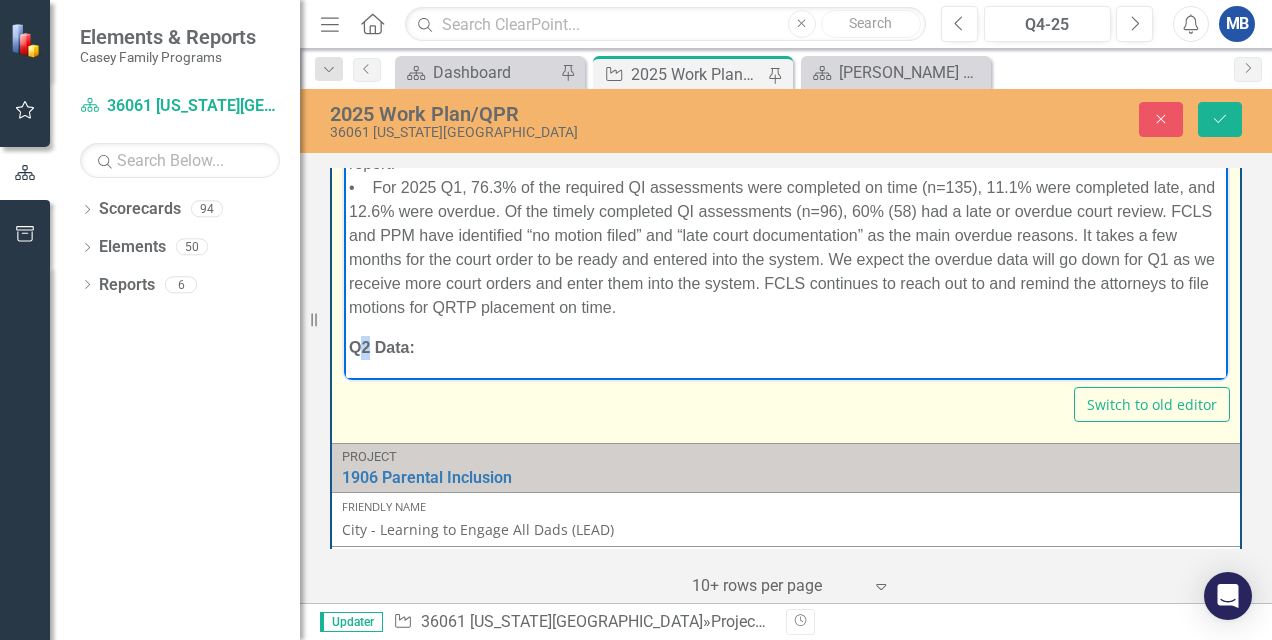 click on "Q2 Data:" at bounding box center (382, 346) 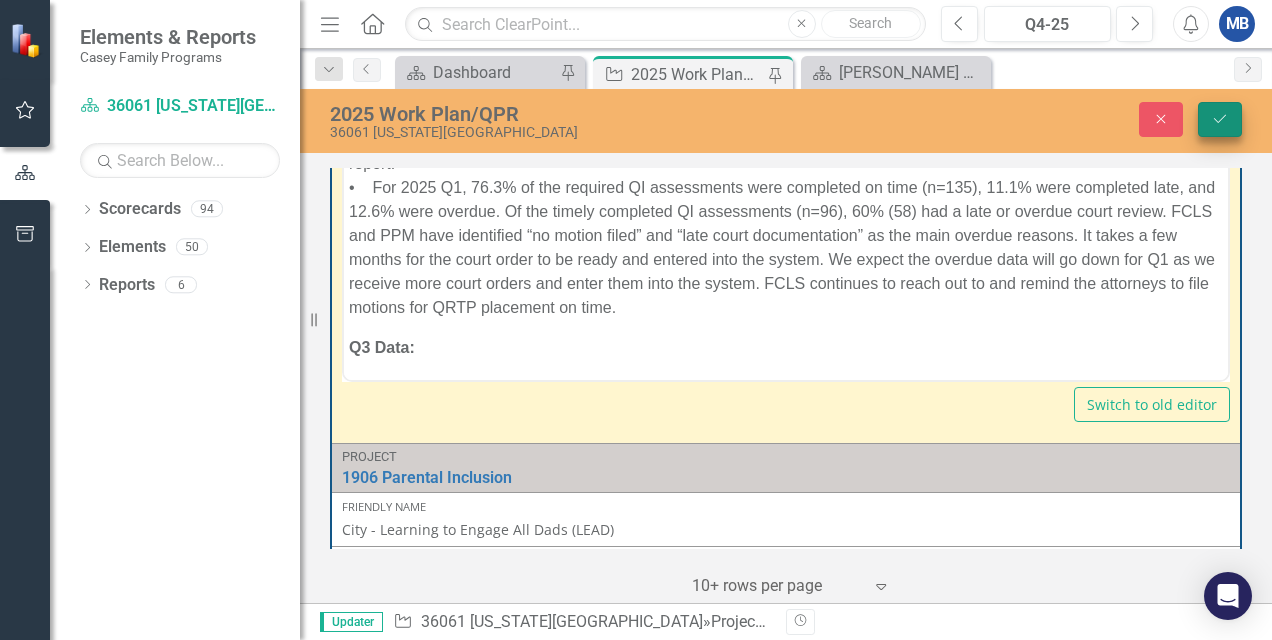click on "Save" 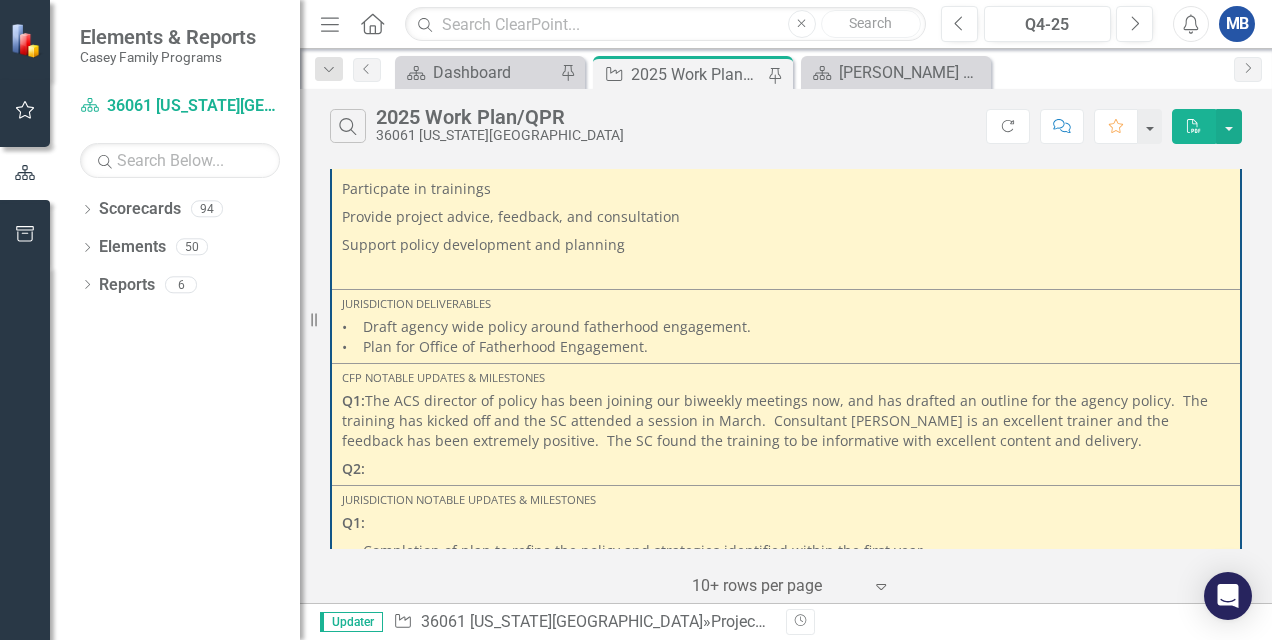 scroll, scrollTop: 1900, scrollLeft: 0, axis: vertical 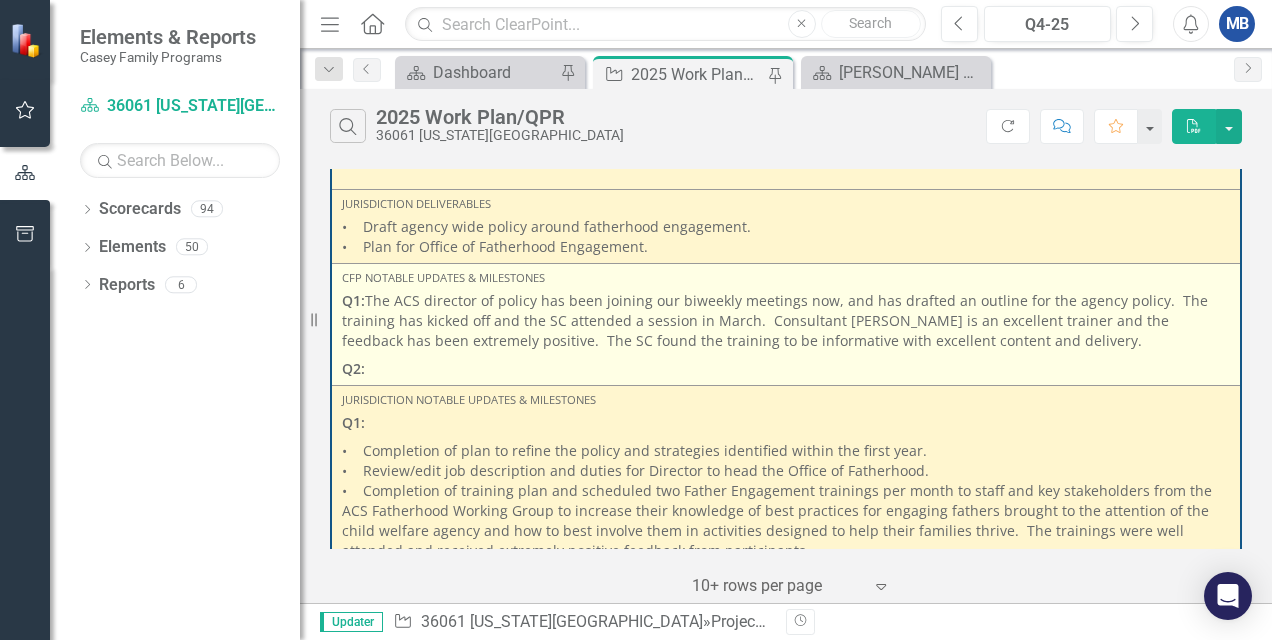 click on "Q2:" at bounding box center [786, 367] 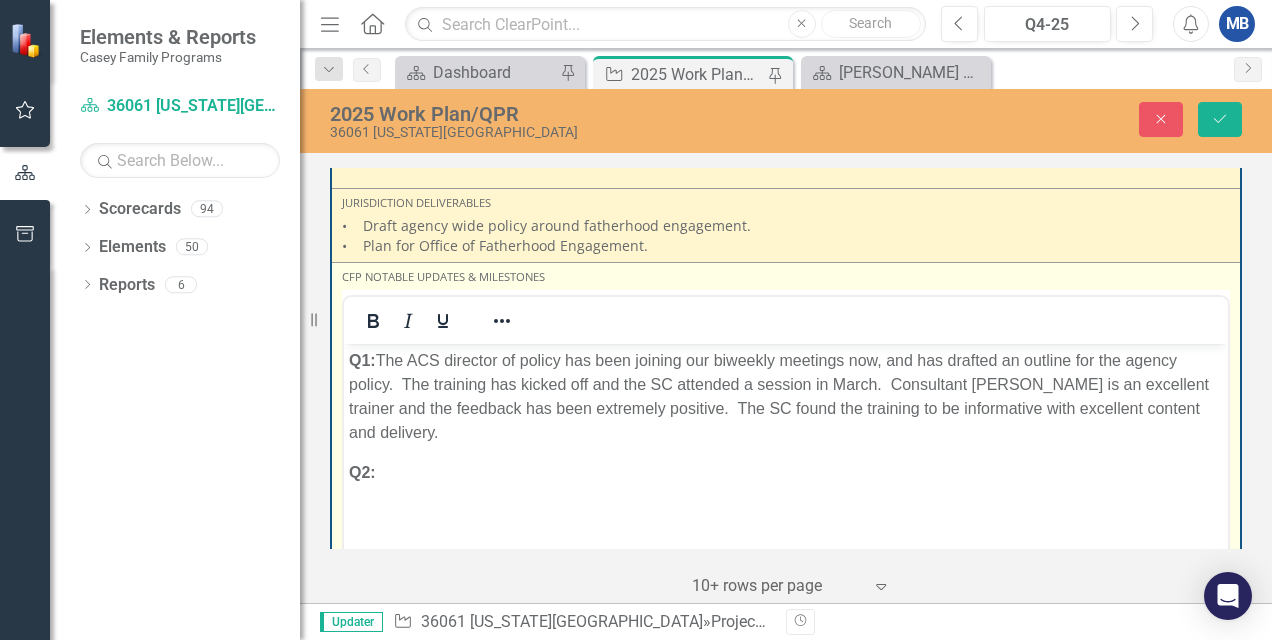 scroll, scrollTop: 0, scrollLeft: 0, axis: both 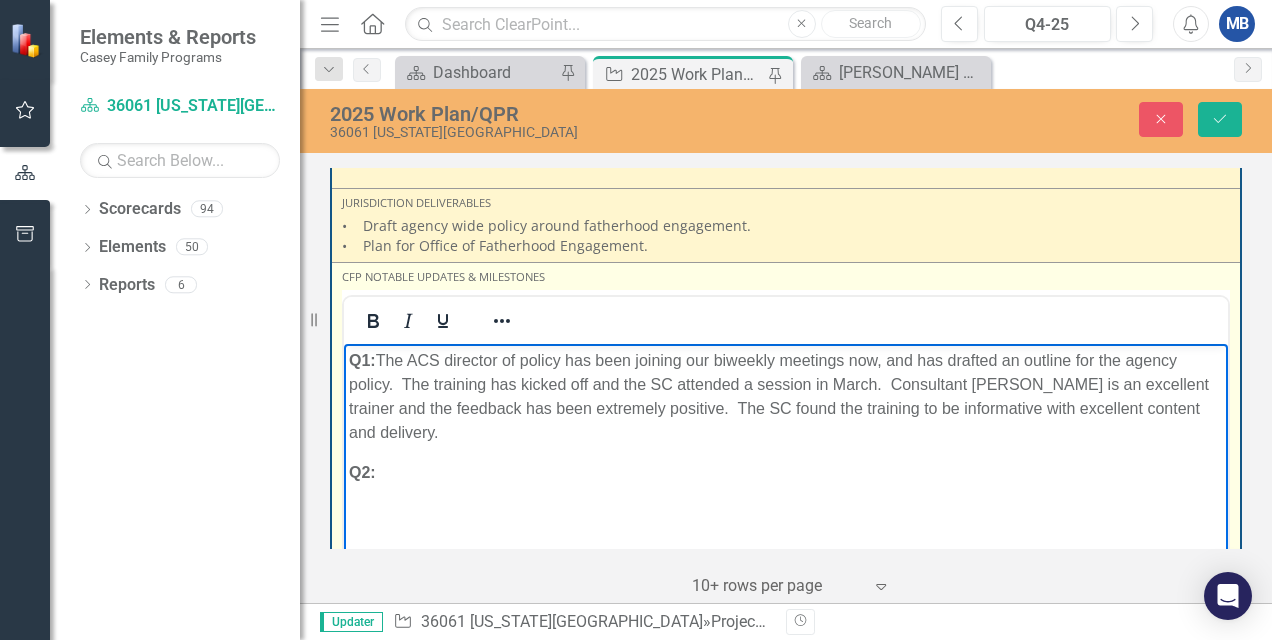 click on "Q2:" at bounding box center (786, 473) 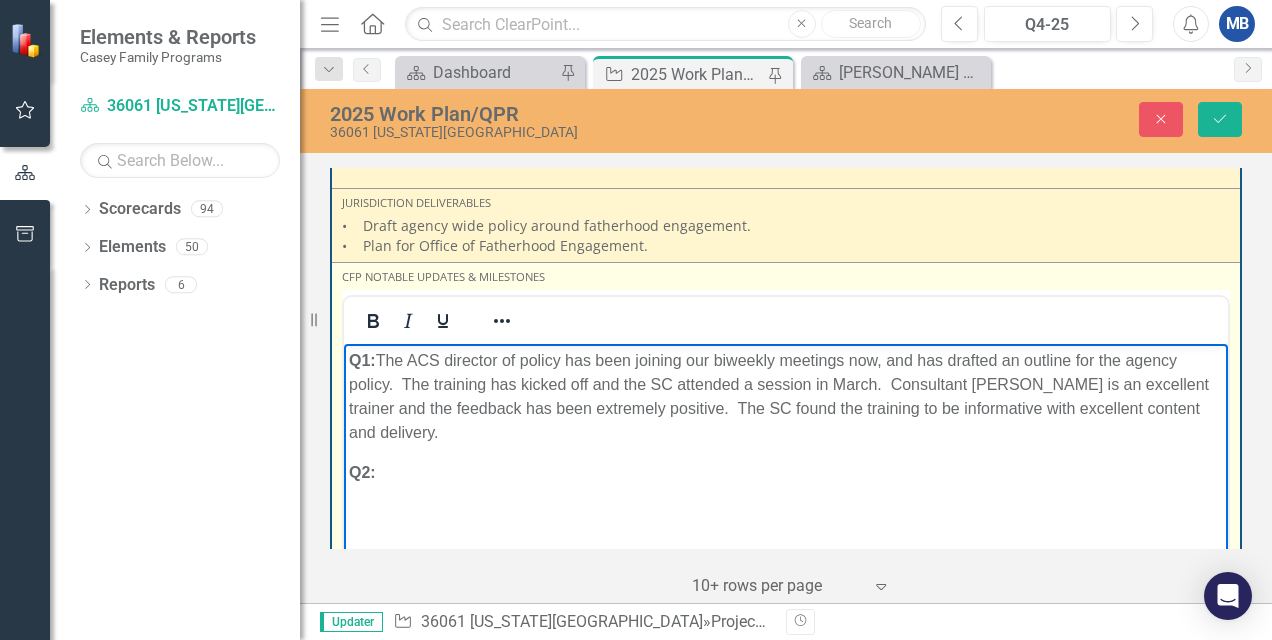 paste 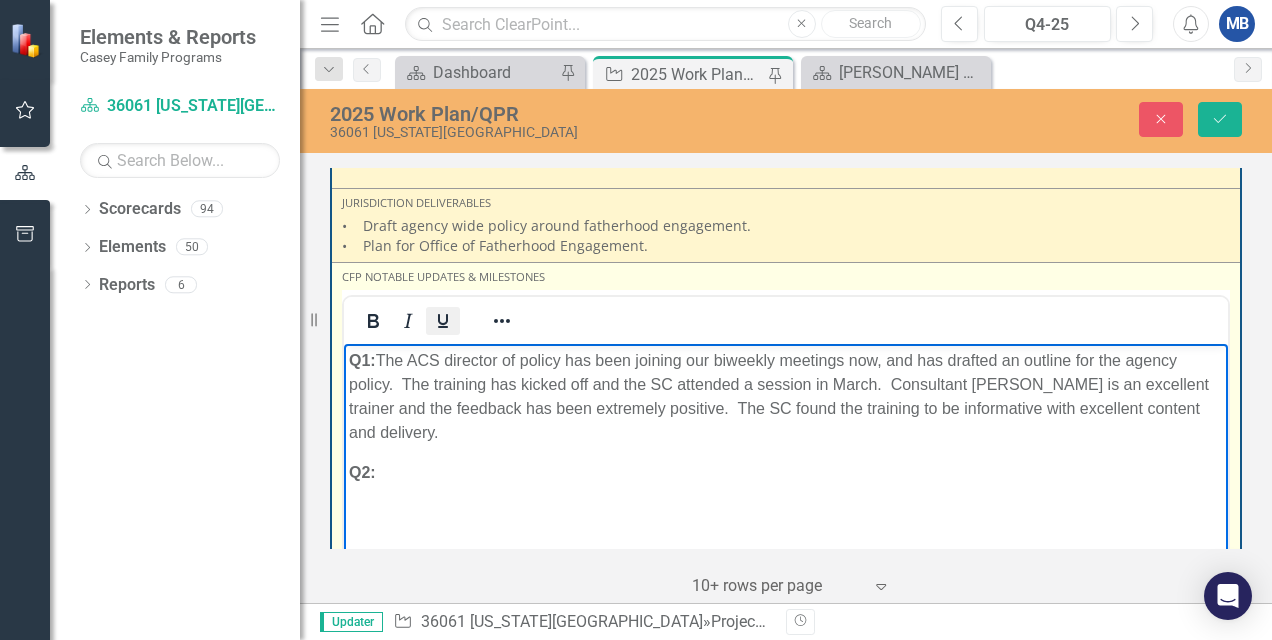 type 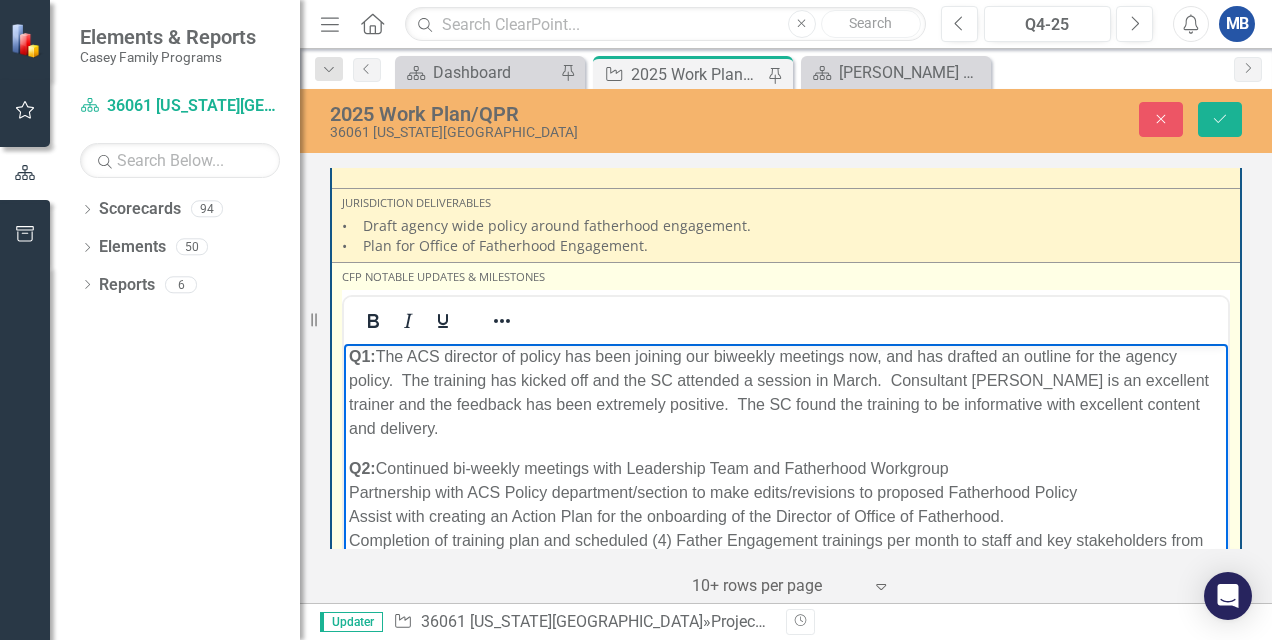 scroll, scrollTop: 4, scrollLeft: 0, axis: vertical 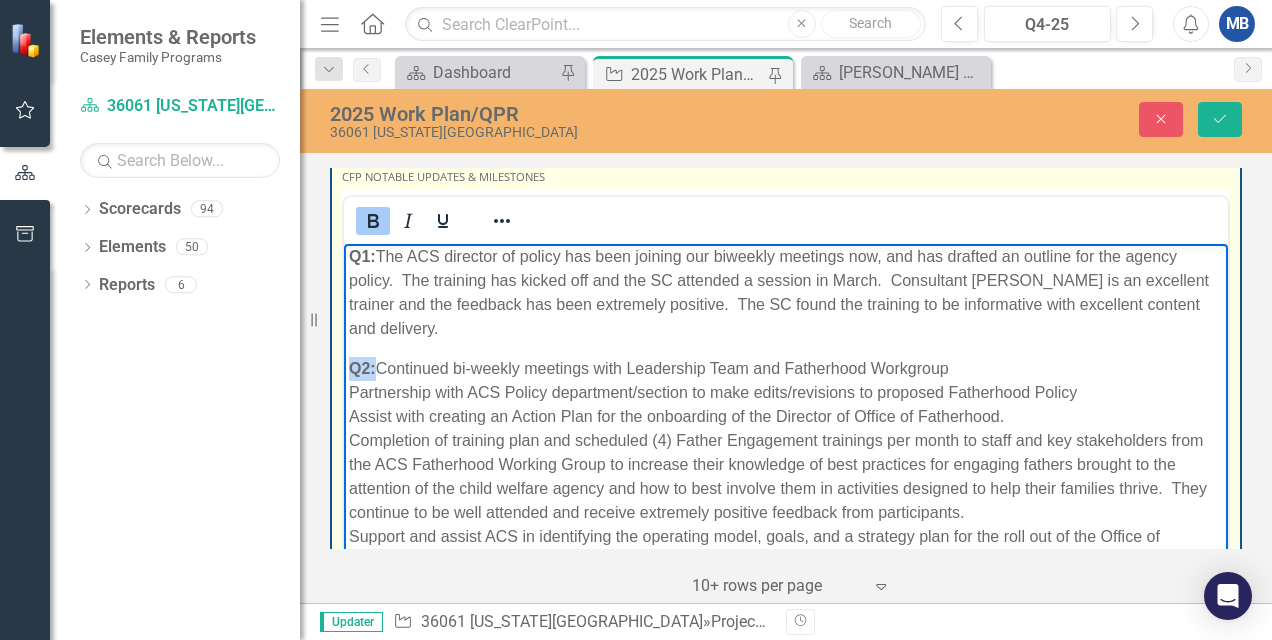 drag, startPoint x: 350, startPoint y: 368, endPoint x: 377, endPoint y: 372, distance: 27.294687 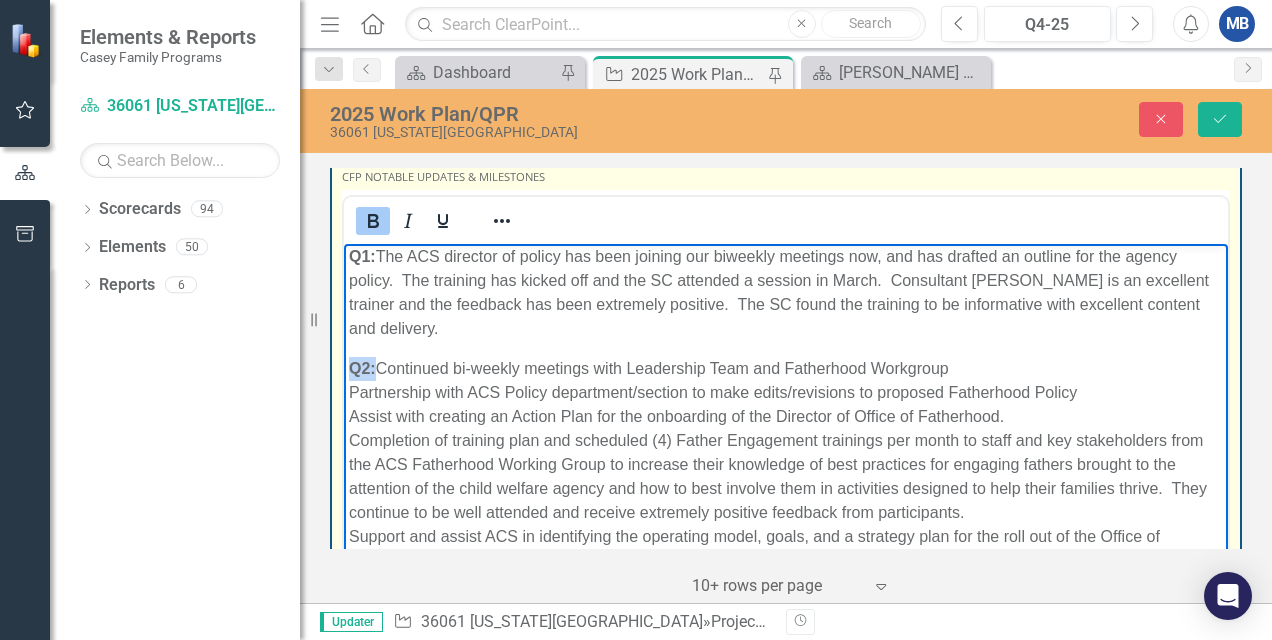 click on "Q2:  Continued bi-weekly meetings with Leadership Team and Fatherhood Workgroup Partnership with ACS Policy department/section to make edits/revisions to proposed Fatherhood Policy Assist with creating an Action Plan for the onboarding of the Director of Office of Fatherhood. Completion of training plan and scheduled (4) Father Engagement trainings per month to staff and key stakeholders from the ACS Fatherhood Working Group to increase their knowledge of best practices for engaging fathers brought to the attention of the child welfare agency and how to best involve them in activities designed to help their families thrive.  They continue to be well attended and receive extremely positive feedback from participants. Support and assist ACS in identifying the operating model, goals, and a strategy plan for the roll out of the Office of Fatherhood to ensure its success." at bounding box center [786, 465] 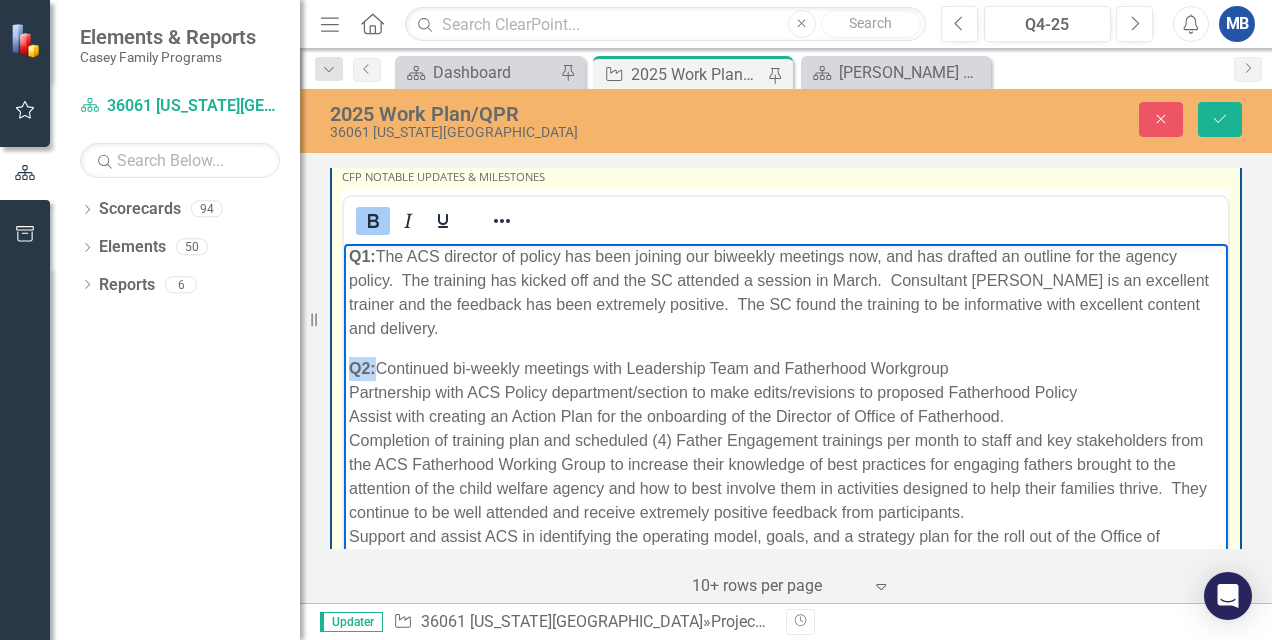 copy on "Q2:" 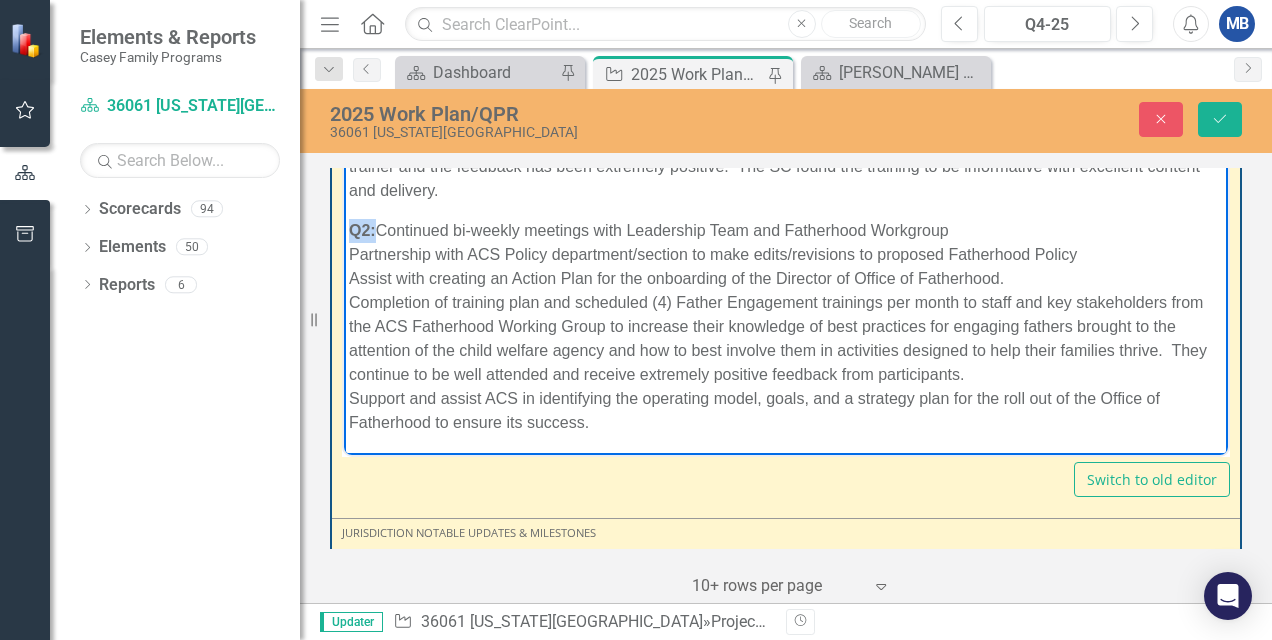 scroll, scrollTop: 2100, scrollLeft: 0, axis: vertical 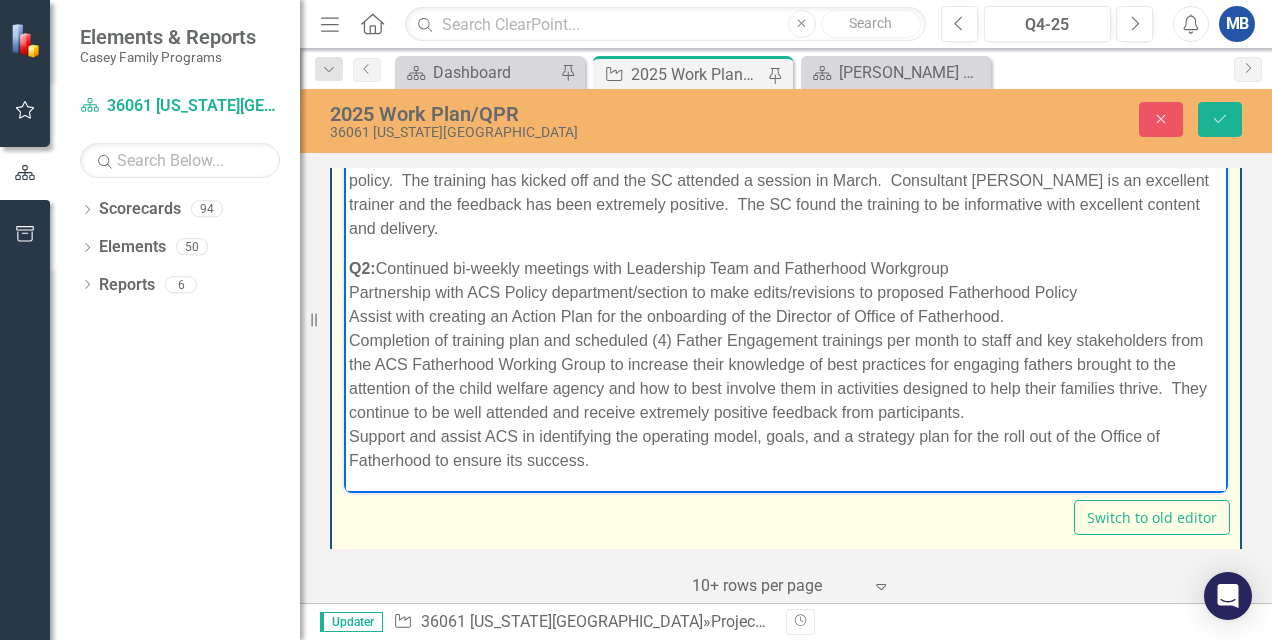 click on "Q2:  Continued bi-weekly meetings with Leadership Team and Fatherhood Workgroup Partnership with ACS Policy department/section to make edits/revisions to proposed Fatherhood Policy Assist with creating an Action Plan for the onboarding of the Director of Office of Fatherhood. Completion of training plan and scheduled (4) Father Engagement trainings per month to staff and key stakeholders from the ACS Fatherhood Working Group to increase their knowledge of best practices for engaging fathers brought to the attention of the child welfare agency and how to best involve them in activities designed to help their families thrive.  They continue to be well attended and receive extremely positive feedback from participants. Support and assist ACS in identifying the operating model, goals, and a strategy plan for the roll out of the Office of Fatherhood to ensure its success." at bounding box center [786, 365] 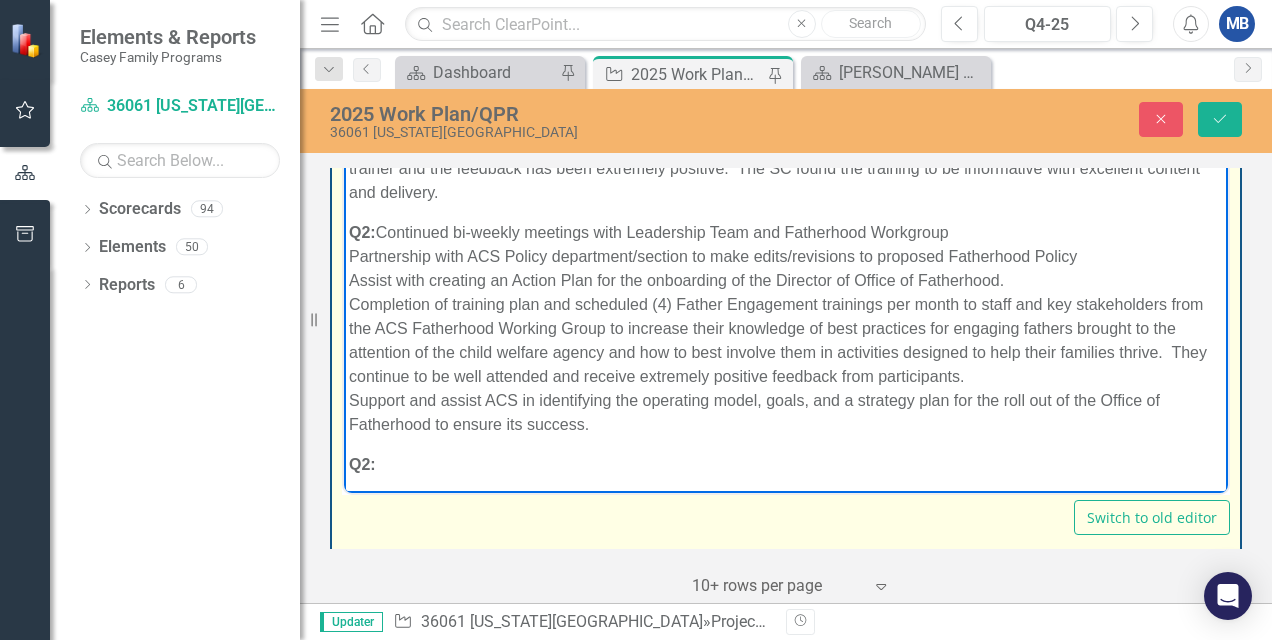 scroll, scrollTop: 44, scrollLeft: 0, axis: vertical 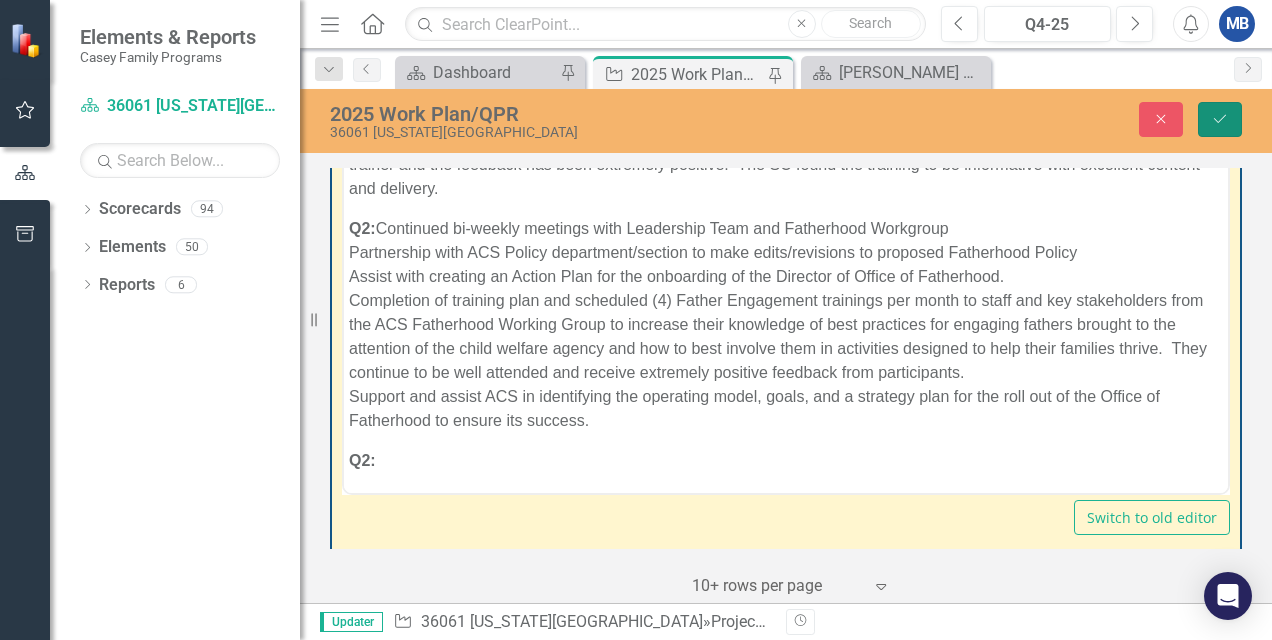 click 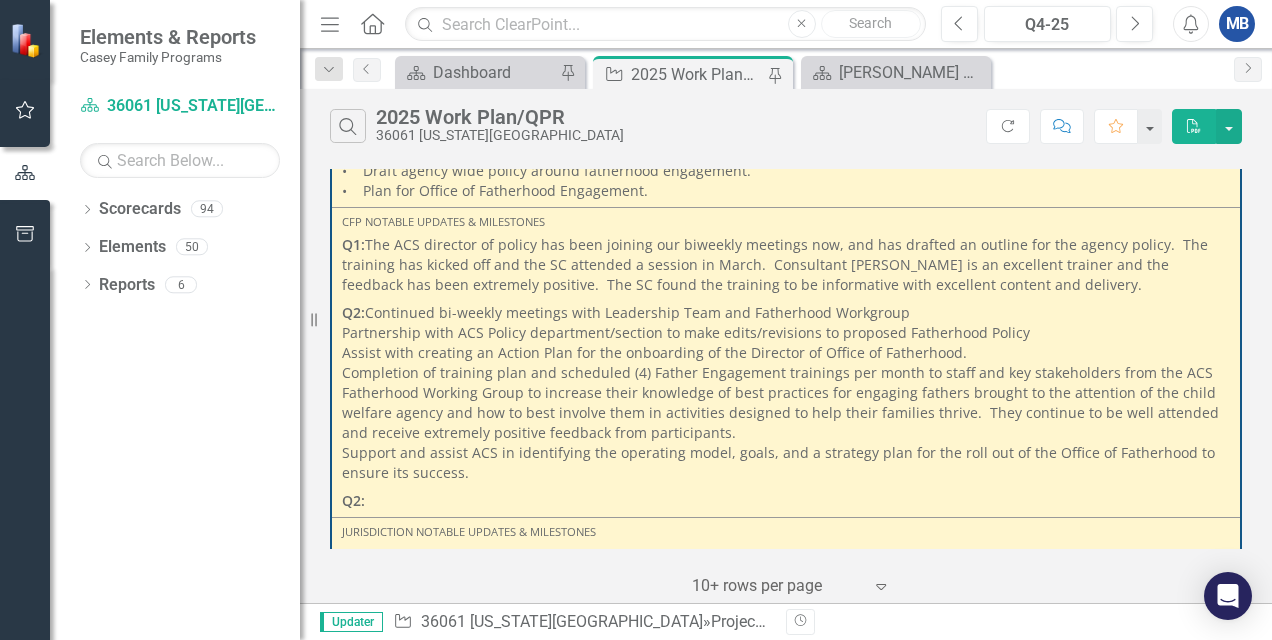 scroll, scrollTop: 1900, scrollLeft: 0, axis: vertical 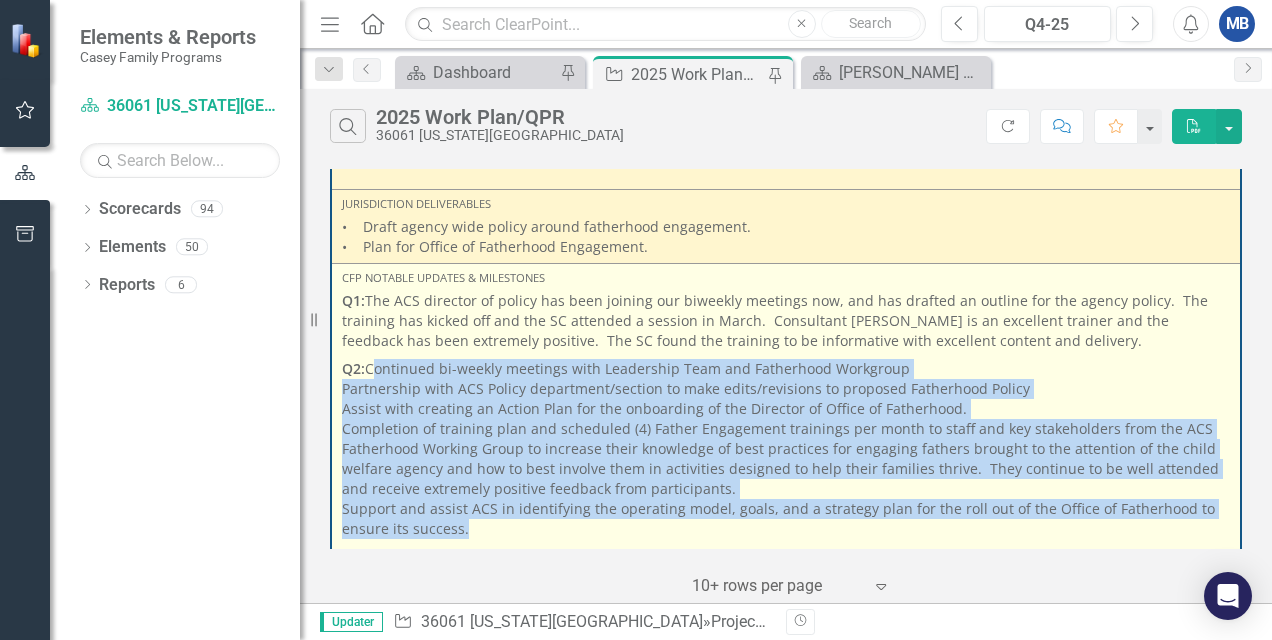 drag, startPoint x: 370, startPoint y: 338, endPoint x: 507, endPoint y: 502, distance: 213.69371 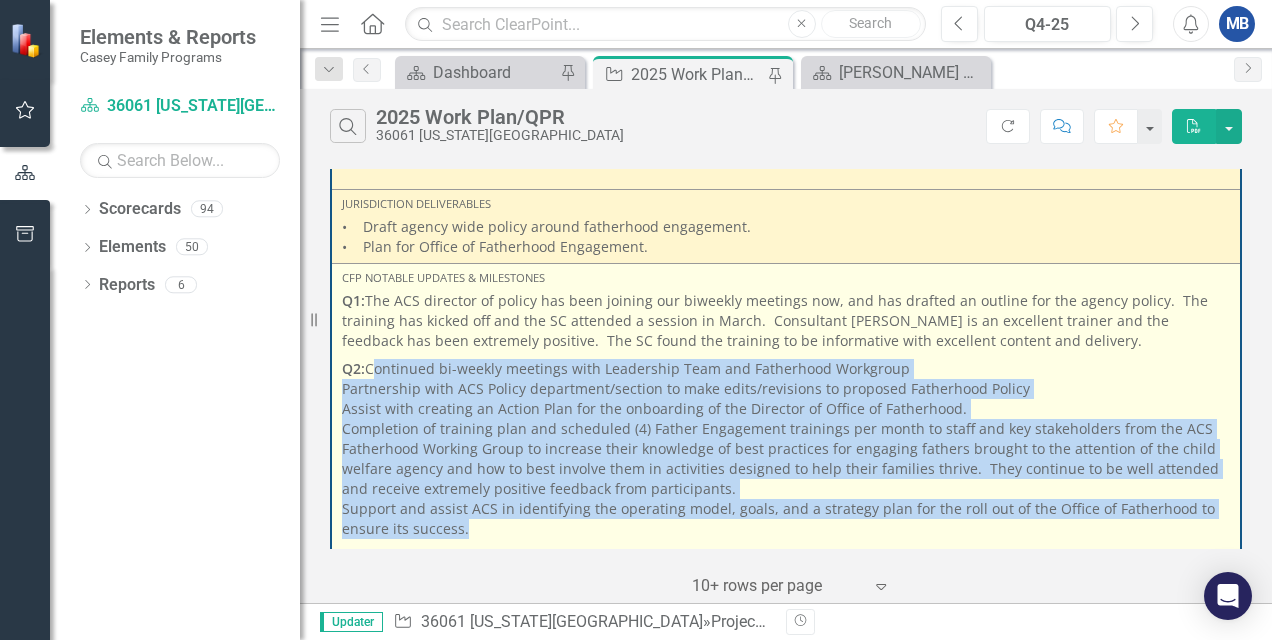 click on "Q2:  Continued bi-weekly meetings with Leadership Team and Fatherhood Workgroup Partnership with ACS Policy department/section to make edits/revisions to proposed Fatherhood Policy Assist with creating an Action Plan for the onboarding of the Director of Office of Fatherhood. Completion of training plan and scheduled (4) Father Engagement trainings per month to staff and key stakeholders from the ACS Fatherhood Working Group to increase their knowledge of best practices for engaging fathers brought to the attention of the child welfare agency and how to best involve them in activities designed to help their families thrive.  They continue to be well attended and receive extremely positive feedback from participants. Support and assist ACS in identifying the operating model, goals, and a strategy plan for the roll out of the Office of Fatherhood to ensure its success." at bounding box center (786, 449) 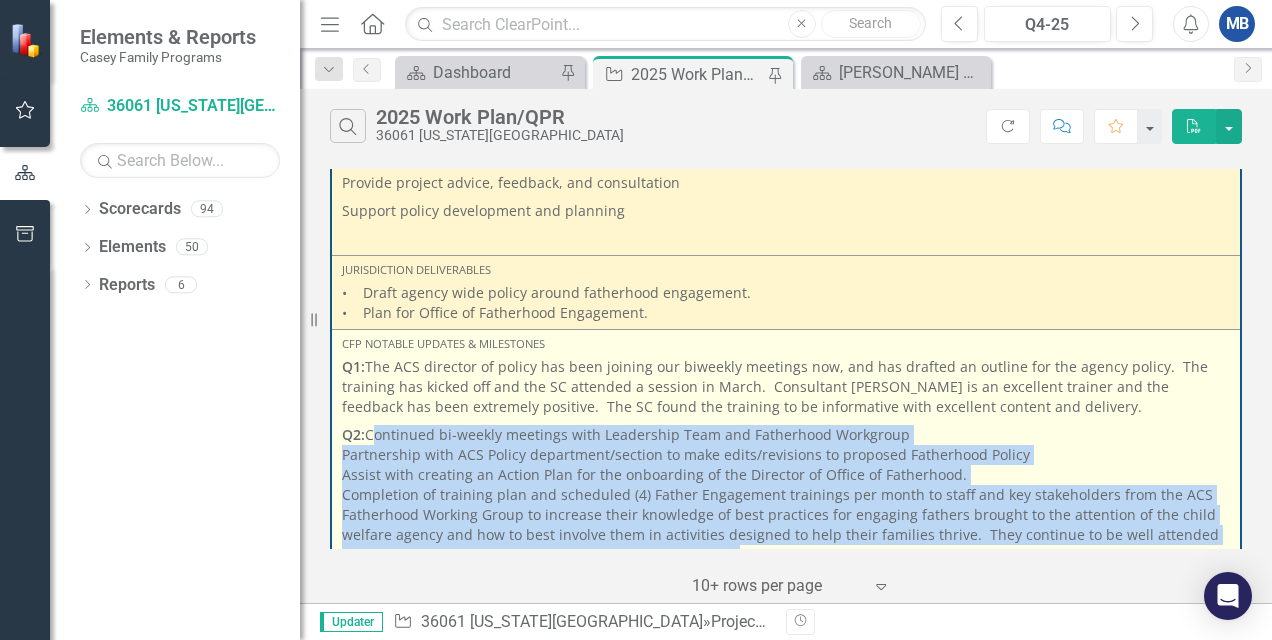 scroll, scrollTop: 2100, scrollLeft: 0, axis: vertical 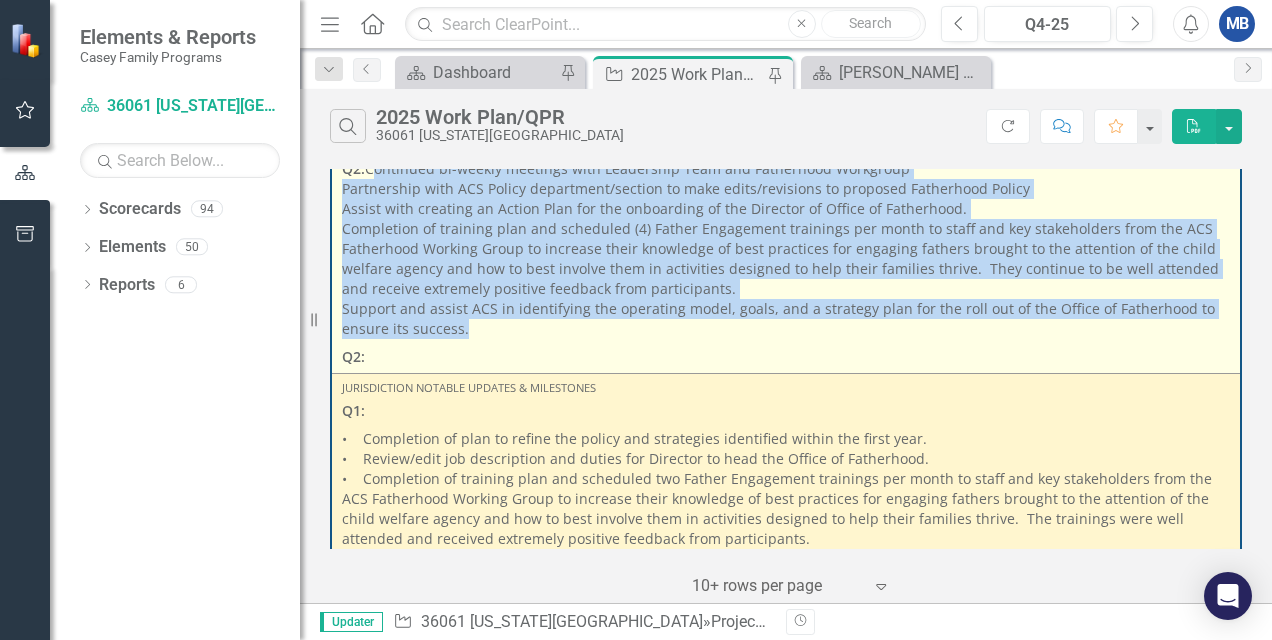 click on "Q2:  Continued bi-weekly meetings with Leadership Team and Fatherhood Workgroup Partnership with ACS Policy department/section to make edits/revisions to proposed Fatherhood Policy Assist with creating an Action Plan for the onboarding of the Director of Office of Fatherhood. Completion of training plan and scheduled (4) Father Engagement trainings per month to staff and key stakeholders from the ACS Fatherhood Working Group to increase their knowledge of best practices for engaging fathers brought to the attention of the child welfare agency and how to best involve them in activities designed to help their families thrive.  They continue to be well attended and receive extremely positive feedback from participants. Support and assist ACS in identifying the operating model, goals, and a strategy plan for the roll out of the Office of Fatherhood to ensure its success." at bounding box center [786, 249] 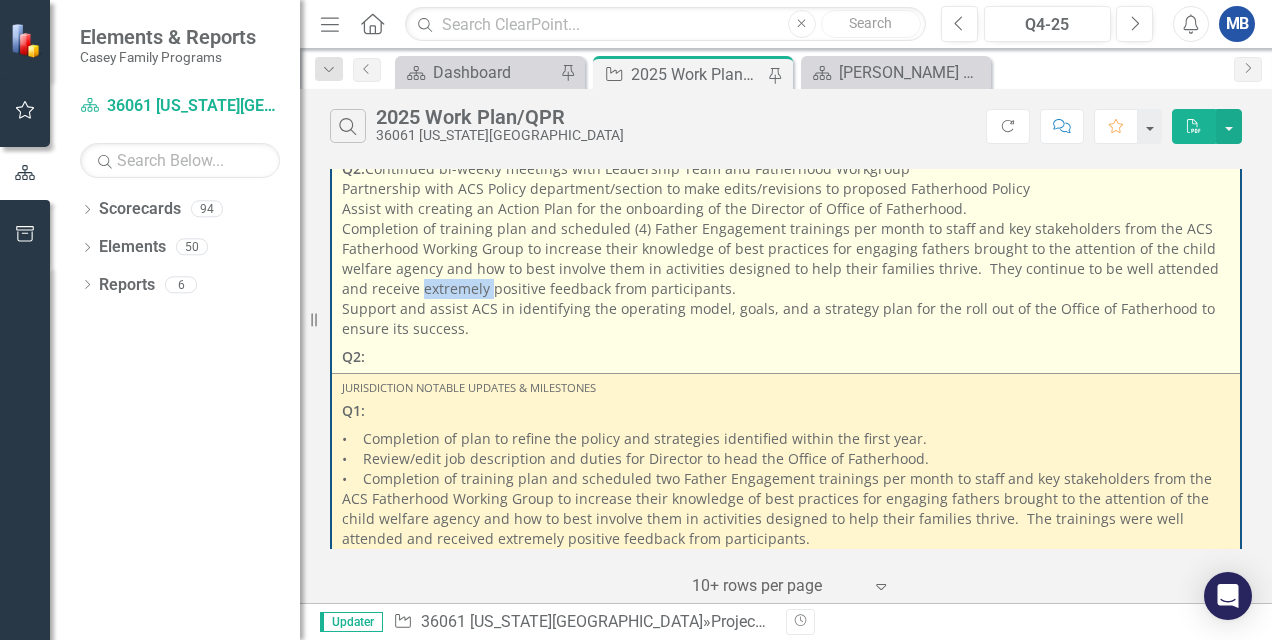 click on "Q2:  Continued bi-weekly meetings with Leadership Team and Fatherhood Workgroup Partnership with ACS Policy department/section to make edits/revisions to proposed Fatherhood Policy Assist with creating an Action Plan for the onboarding of the Director of Office of Fatherhood. Completion of training plan and scheduled (4) Father Engagement trainings per month to staff and key stakeholders from the ACS Fatherhood Working Group to increase their knowledge of best practices for engaging fathers brought to the attention of the child welfare agency and how to best involve them in activities designed to help their families thrive.  They continue to be well attended and receive extremely positive feedback from participants. Support and assist ACS in identifying the operating model, goals, and a strategy plan for the roll out of the Office of Fatherhood to ensure its success." at bounding box center (786, 249) 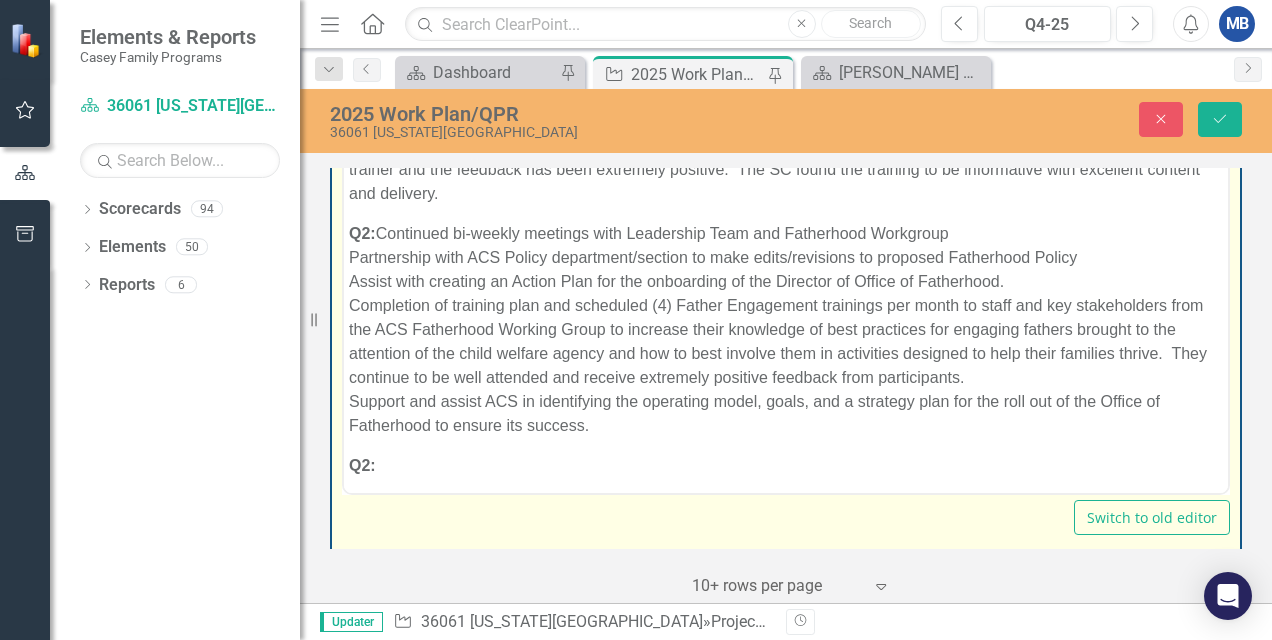 scroll, scrollTop: 0, scrollLeft: 0, axis: both 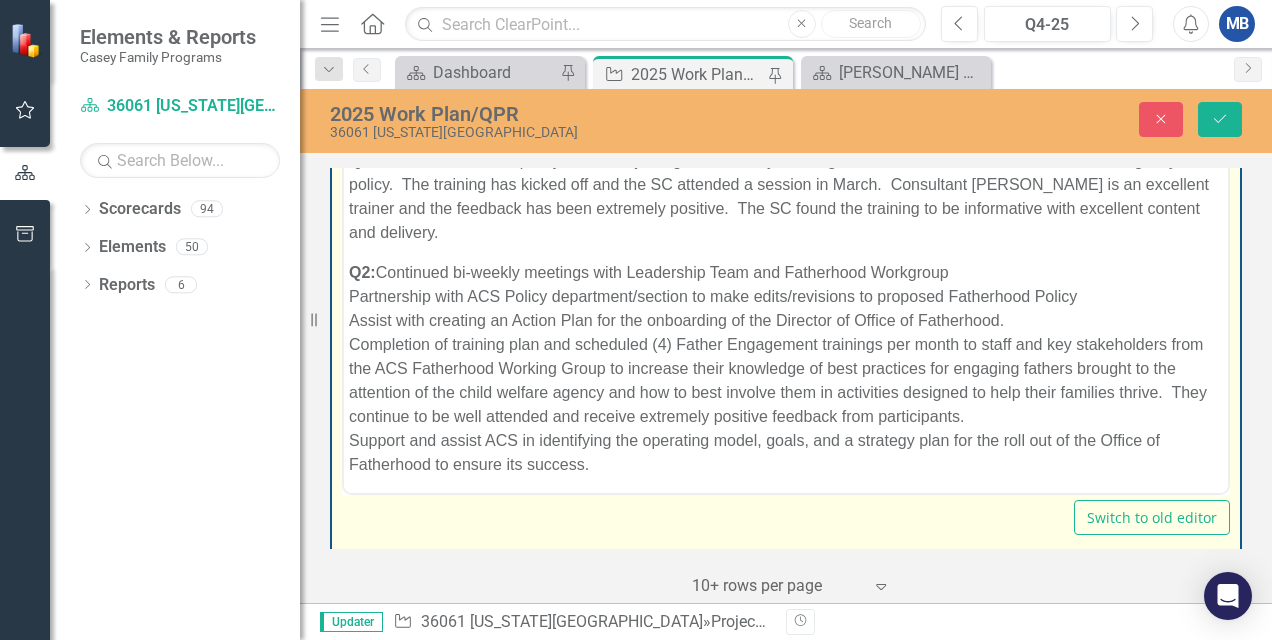 drag, startPoint x: 796, startPoint y: 398, endPoint x: 381, endPoint y: 270, distance: 434.29138 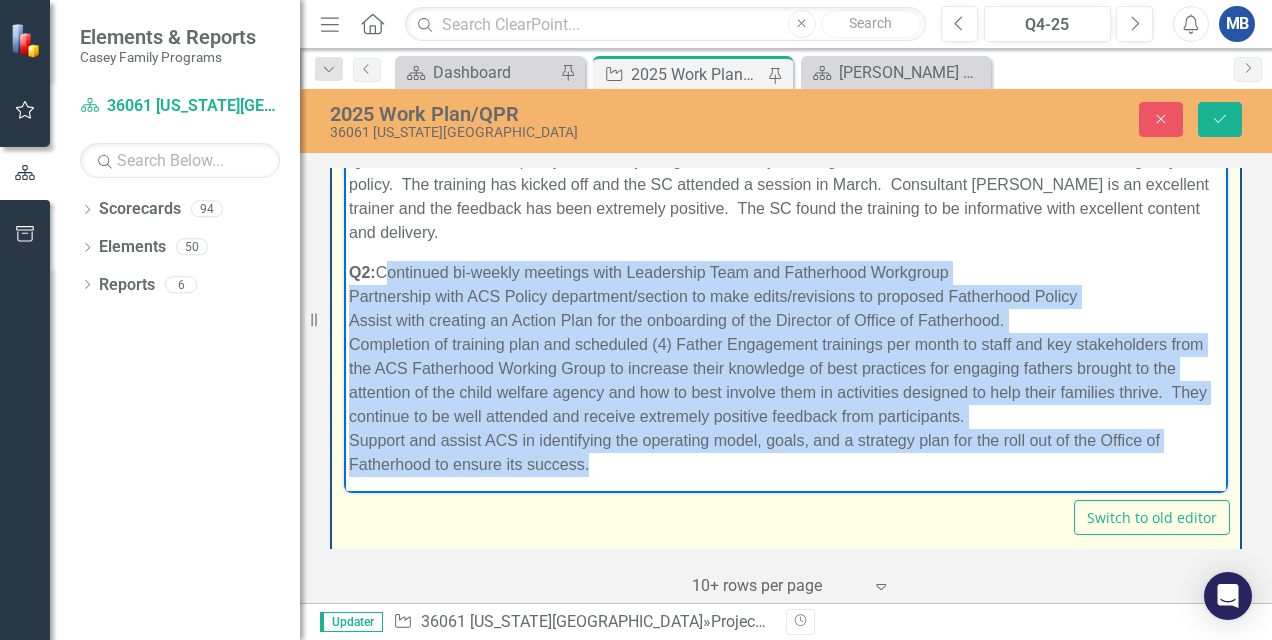 drag, startPoint x: 381, startPoint y: 270, endPoint x: 670, endPoint y: 468, distance: 350.3213 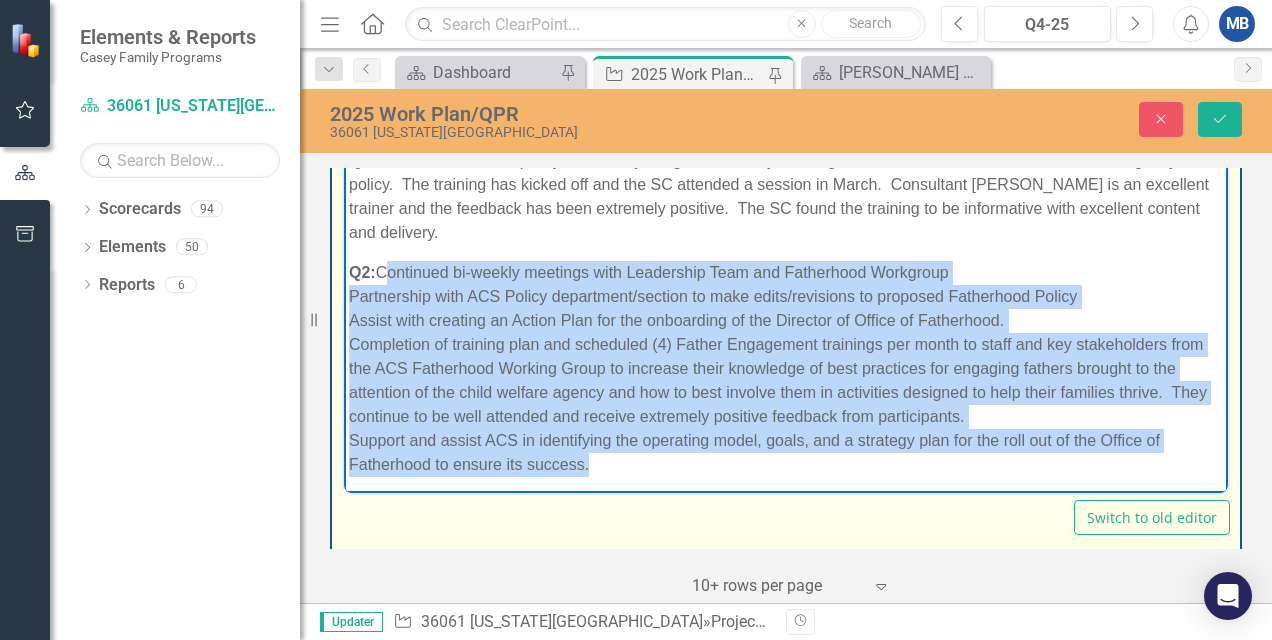 click on "Q2:  Continued bi-weekly meetings with Leadership Team and Fatherhood Workgroup Partnership with ACS Policy department/section to make edits/revisions to proposed Fatherhood Policy Assist with creating an Action Plan for the onboarding of the Director of Office of Fatherhood. Completion of training plan and scheduled (4) Father Engagement trainings per month to staff and key stakeholders from the ACS Fatherhood Working Group to increase their knowledge of best practices for engaging fathers brought to the attention of the child welfare agency and how to best involve them in activities designed to help their families thrive.  They continue to be well attended and receive extremely positive feedback from participants. Support and assist ACS in identifying the operating model, goals, and a strategy plan for the roll out of the Office of Fatherhood to ensure its success." at bounding box center (786, 369) 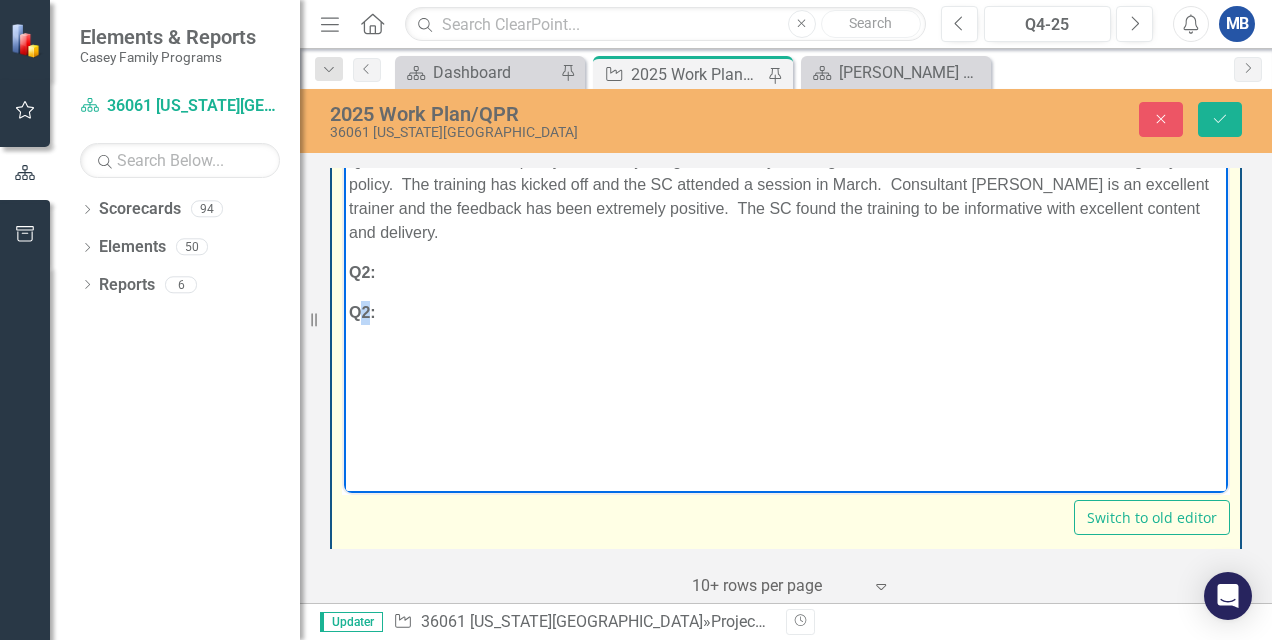 click on "Q2:" at bounding box center [362, 312] 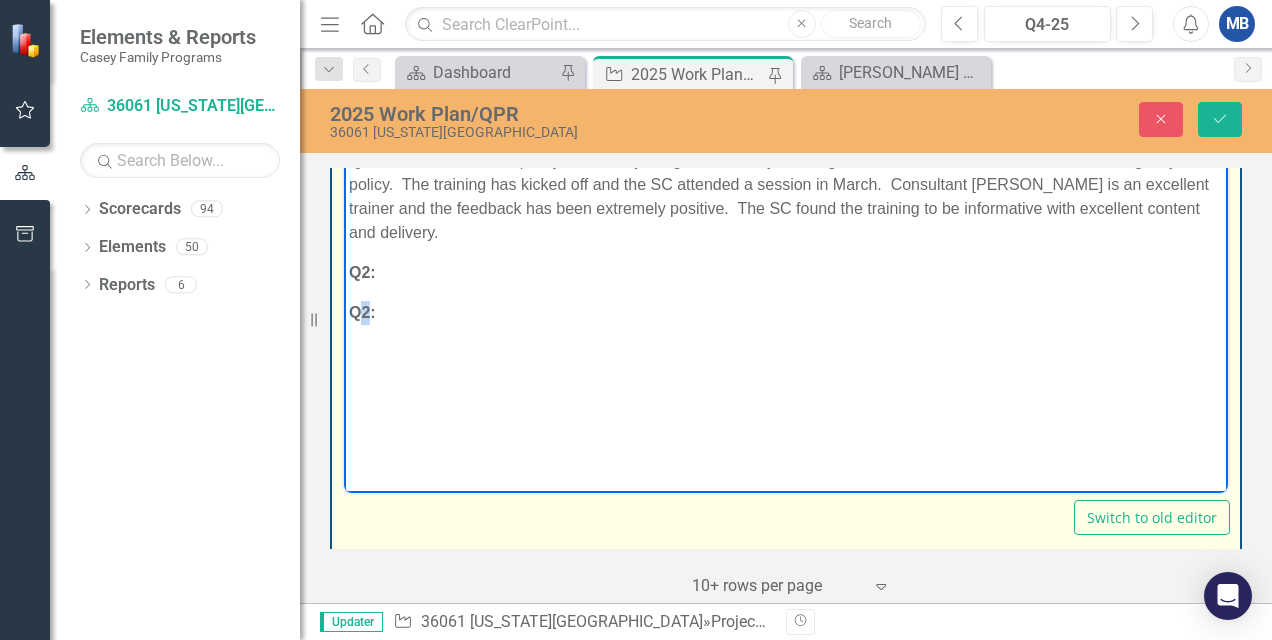 type 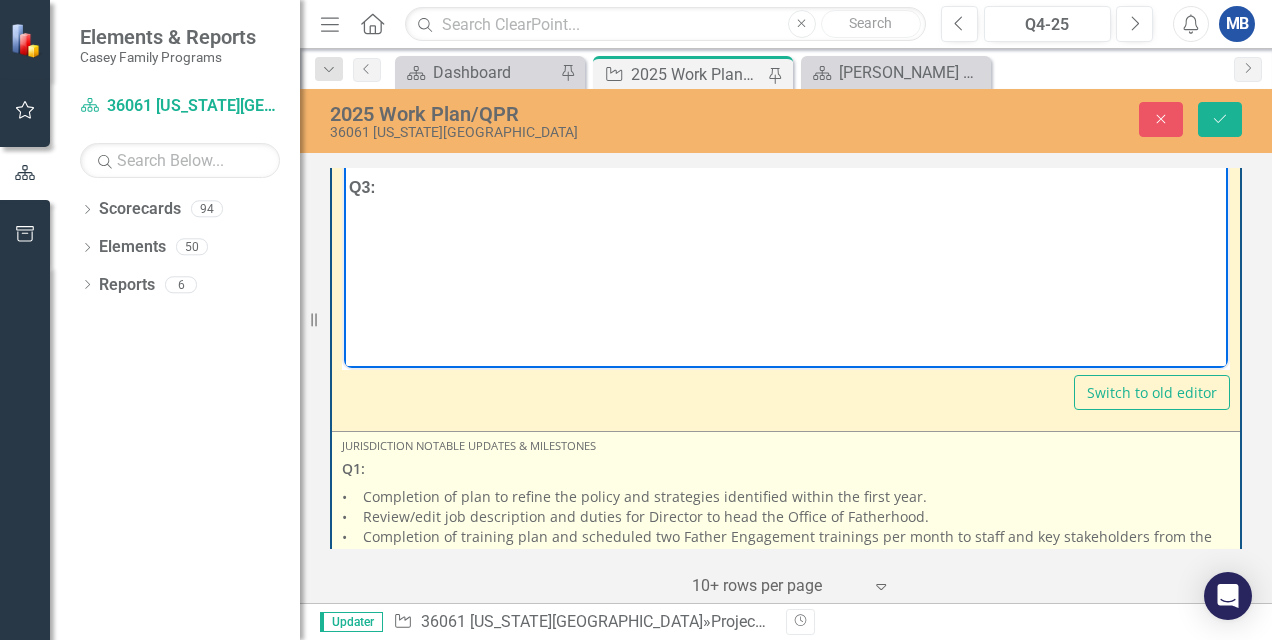 scroll, scrollTop: 2200, scrollLeft: 0, axis: vertical 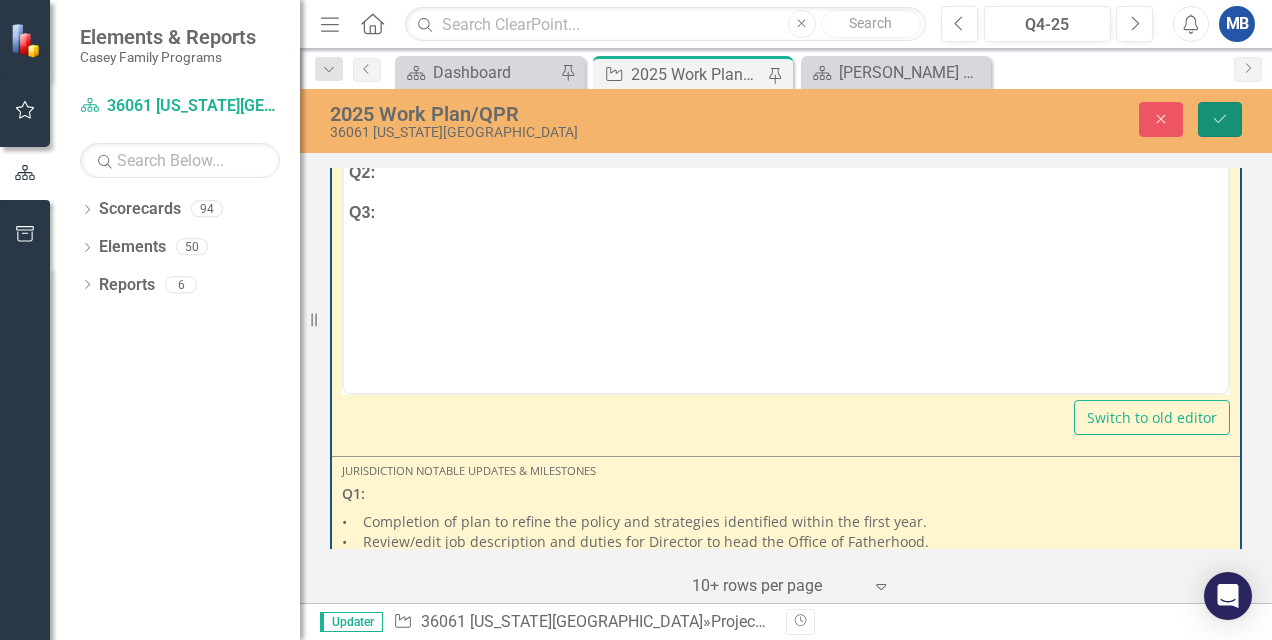 click on "Save" 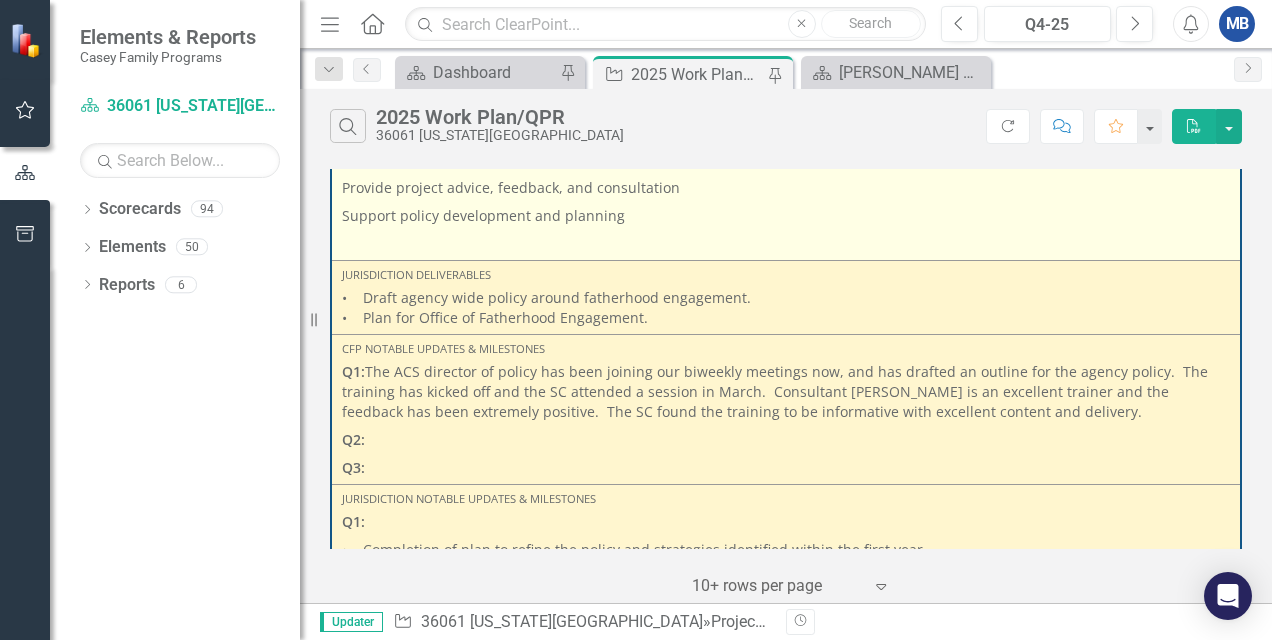 scroll, scrollTop: 2000, scrollLeft: 0, axis: vertical 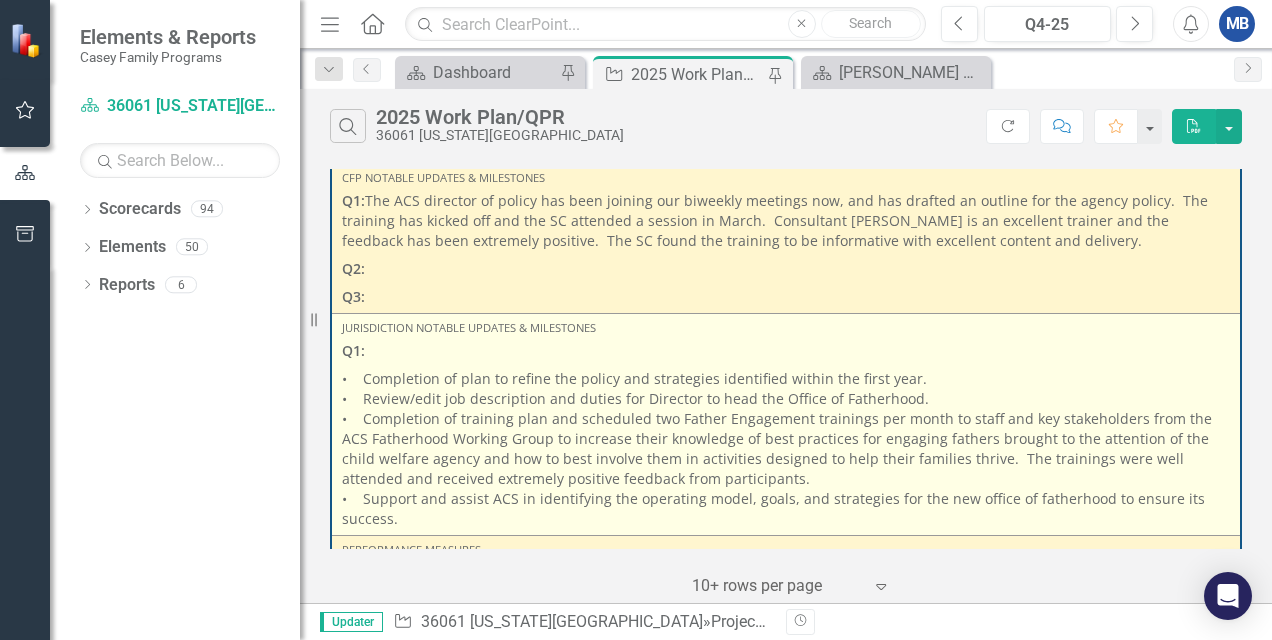 click on "•    Completion of plan to refine the policy and strategies identified within the first year.  •    Review/edit job description and duties for Director to head the Office of Fatherhood.   •    Completion of training plan and scheduled two Father Engagement trainings per month to staff and key stakeholders from the ACS Fatherhood Working Group to increase their knowledge of best practices for engaging fathers brought to the attention of the child welfare agency and how to best involve them in activities designed to help their families thrive.  The trainings were well attended and received extremely positive feedback from participants.  •    Support and assist ACS in identifying the operating model, goals, and strategies for the new office of fatherhood to ensure its success." at bounding box center (786, 447) 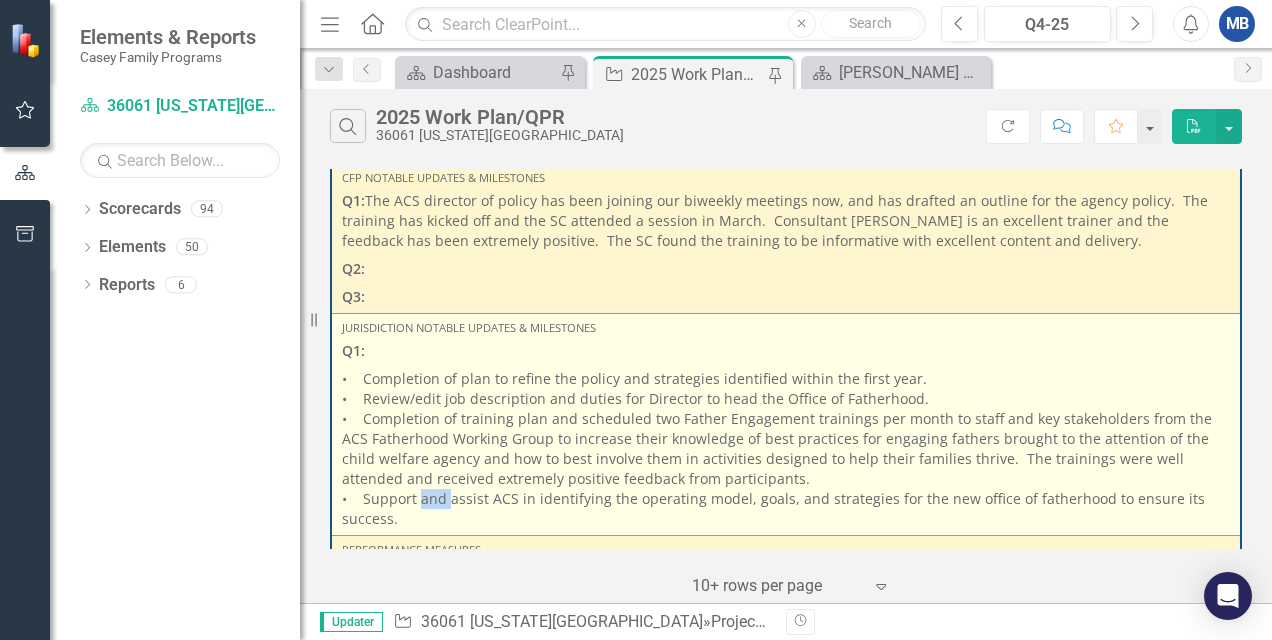 click on "•    Completion of plan to refine the policy and strategies identified within the first year.  •    Review/edit job description and duties for Director to head the Office of Fatherhood.   •    Completion of training plan and scheduled two Father Engagement trainings per month to staff and key stakeholders from the ACS Fatherhood Working Group to increase their knowledge of best practices for engaging fathers brought to the attention of the child welfare agency and how to best involve them in activities designed to help their families thrive.  The trainings were well attended and received extremely positive feedback from participants.  •    Support and assist ACS in identifying the operating model, goals, and strategies for the new office of fatherhood to ensure its success." at bounding box center (786, 447) 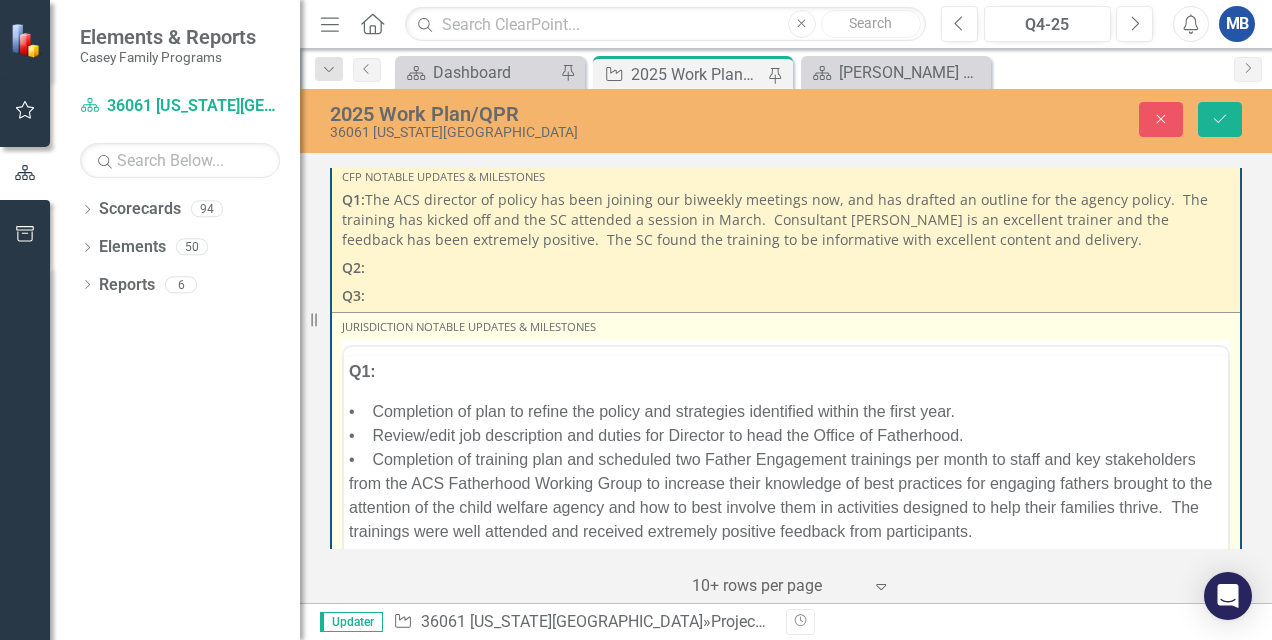 scroll, scrollTop: 0, scrollLeft: 0, axis: both 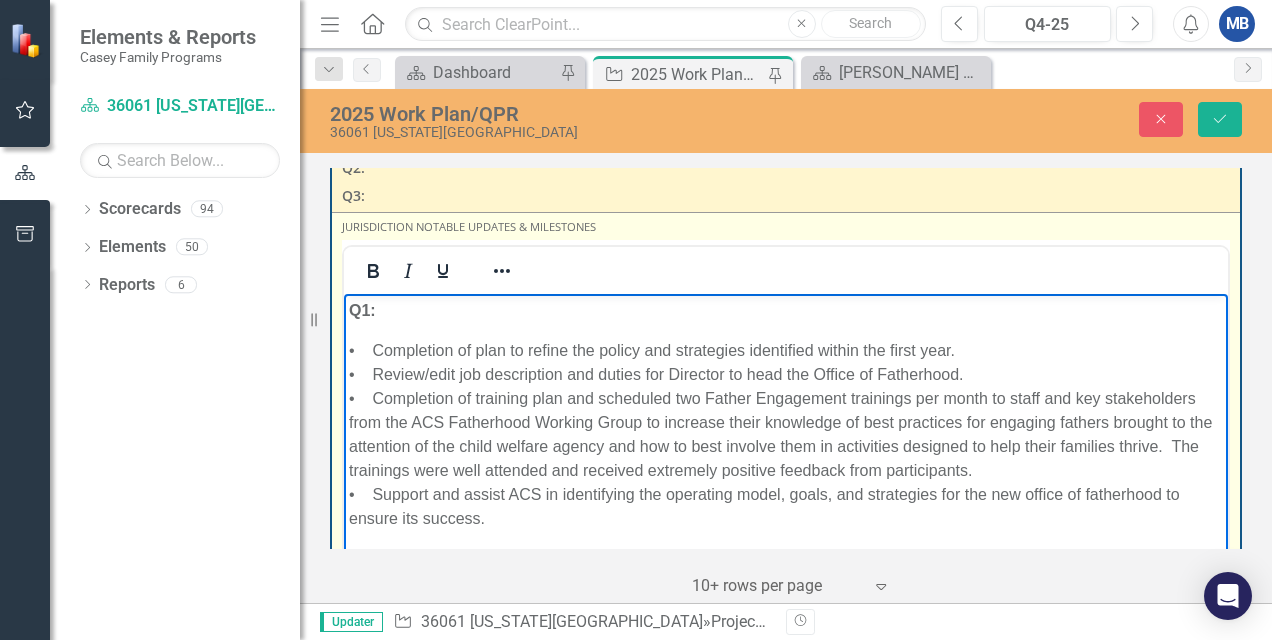 click on "Q1: •    Completion of plan to refine the policy and strategies identified within the first year.  •    Review/edit job description and duties for Director to head the Office of Fatherhood.   •    Completion of training plan and scheduled two Father Engagement trainings per month to staff and key stakeholders from the ACS Fatherhood Working Group to increase their knowledge of best practices for engaging fathers brought to the attention of the child welfare agency and how to best involve them in activities designed to help their families thrive.  The trainings were well attended and received extremely positive feedback from participants.  •    Support and assist ACS in identifying the operating model, goals, and strategies for the new office of fatherhood to ensure its success." at bounding box center [786, 444] 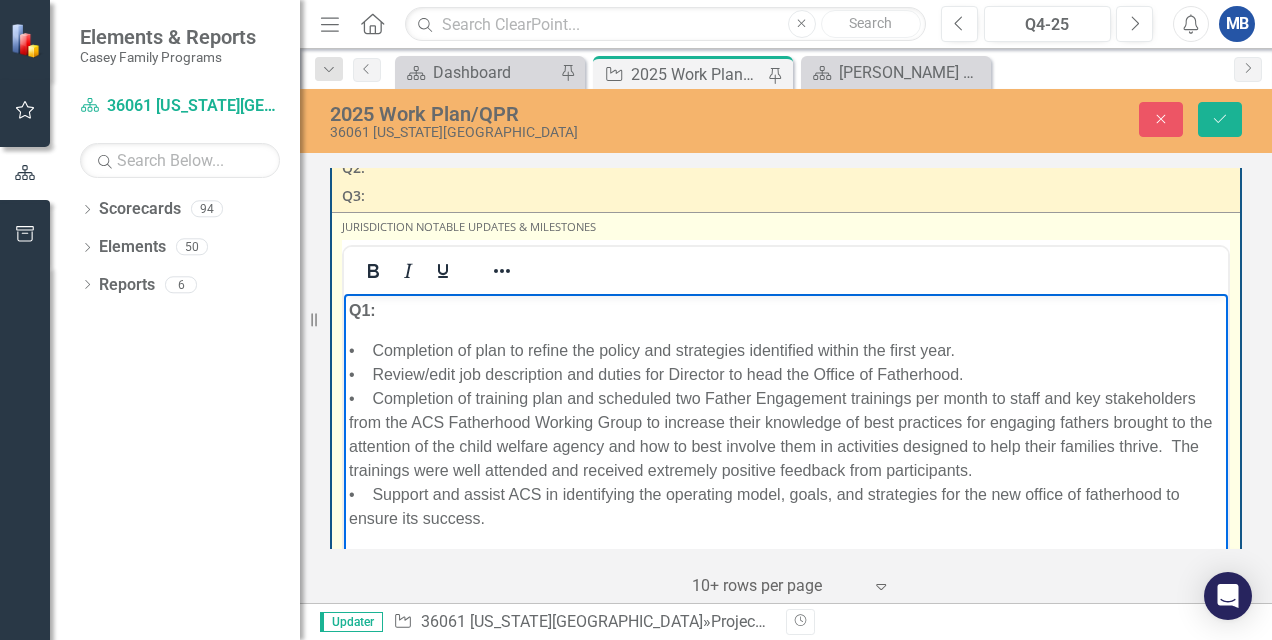 click on "•    Completion of plan to refine the policy and strategies identified within the first year.  •    Review/edit job description and duties for Director to head the Office of Fatherhood.   •    Completion of training plan and scheduled two Father Engagement trainings per month to staff and key stakeholders from the ACS Fatherhood Working Group to increase their knowledge of best practices for engaging fathers brought to the attention of the child welfare agency and how to best involve them in activities designed to help their families thrive.  The trainings were well attended and received extremely positive feedback from participants.  •    Support and assist ACS in identifying the operating model, goals, and strategies for the new office of fatherhood to ensure its success." at bounding box center [786, 435] 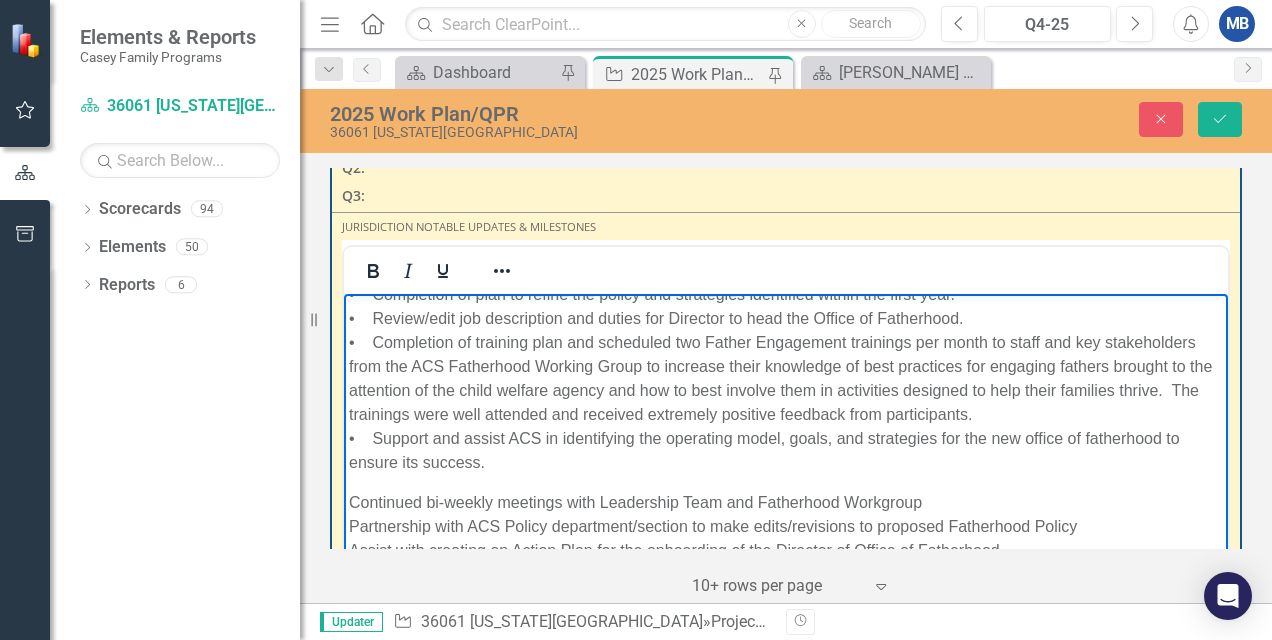 scroll, scrollTop: 0, scrollLeft: 0, axis: both 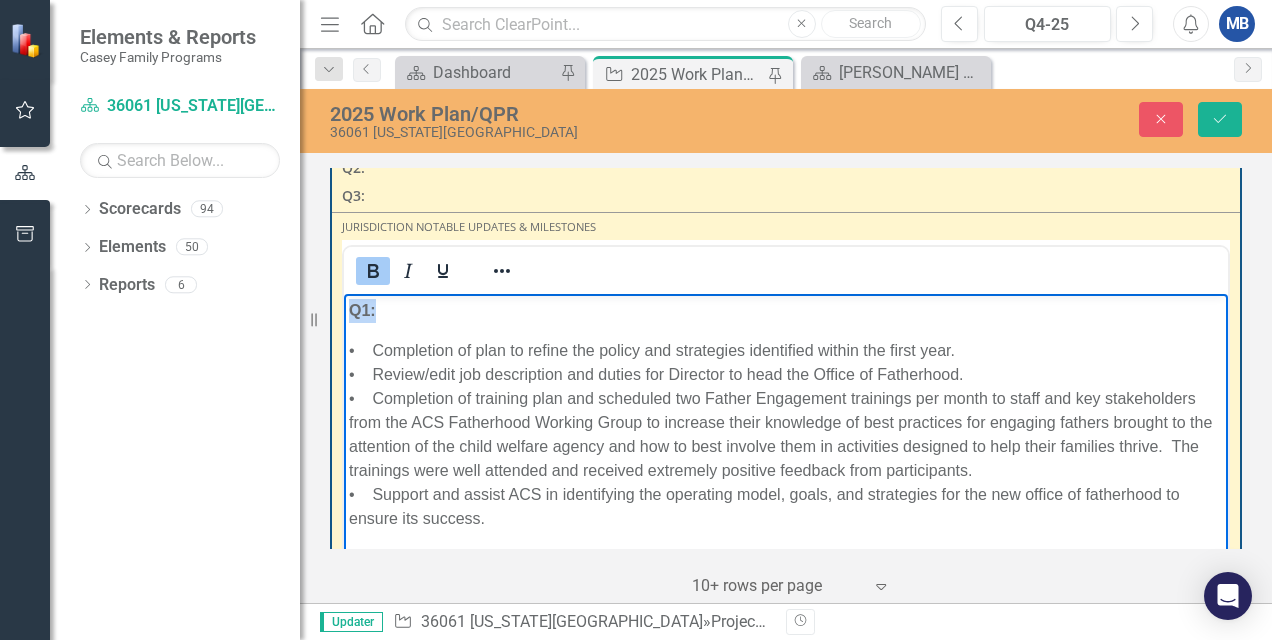 drag, startPoint x: 351, startPoint y: 312, endPoint x: 380, endPoint y: 312, distance: 29 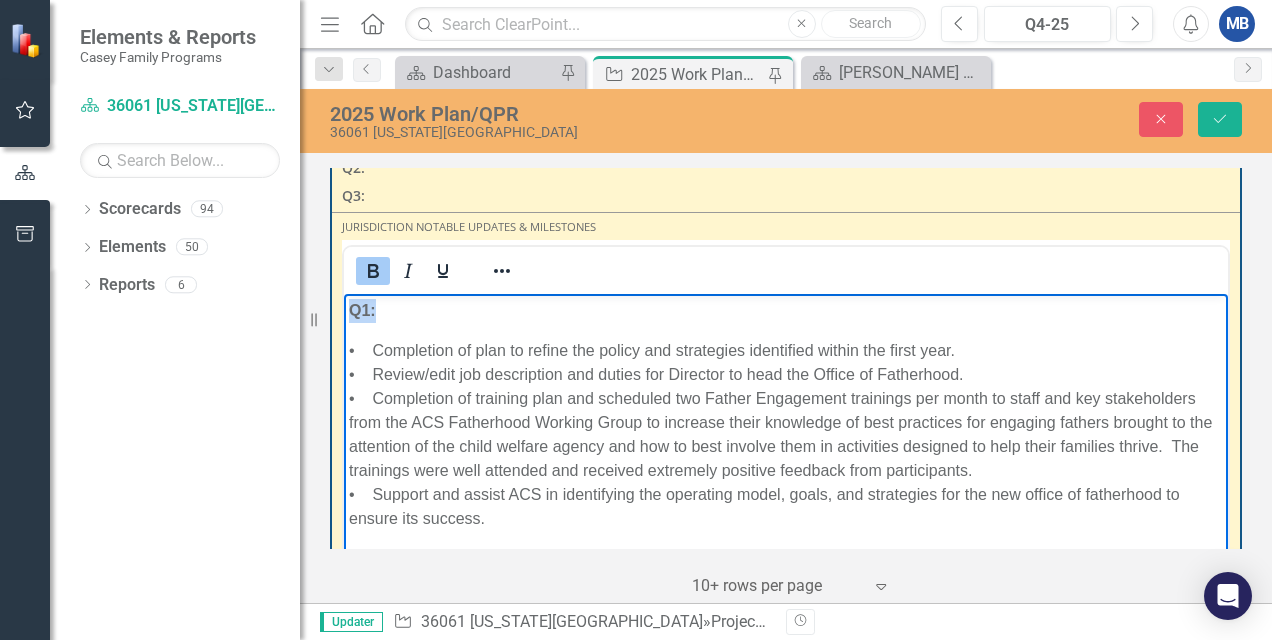 click on "Q1:" at bounding box center [786, 311] 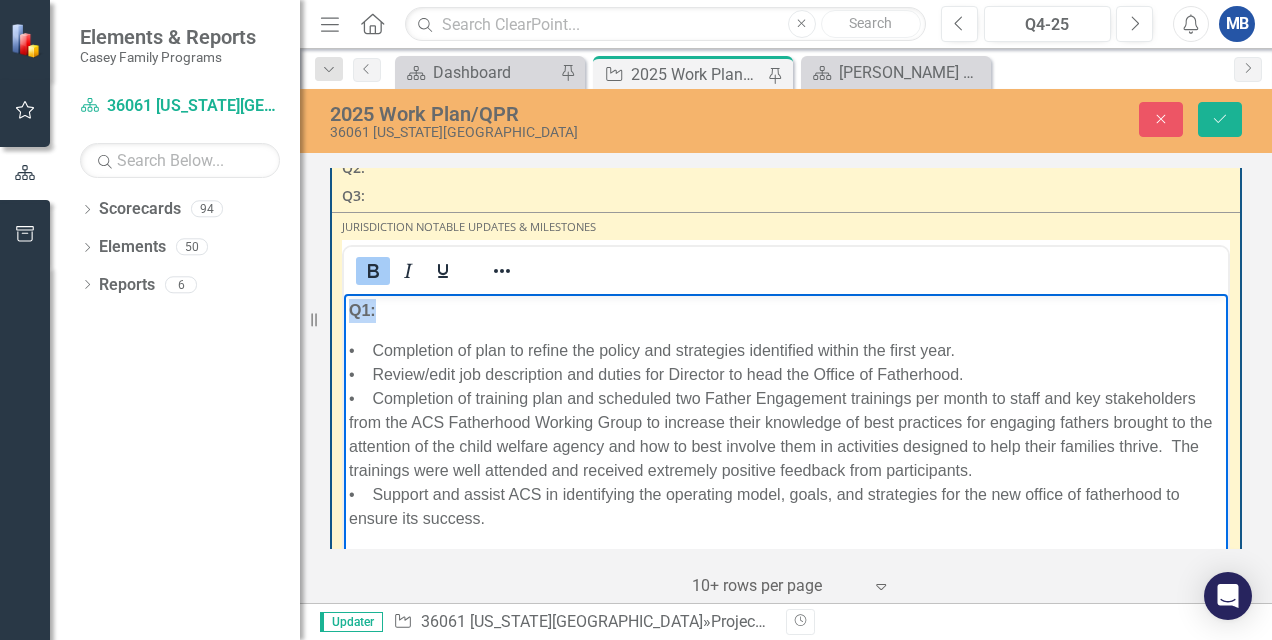 copy on "Q1:" 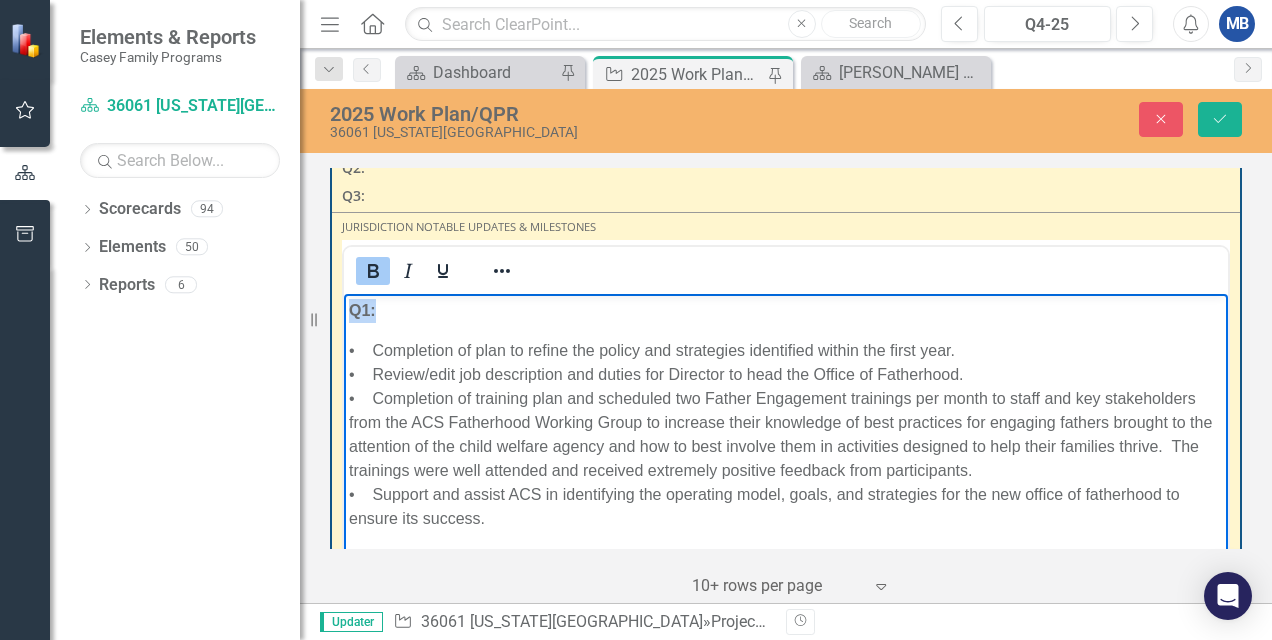 scroll, scrollTop: 180, scrollLeft: 0, axis: vertical 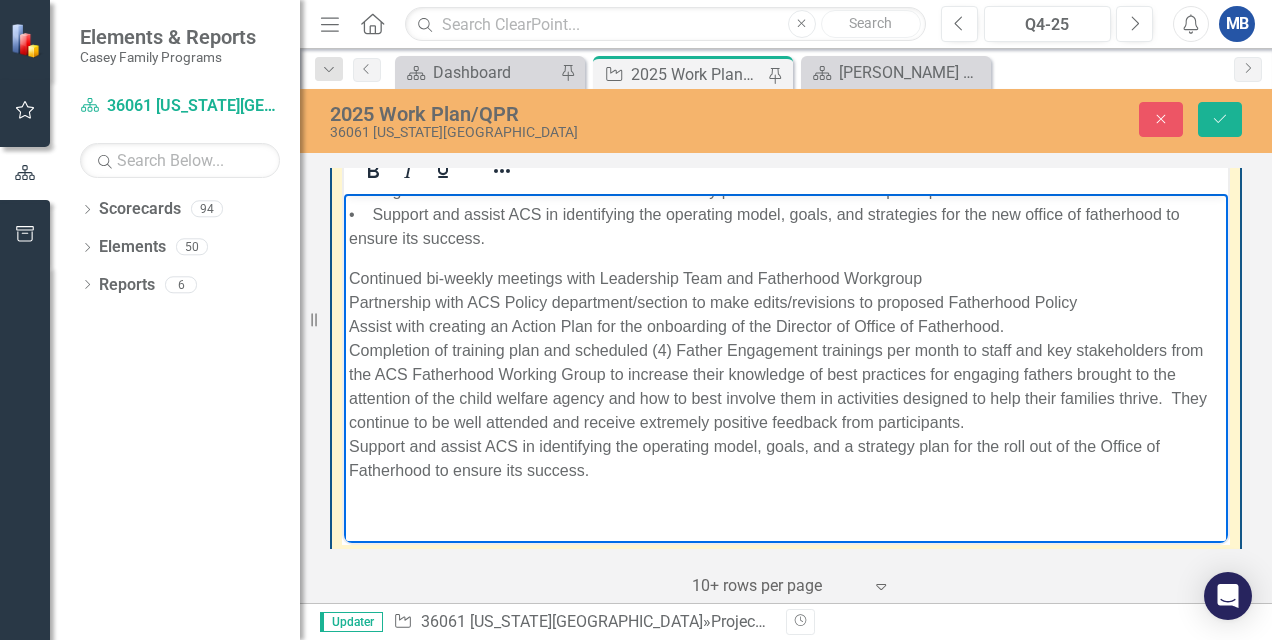 click on "Continued bi-weekly meetings with Leadership Team and Fatherhood Workgroup Partnership with ACS Policy department/section to make edits/revisions to proposed Fatherhood Policy Assist with creating an Action Plan for the onboarding of the Director of Office of Fatherhood. Completion of training plan and scheduled (4) Father Engagement trainings per month to staff and key stakeholders from the ACS Fatherhood Working Group to increase their knowledge of best practices for engaging fathers brought to the attention of the child welfare agency and how to best involve them in activities designed to help their families thrive.  They continue to be well attended and receive extremely positive feedback from participants. Support and assist ACS in identifying the operating model, goals, and a strategy plan for the roll out of the Office of Fatherhood to ensure its success." at bounding box center (786, 375) 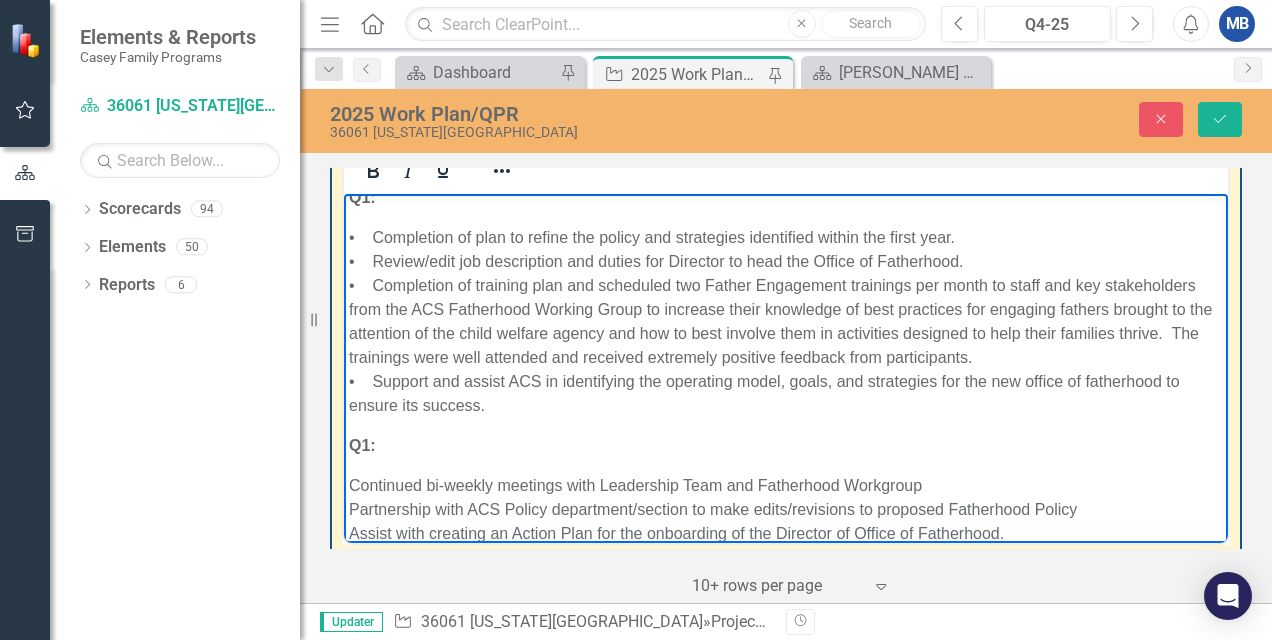 scroll, scrollTop: 0, scrollLeft: 0, axis: both 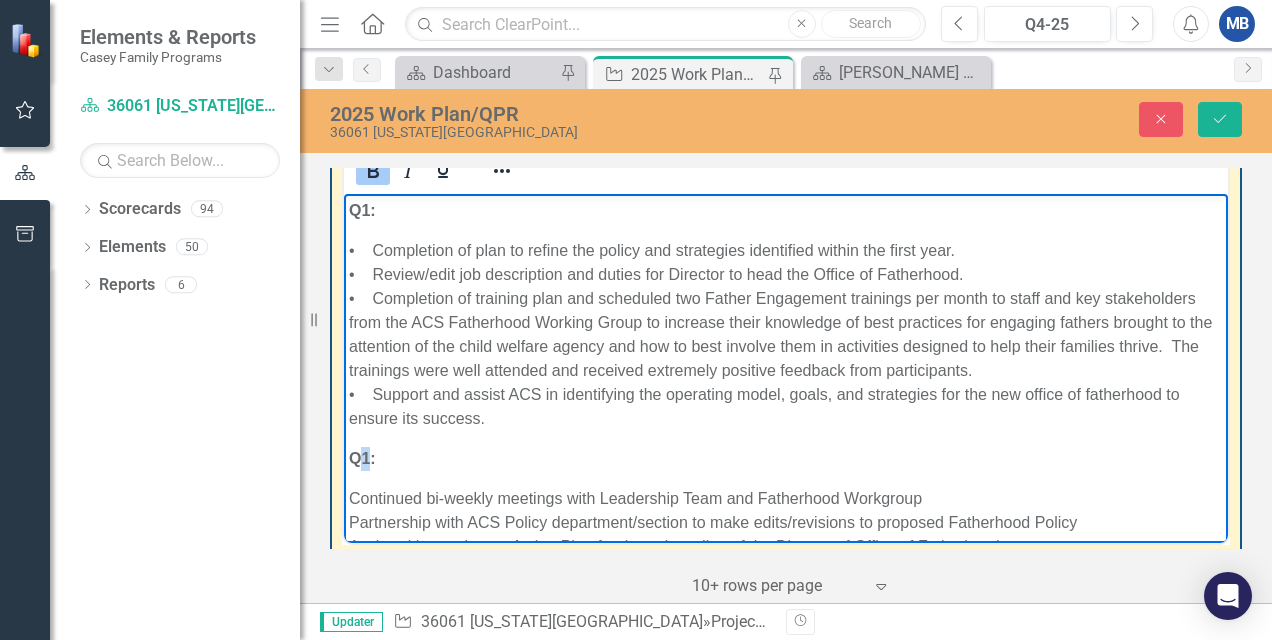 click on "Q1:" at bounding box center [362, 458] 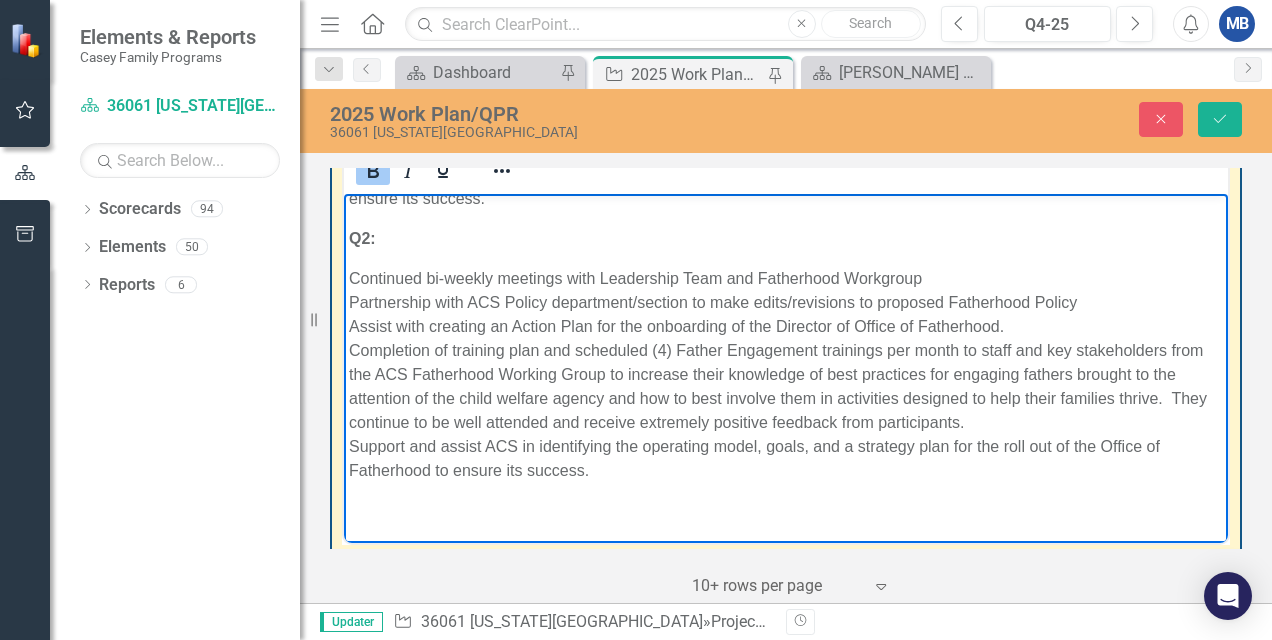 scroll, scrollTop: 0, scrollLeft: 0, axis: both 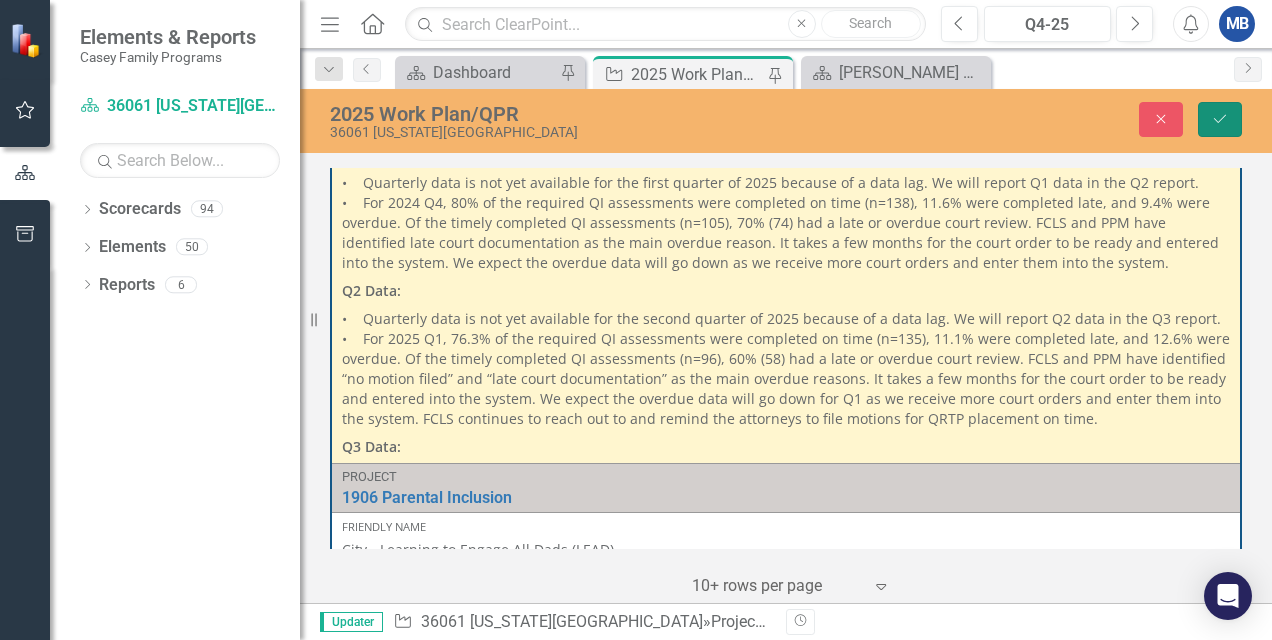 click on "Save" 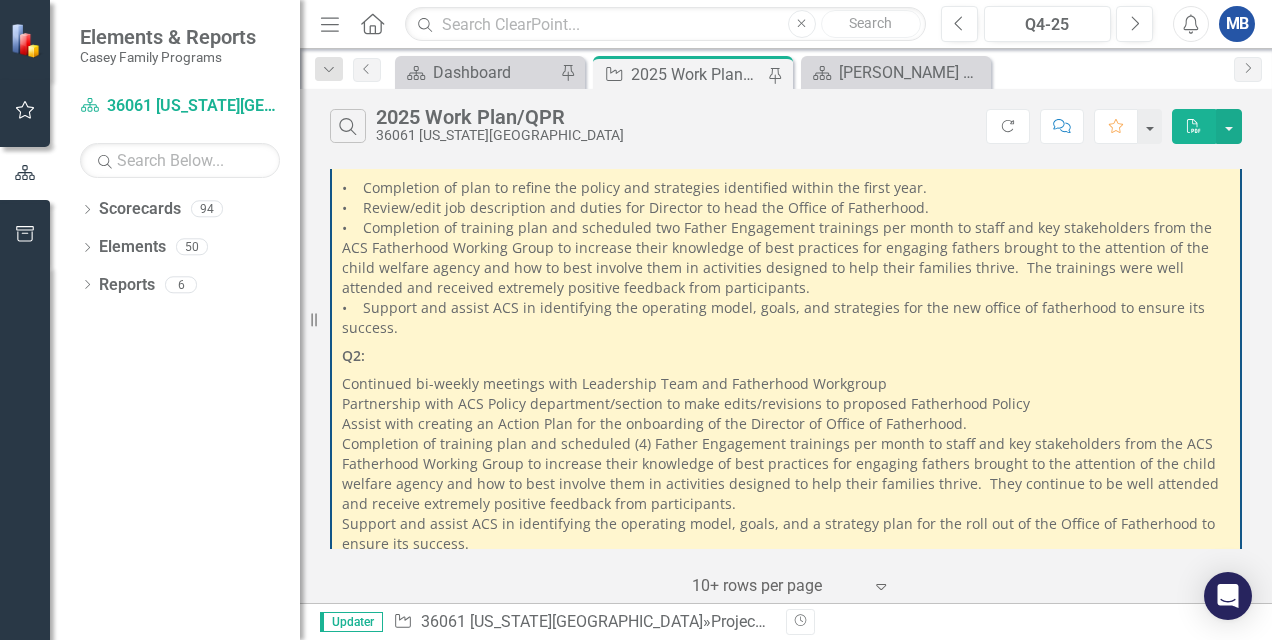 scroll, scrollTop: 2300, scrollLeft: 0, axis: vertical 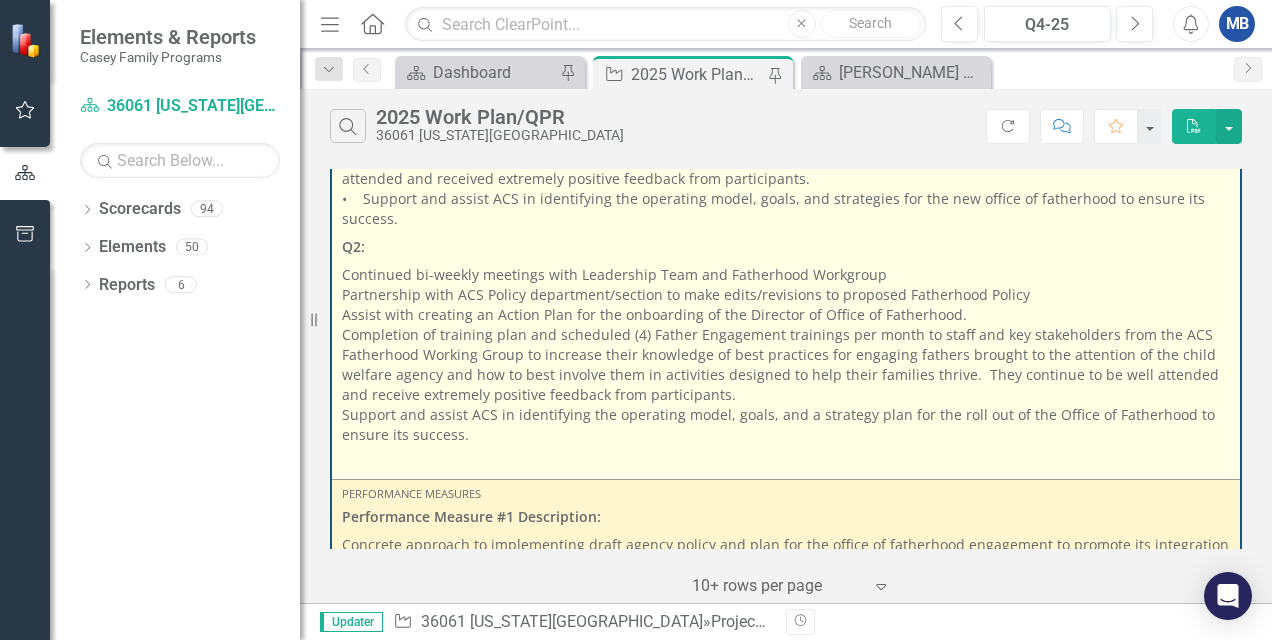 click on "Continued bi-weekly meetings with Leadership Team and Fatherhood Workgroup Partnership with ACS Policy department/section to make edits/revisions to proposed Fatherhood Policy Assist with creating an Action Plan for the onboarding of the Director of Office of Fatherhood. Completion of training plan and scheduled (4) Father Engagement trainings per month to staff and key stakeholders from the ACS Fatherhood Working Group to increase their knowledge of best practices for engaging fathers brought to the attention of the child welfare agency and how to best involve them in activities designed to help their families thrive.  They continue to be well attended and receive extremely positive feedback from participants. Support and assist ACS in identifying the operating model, goals, and a strategy plan for the roll out of the Office of Fatherhood to ensure its success." at bounding box center (786, 355) 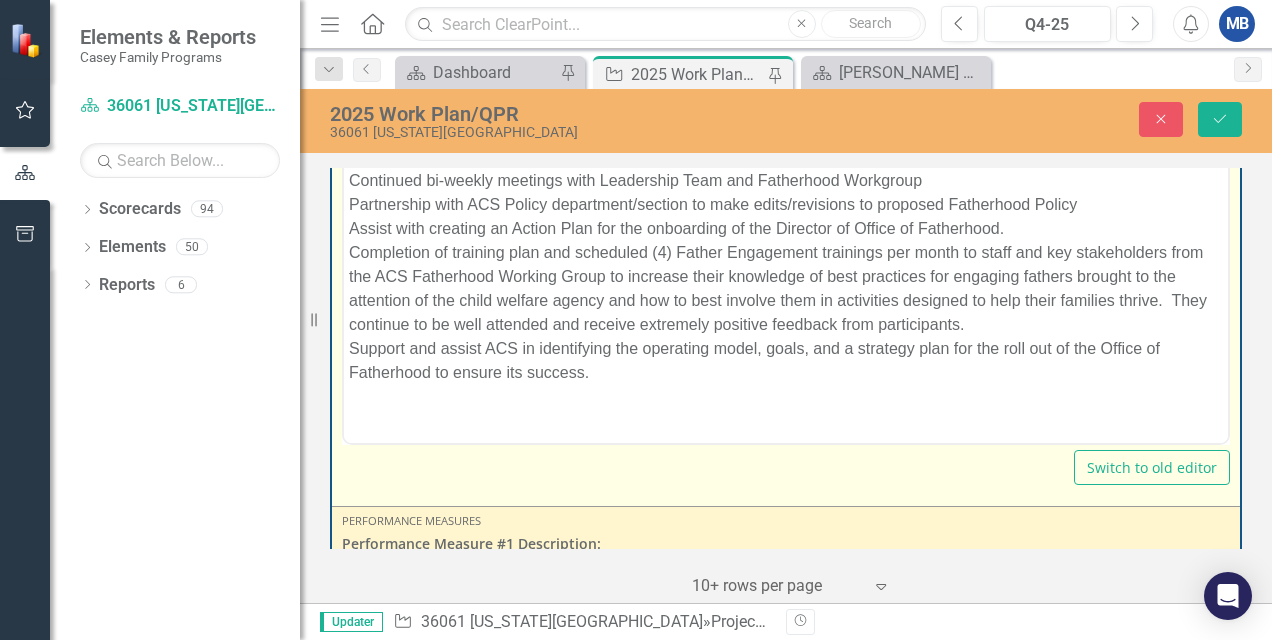 scroll, scrollTop: 220, scrollLeft: 0, axis: vertical 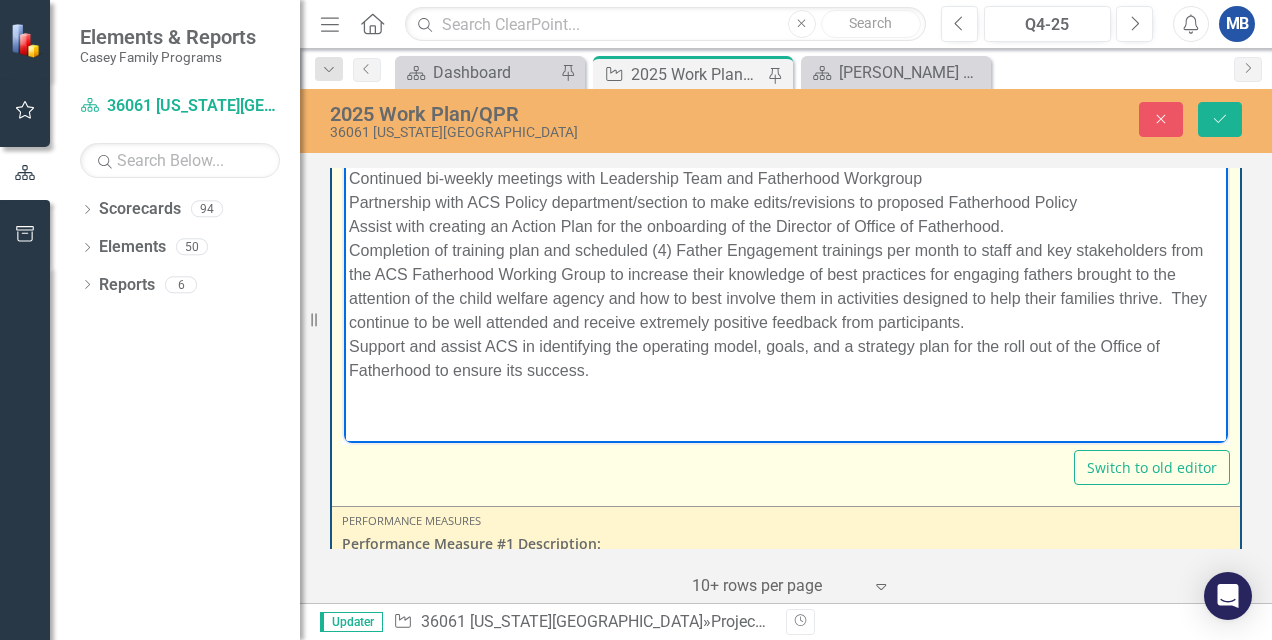 click on "Continued bi-weekly meetings with Leadership Team and Fatherhood Workgroup Partnership with ACS Policy department/section to make edits/revisions to proposed Fatherhood Policy Assist with creating an Action Plan for the onboarding of the Director of Office of Fatherhood. Completion of training plan and scheduled (4) Father Engagement trainings per month to staff and key stakeholders from the ACS Fatherhood Working Group to increase their knowledge of best practices for engaging fathers brought to the attention of the child welfare agency and how to best involve them in activities designed to help their families thrive.  They continue to be well attended and receive extremely positive feedback from participants. Support and assist ACS in identifying the operating model, goals, and a strategy plan for the roll out of the Office of Fatherhood to ensure its success." at bounding box center [786, 275] 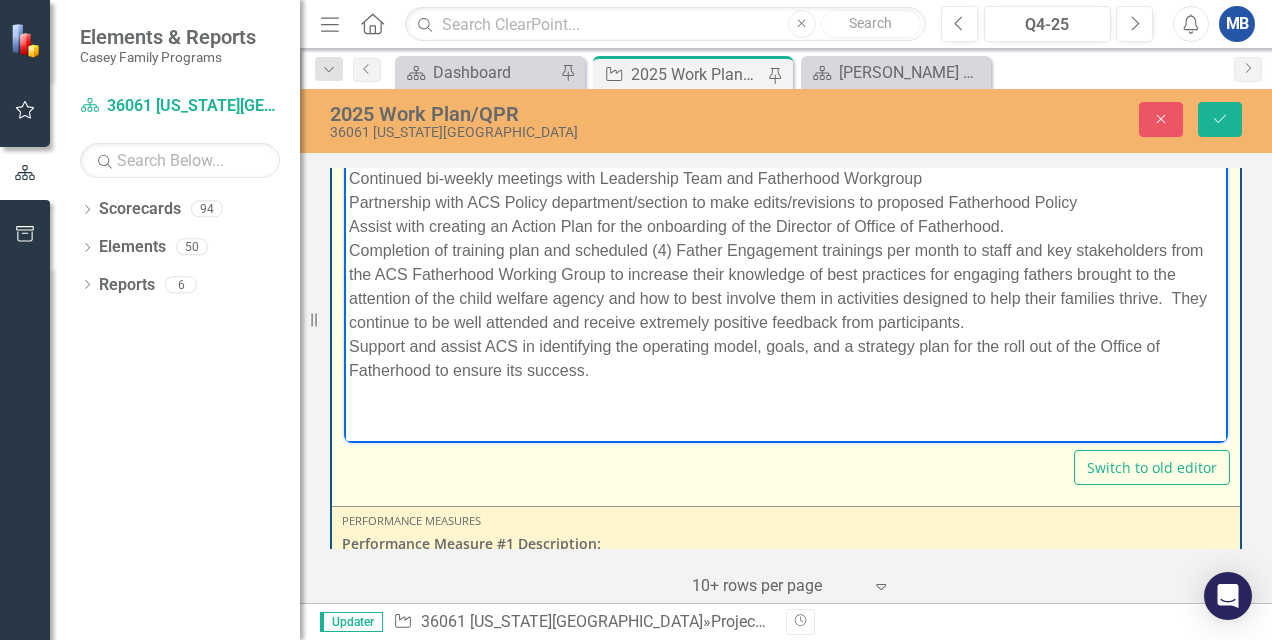 paste 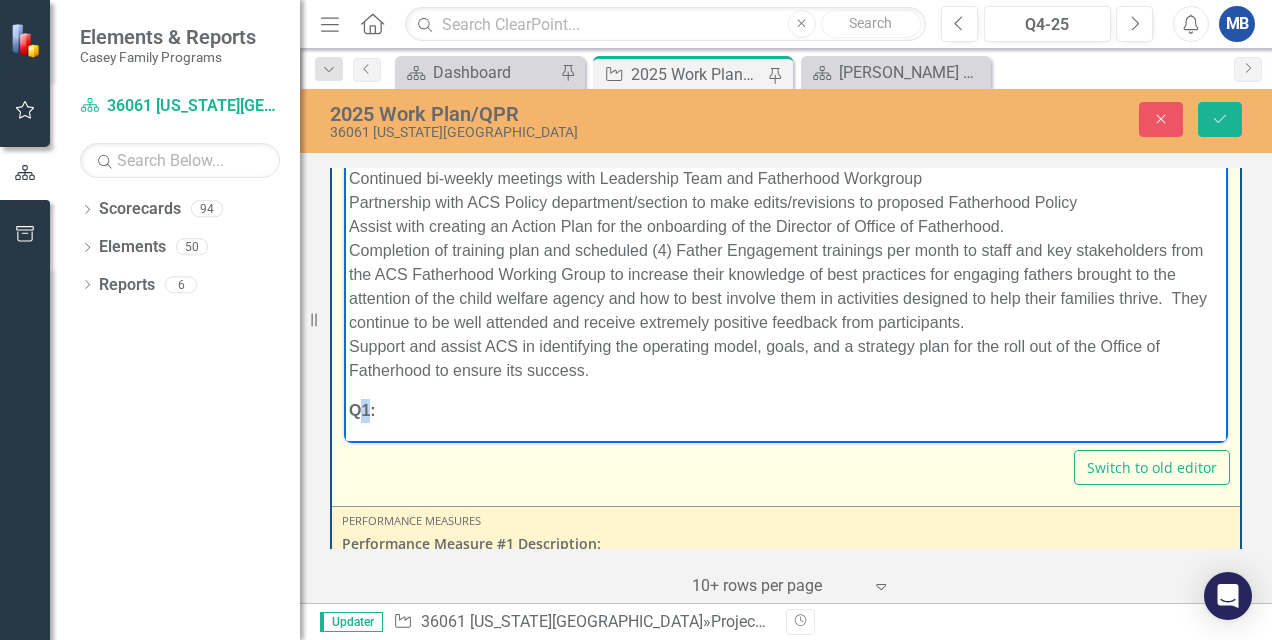 click on "Q1:" at bounding box center (362, 410) 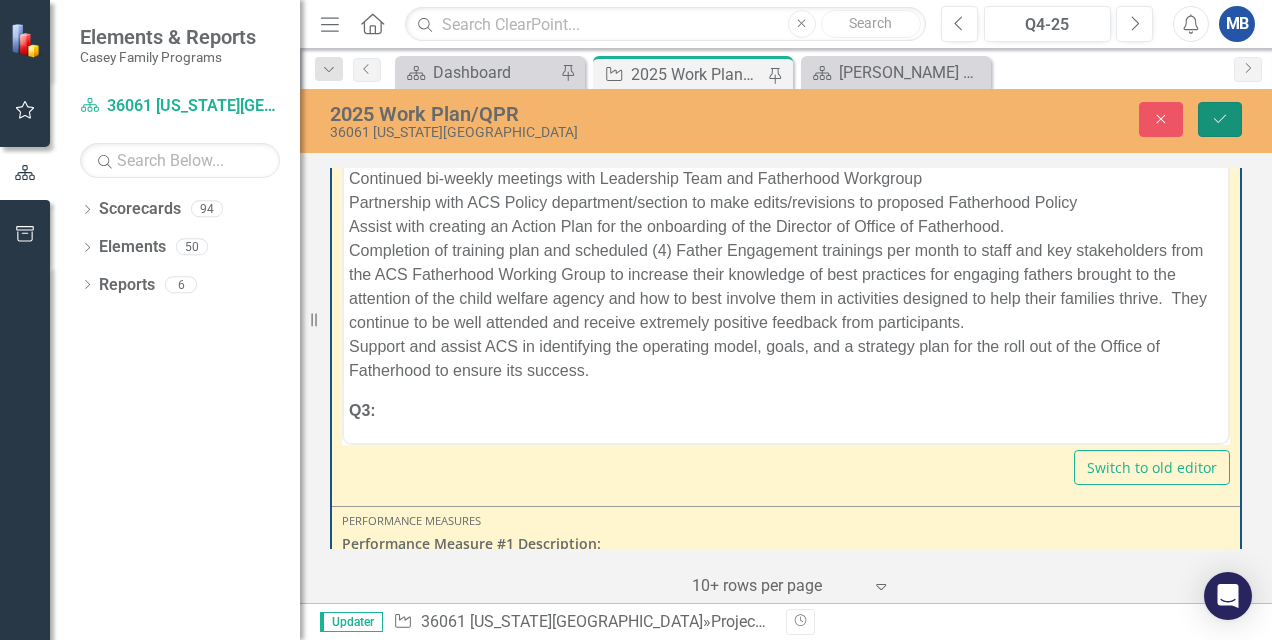 click on "Save" 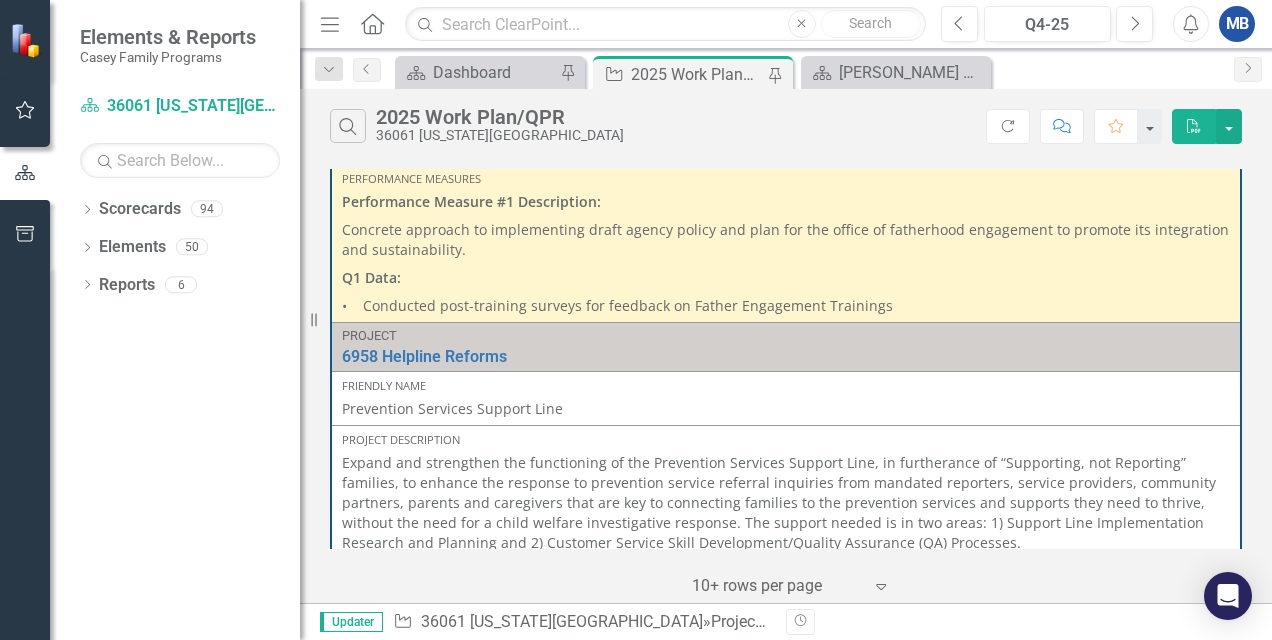 scroll, scrollTop: 2600, scrollLeft: 0, axis: vertical 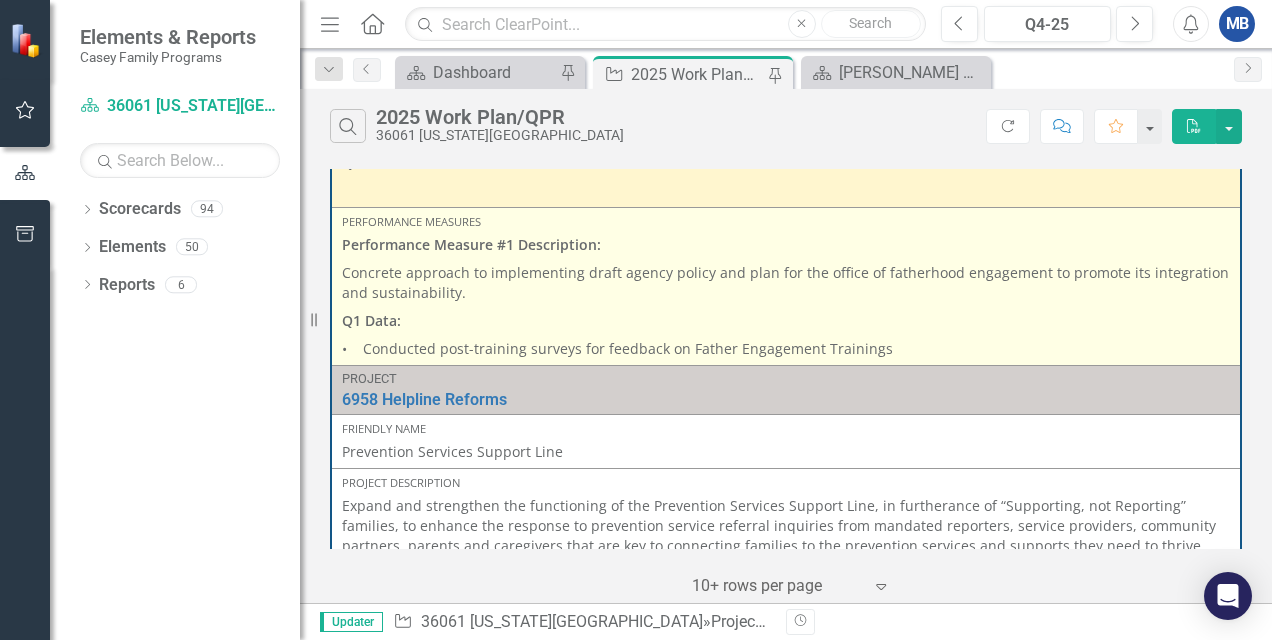 click on "Q1 Data:" at bounding box center (371, 320) 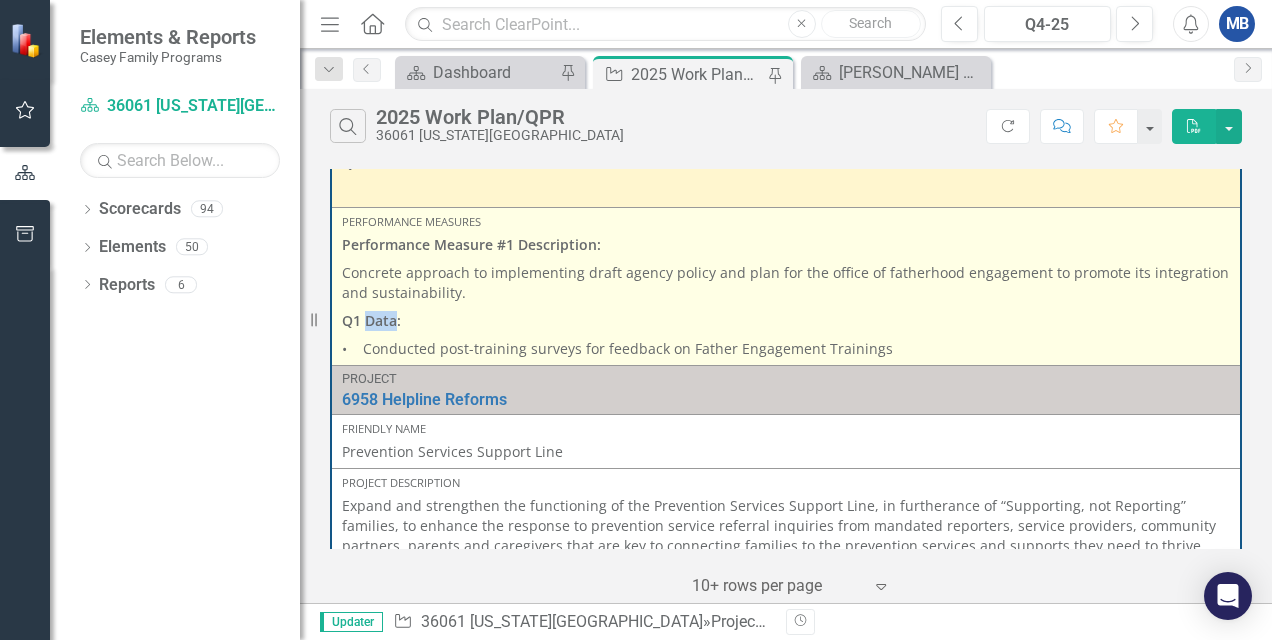 click on "Q1 Data:" at bounding box center (371, 320) 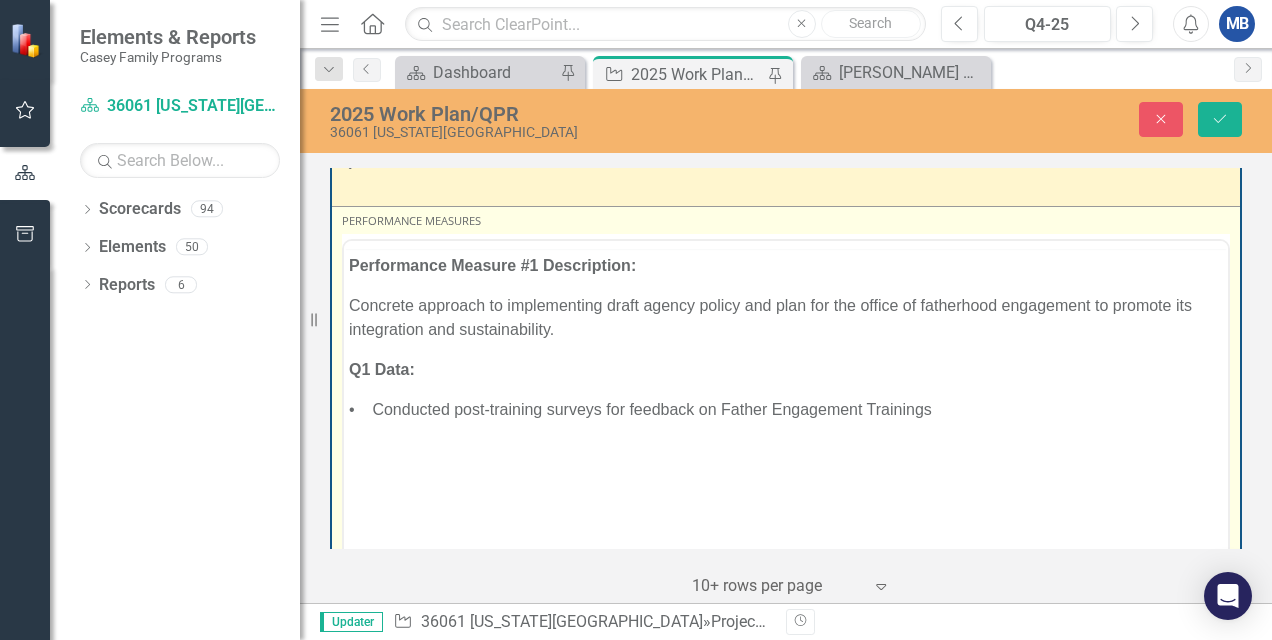 scroll, scrollTop: 0, scrollLeft: 0, axis: both 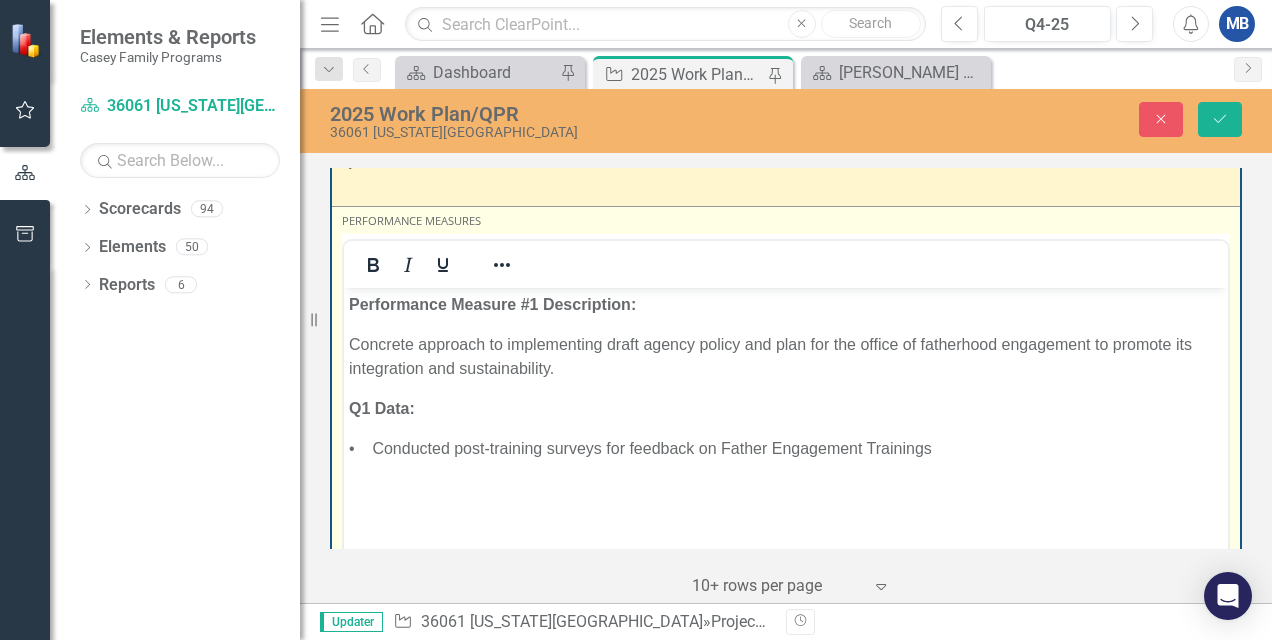 drag, startPoint x: 710, startPoint y: 585, endPoint x: 350, endPoint y: 410, distance: 400.28116 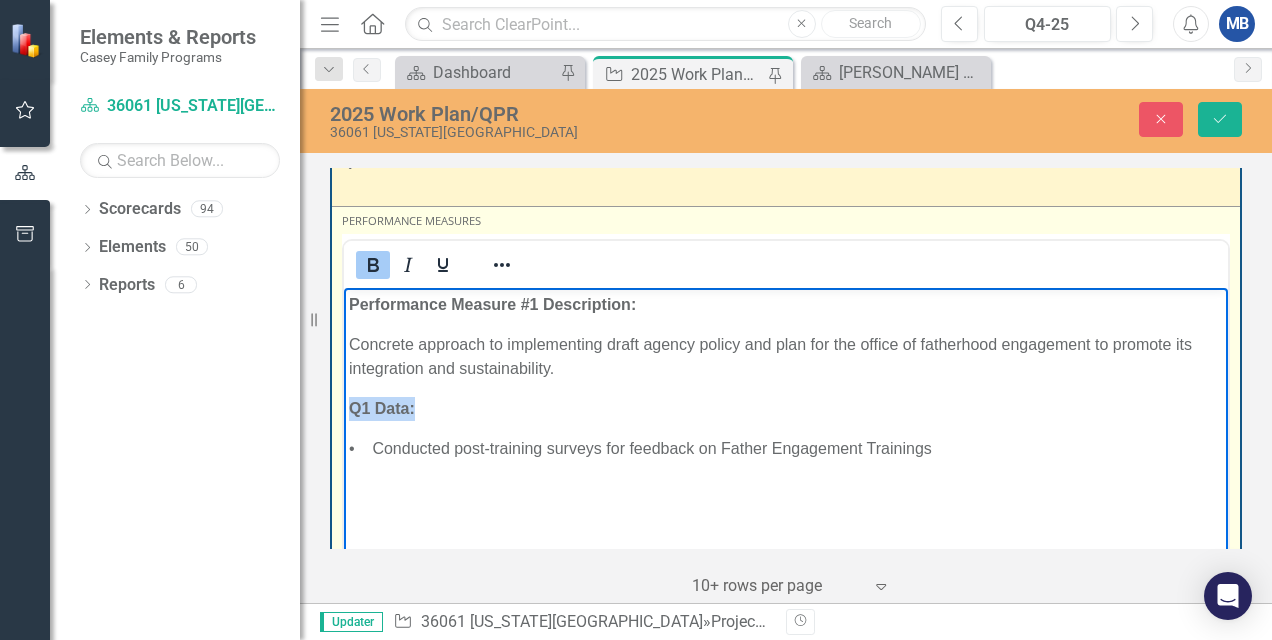 drag, startPoint x: 350, startPoint y: 410, endPoint x: 430, endPoint y: 406, distance: 80.09994 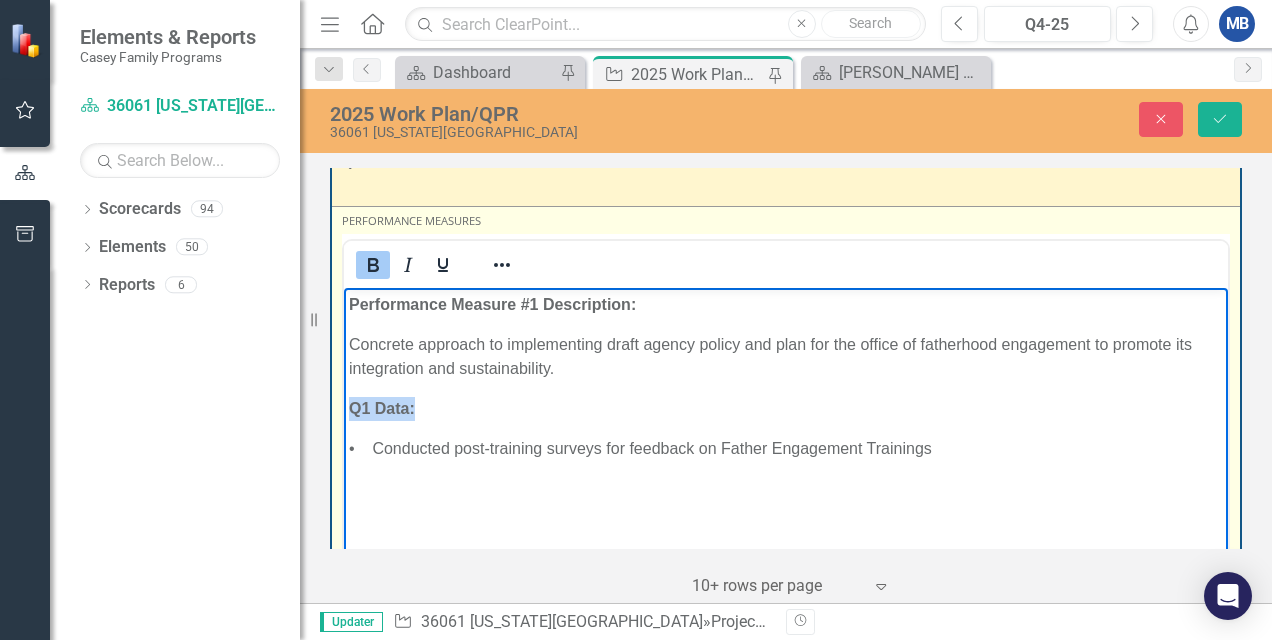 click on "Q1 Data:" at bounding box center (786, 409) 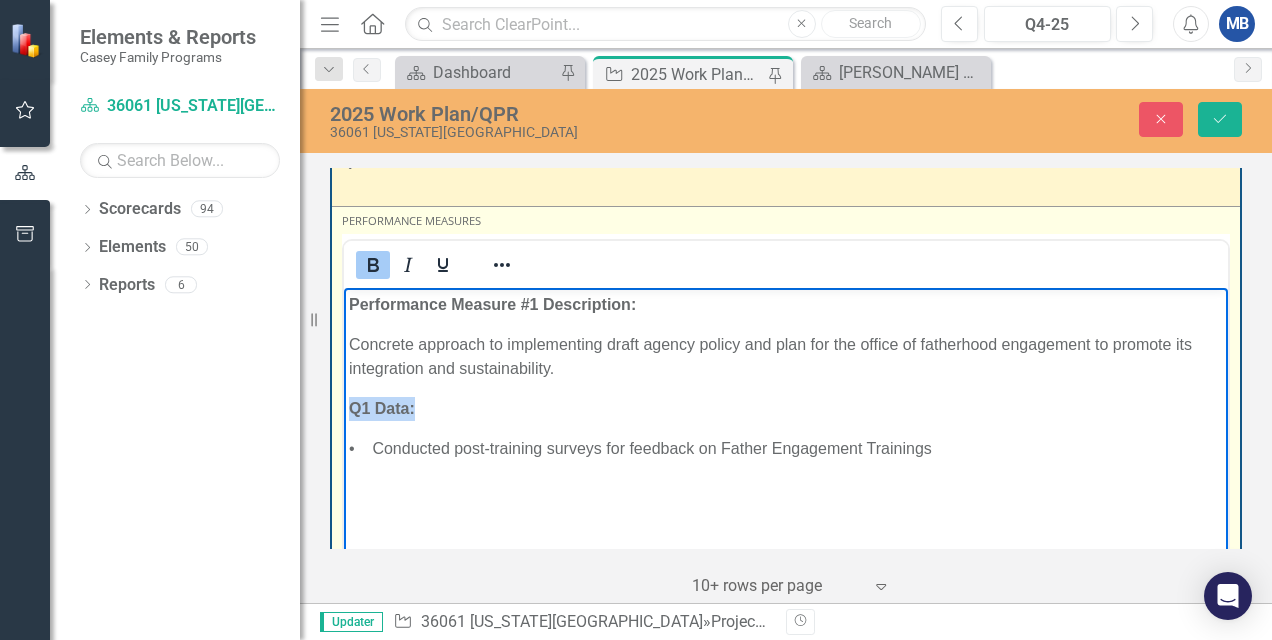 copy on "Q1 Data:" 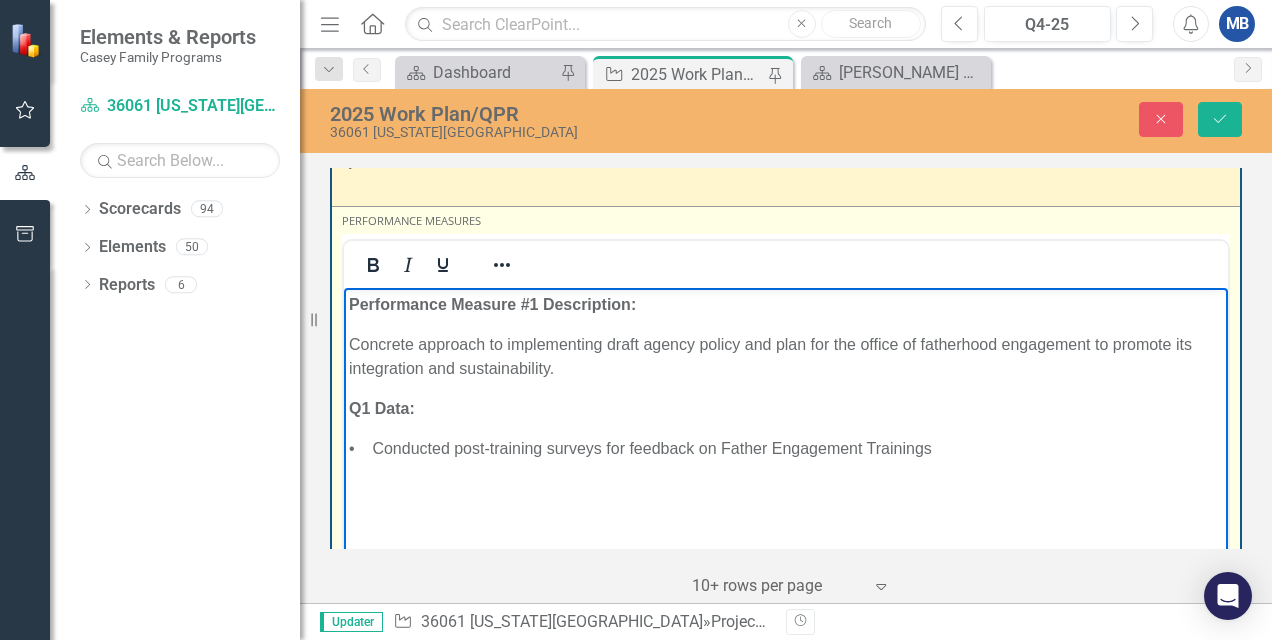 click on "Performance Measure #1 Description: Concrete approach to implementing draft agency policy and plan for the office of fatherhood engagement to promote its integration and sustainability. Q1 Data: •    Conducted post-training surveys for feedback on Father Engagement Trainings" at bounding box center [786, 438] 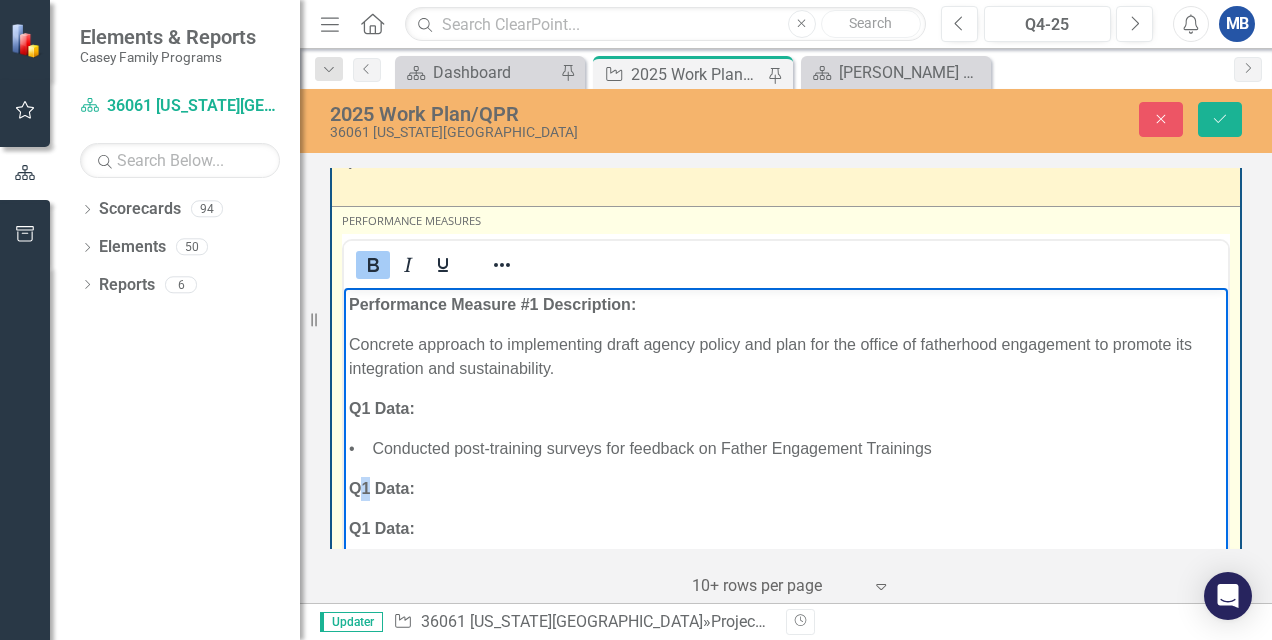 click on "Q1 Data:" at bounding box center [382, 488] 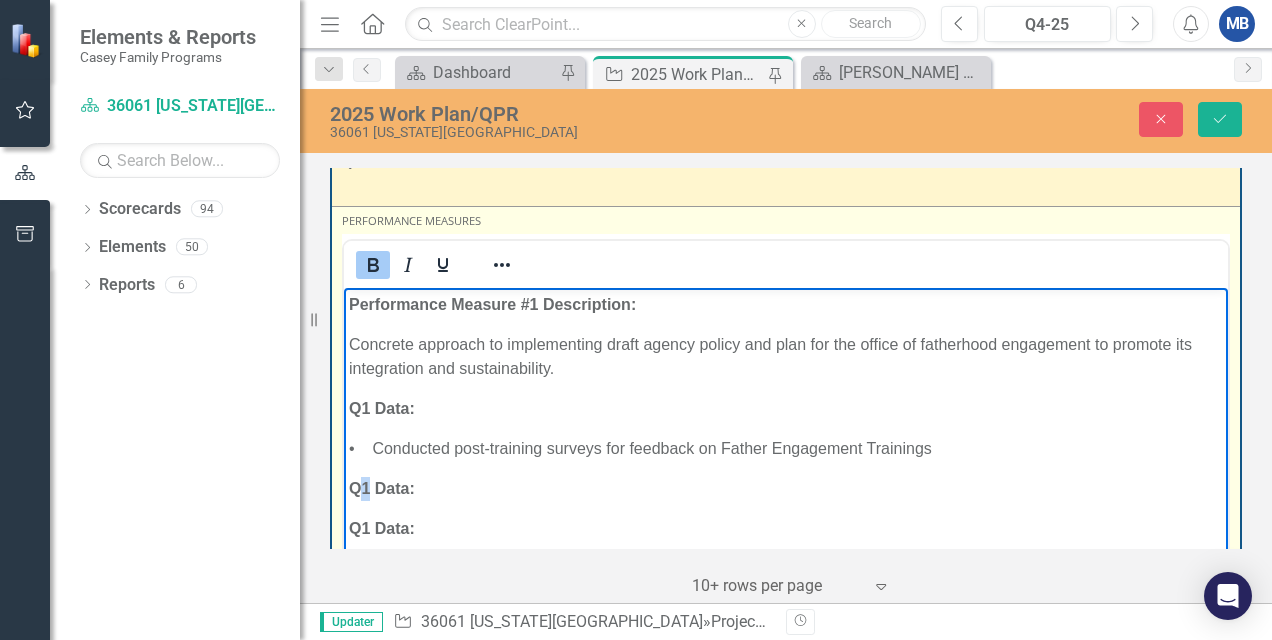 type 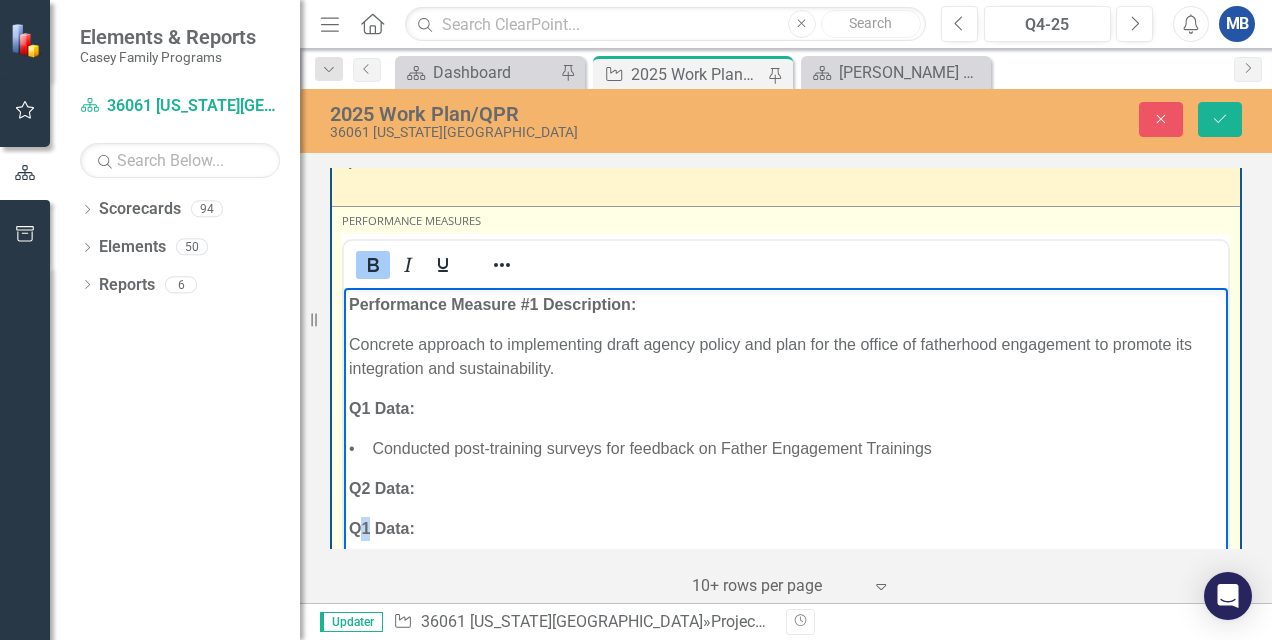 click on "Q1 Data:" at bounding box center [382, 528] 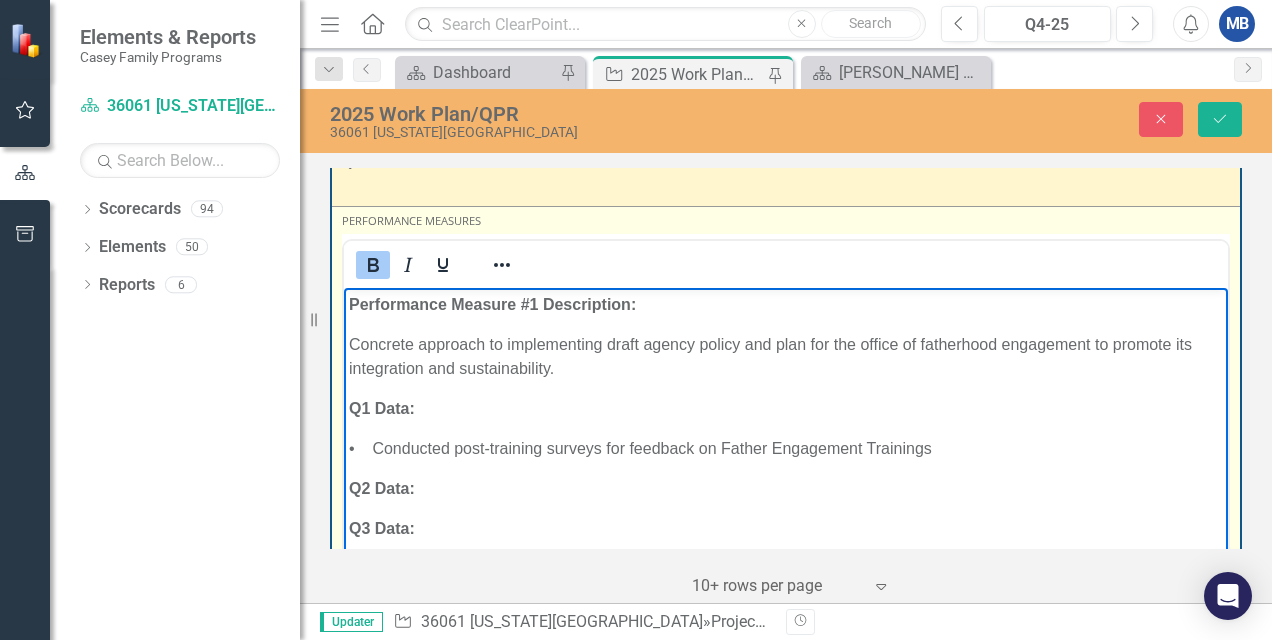 click on "Q2 Data:" at bounding box center (786, 489) 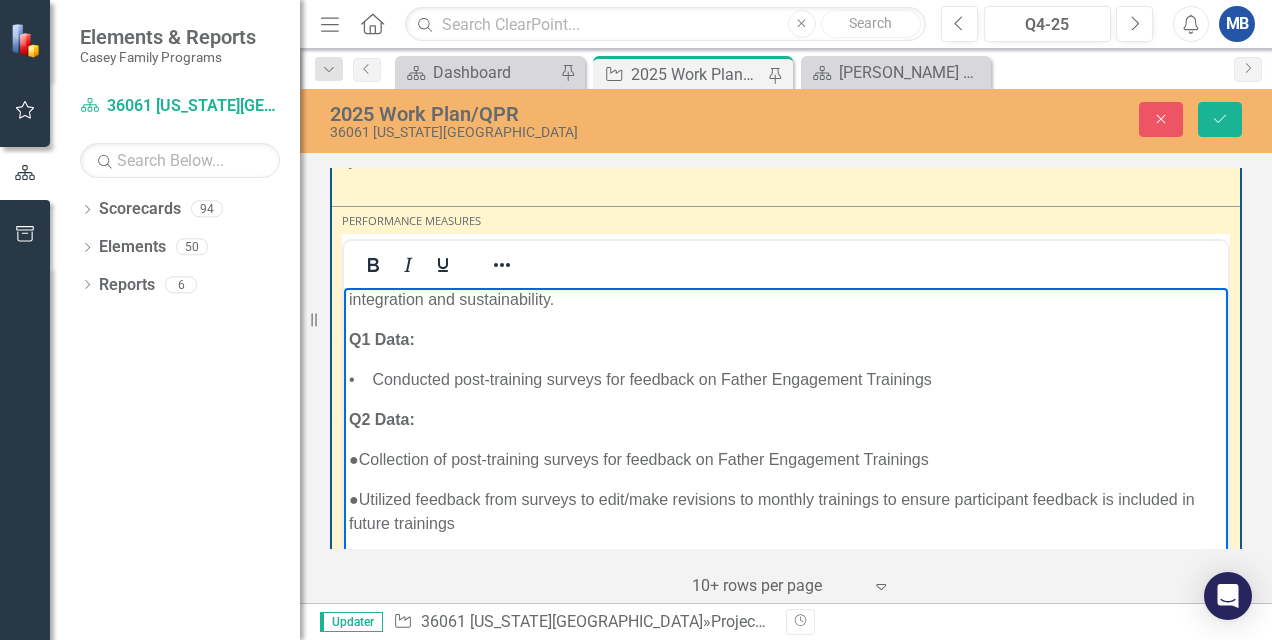scroll, scrollTop: 92, scrollLeft: 0, axis: vertical 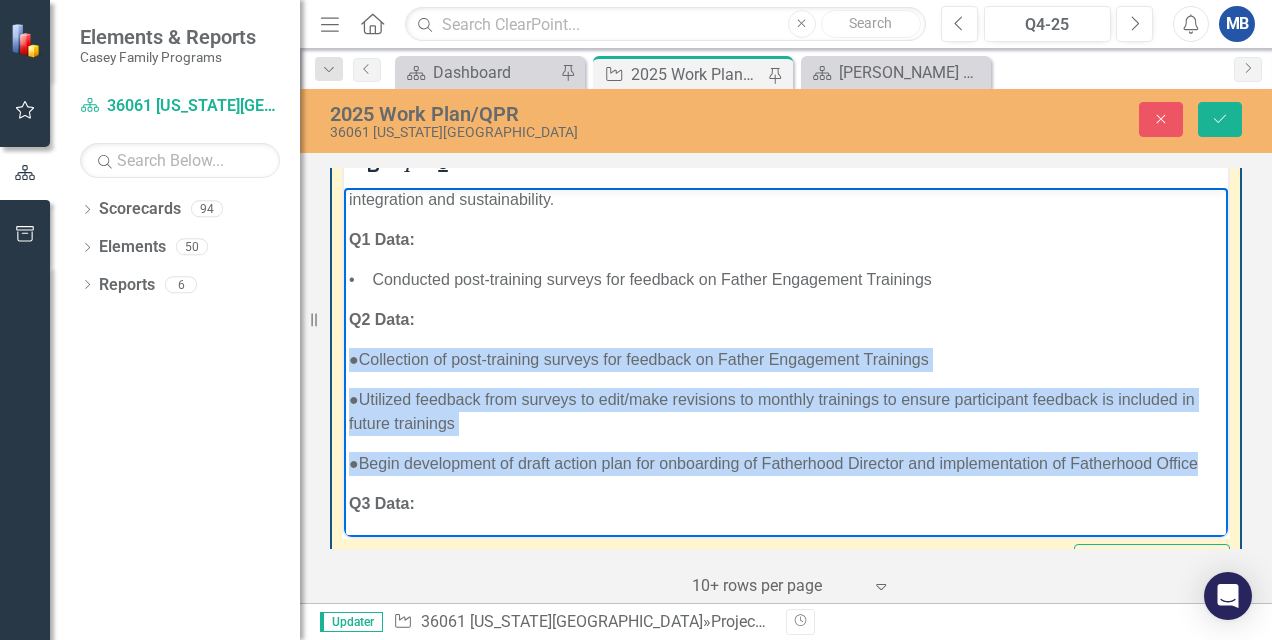 drag, startPoint x: 410, startPoint y: 460, endPoint x: 346, endPoint y: 330, distance: 144.89996 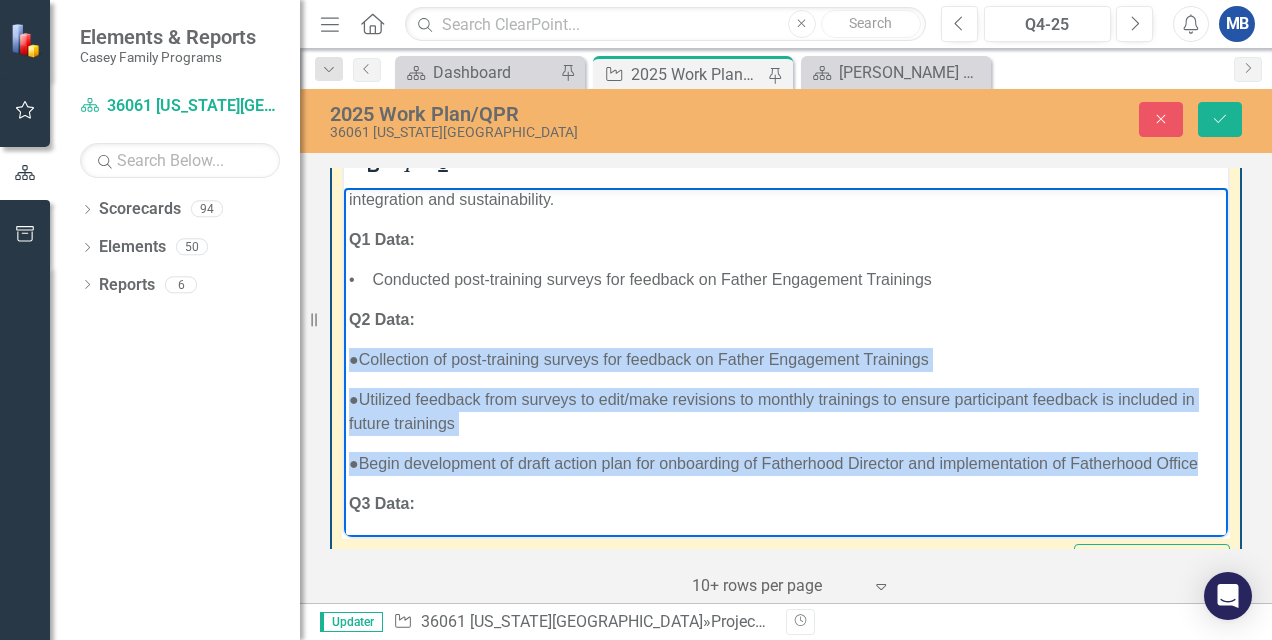 click on "Performance Measure #1 Description: Concrete approach to implementing draft agency policy and plan for the office of fatherhood engagement to promote its integration and sustainability. Q1 Data: •    Conducted post-training surveys for feedback on Father Engagement Trainings  Q2 Data: ●       Collection of post-training surveys for feedback on Father Engagement Trainings ●       Utilized feedback from surveys to edit/make revisions to monthly trainings to ensure participant feedback is included in future trainings ●       Begin development of draft action plan for onboarding of Fatherhood Director and implementation of Fatherhood Office Q3 Data:" at bounding box center [786, 328] 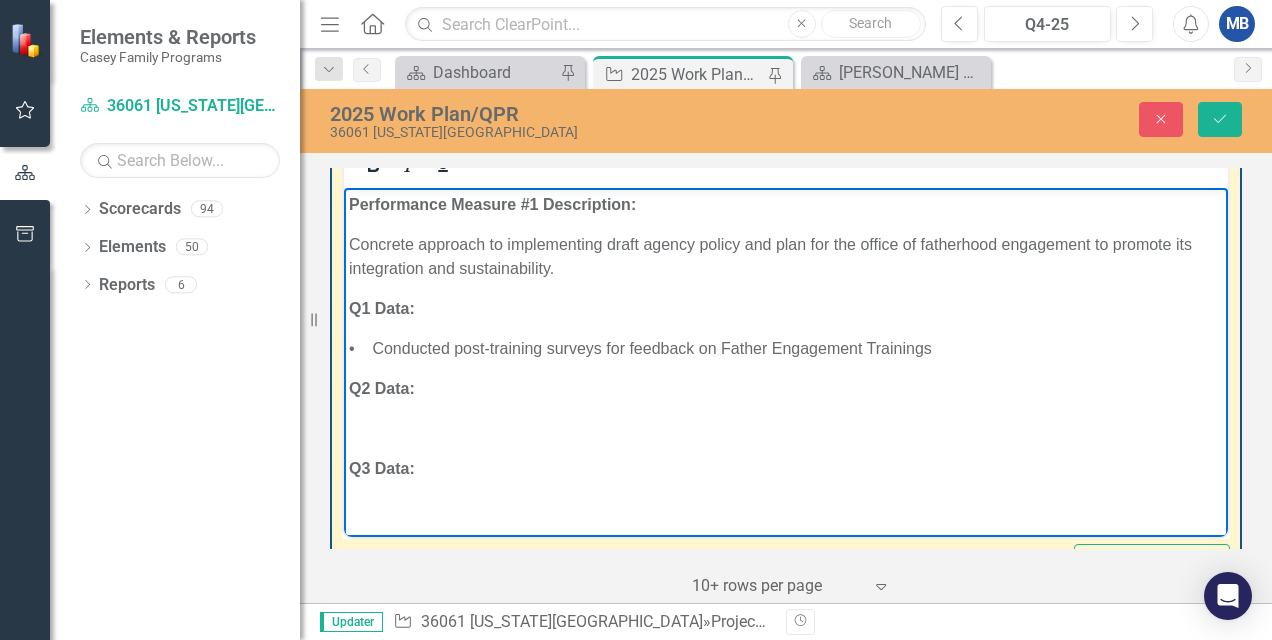scroll, scrollTop: 0, scrollLeft: 0, axis: both 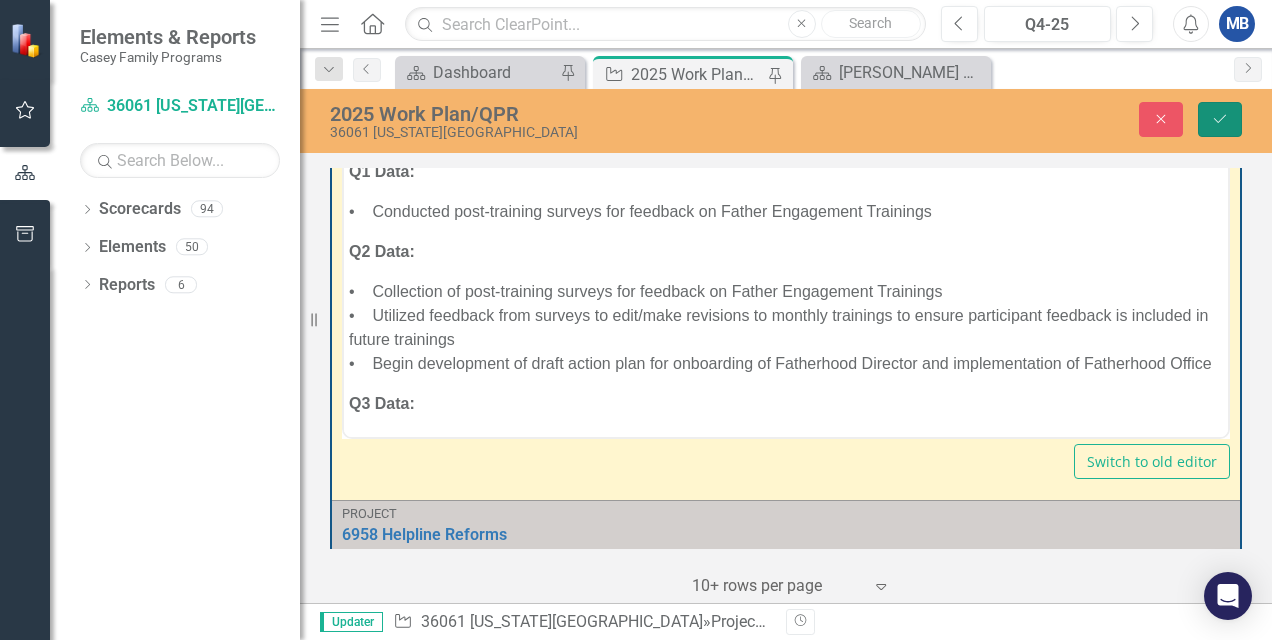 click on "Save" 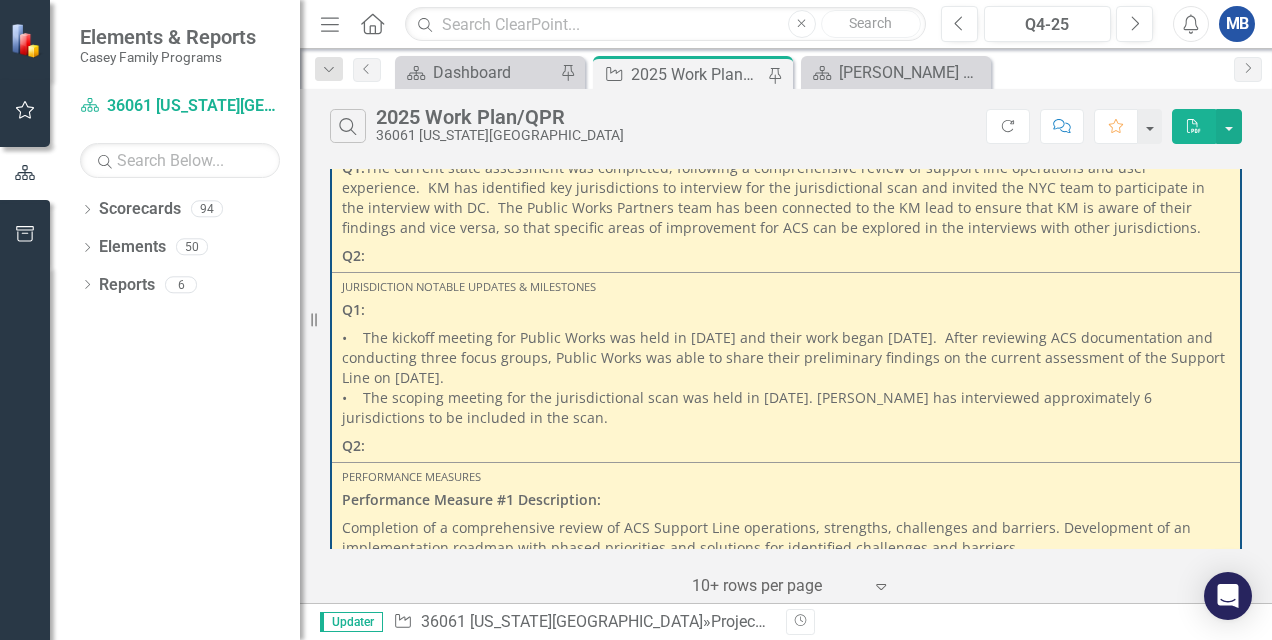 scroll, scrollTop: 3700, scrollLeft: 0, axis: vertical 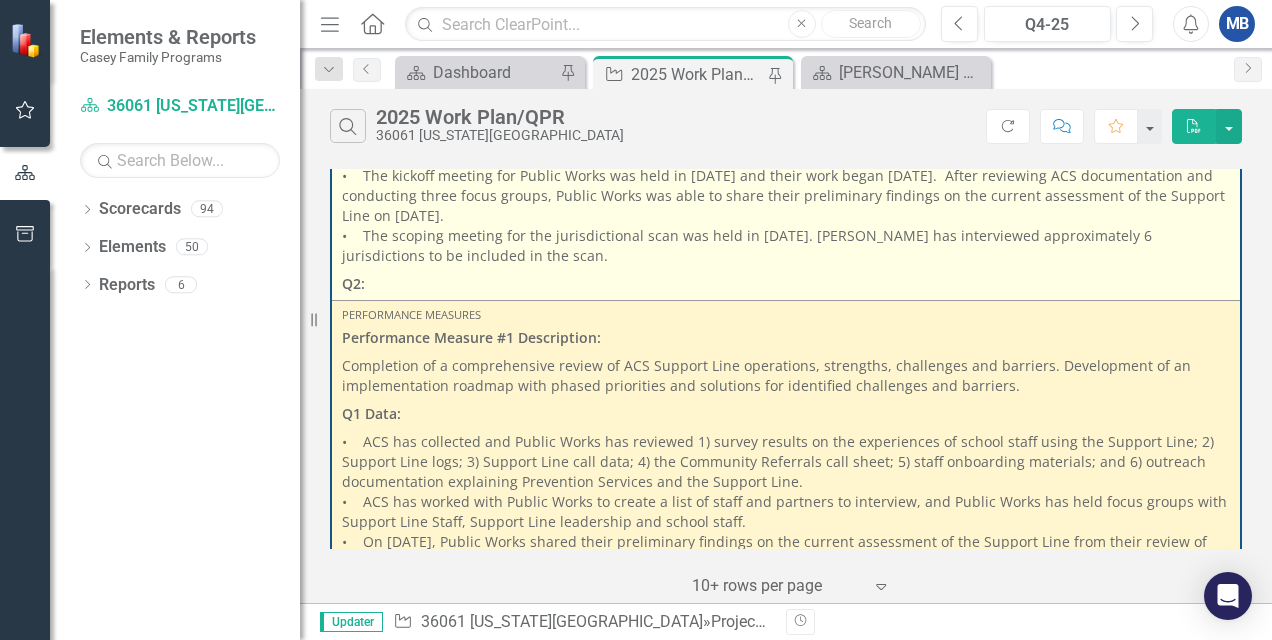 click on "Q2:" at bounding box center [786, 282] 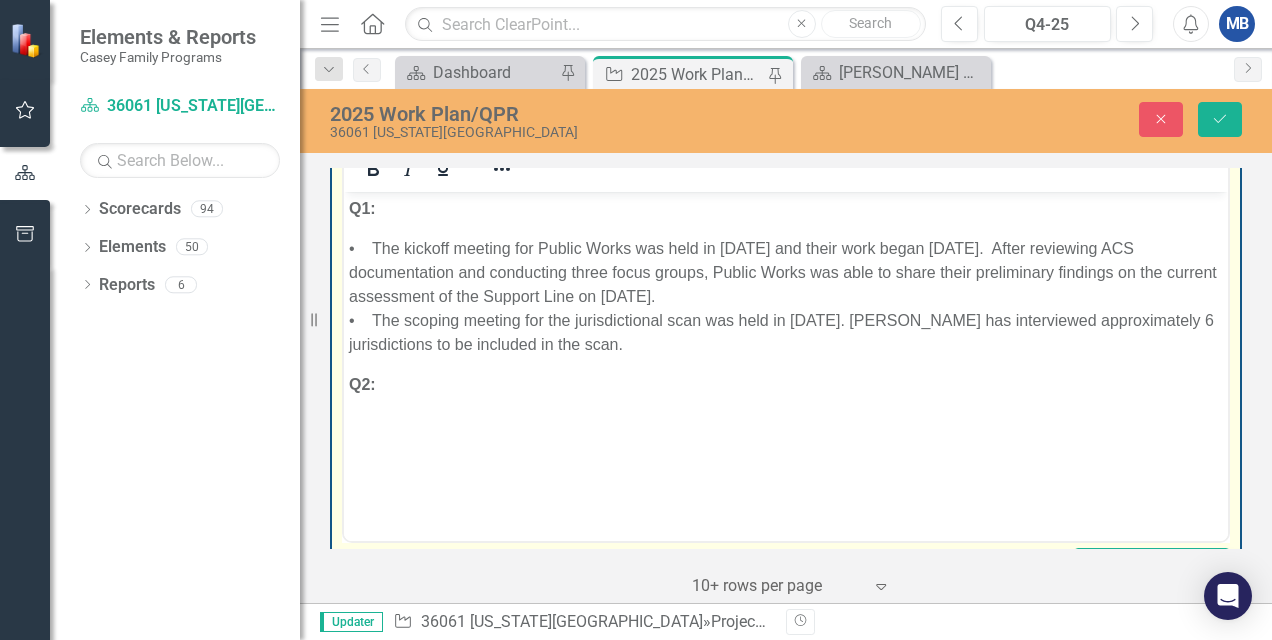 scroll, scrollTop: 0, scrollLeft: 0, axis: both 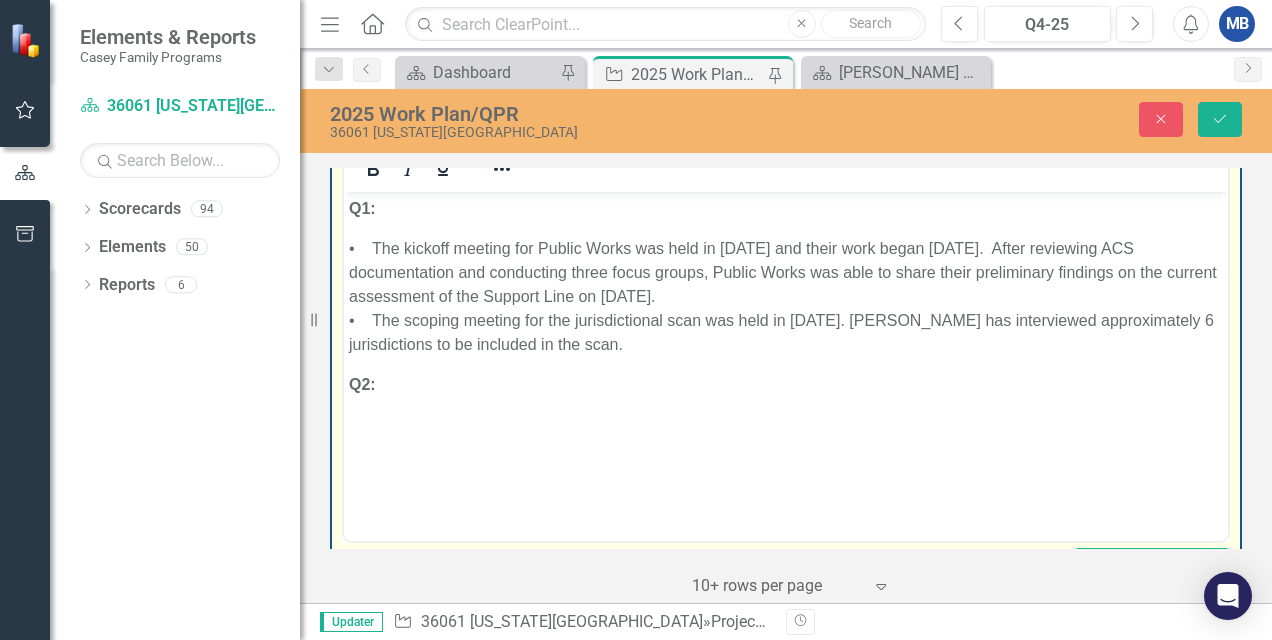 click on "Q2:" at bounding box center (786, 384) 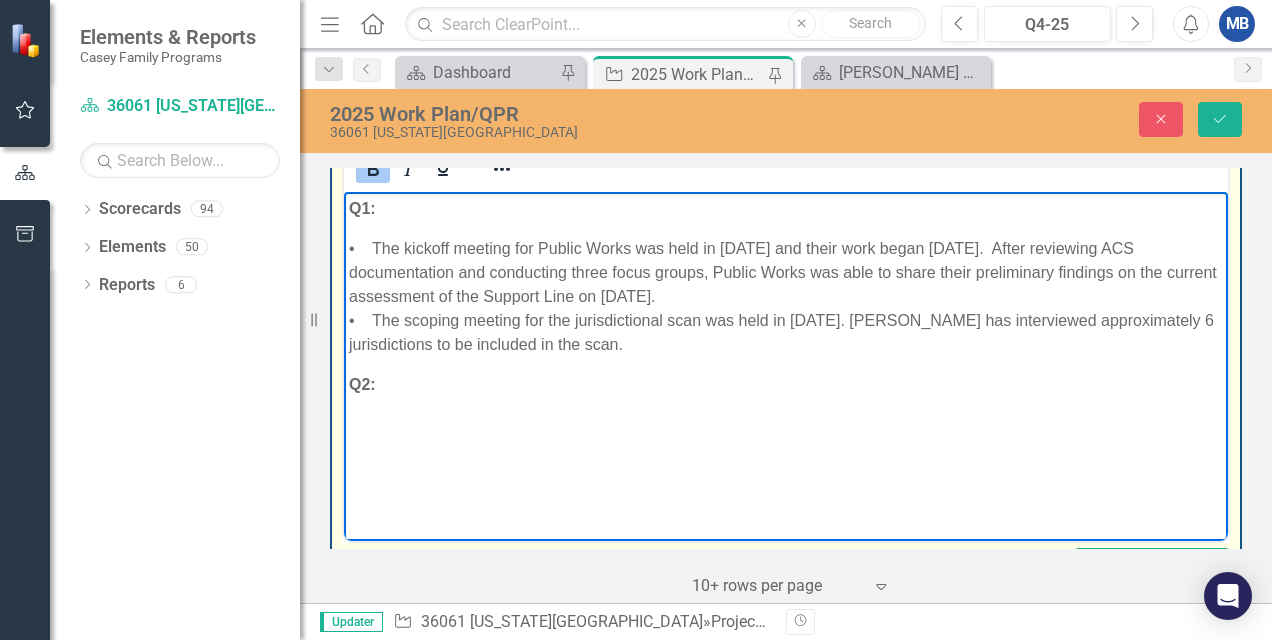 click on "Q1: •    The kickoff meeting for Public Works was held in [DATE] and their work began [DATE].  After reviewing ACS documentation and conducting three focus groups, Public Works was able to share their preliminary findings on the current assessment of the Support Line on [DATE].  •    The scoping meeting for the jurisdictional scan was held in [DATE]. [PERSON_NAME] has interviewed approximately 6 jurisdictions to be included in the scan.  Q2:" at bounding box center (786, 341) 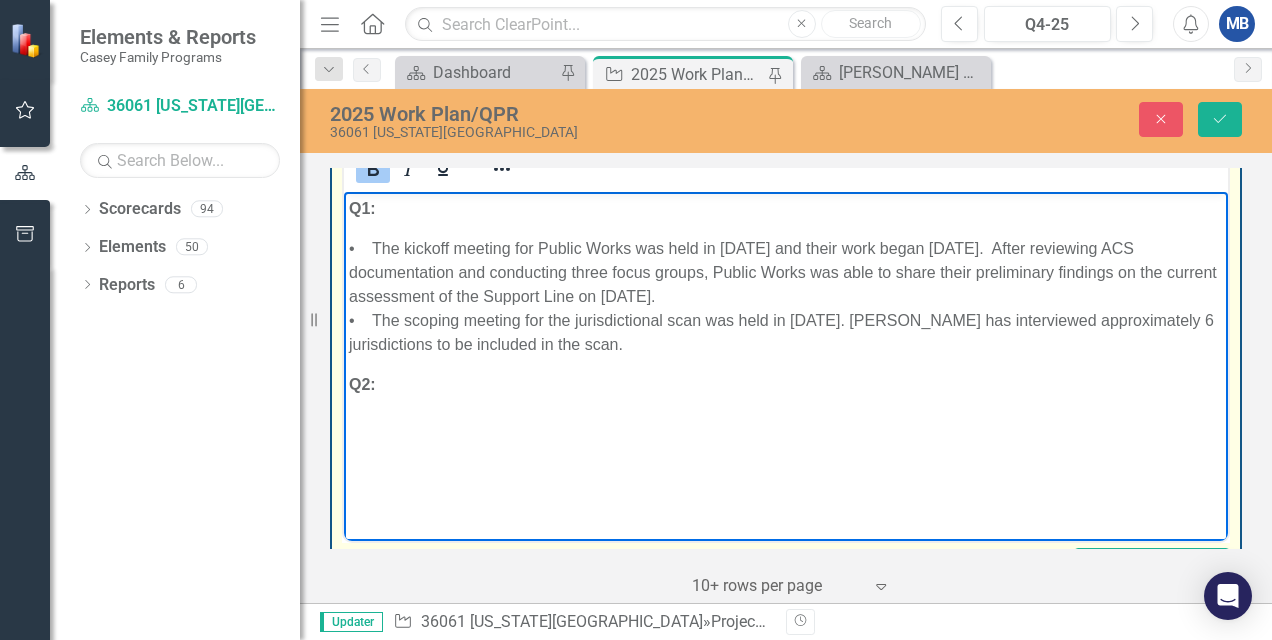 scroll, scrollTop: 3600, scrollLeft: 0, axis: vertical 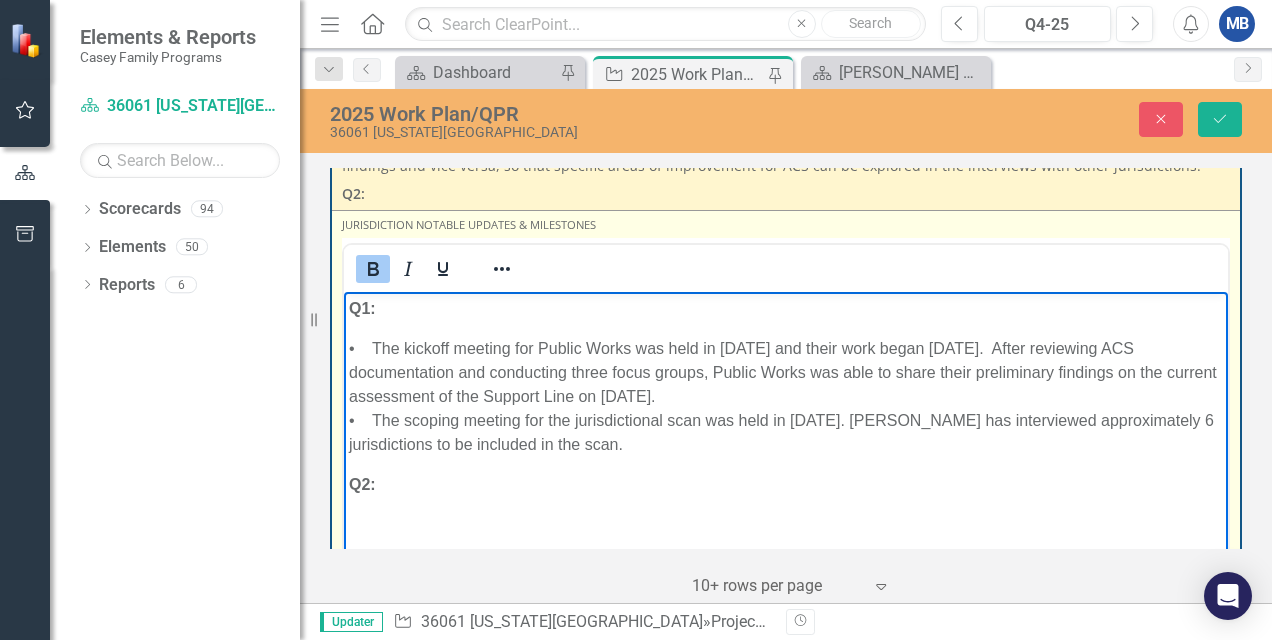 paste 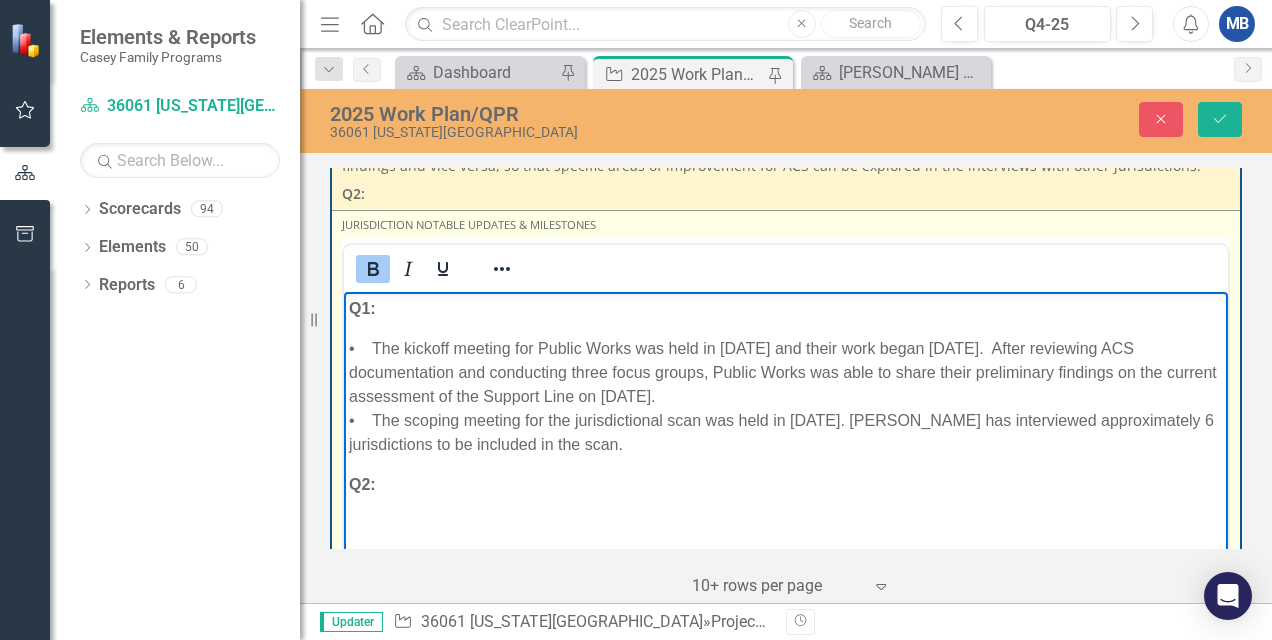 type 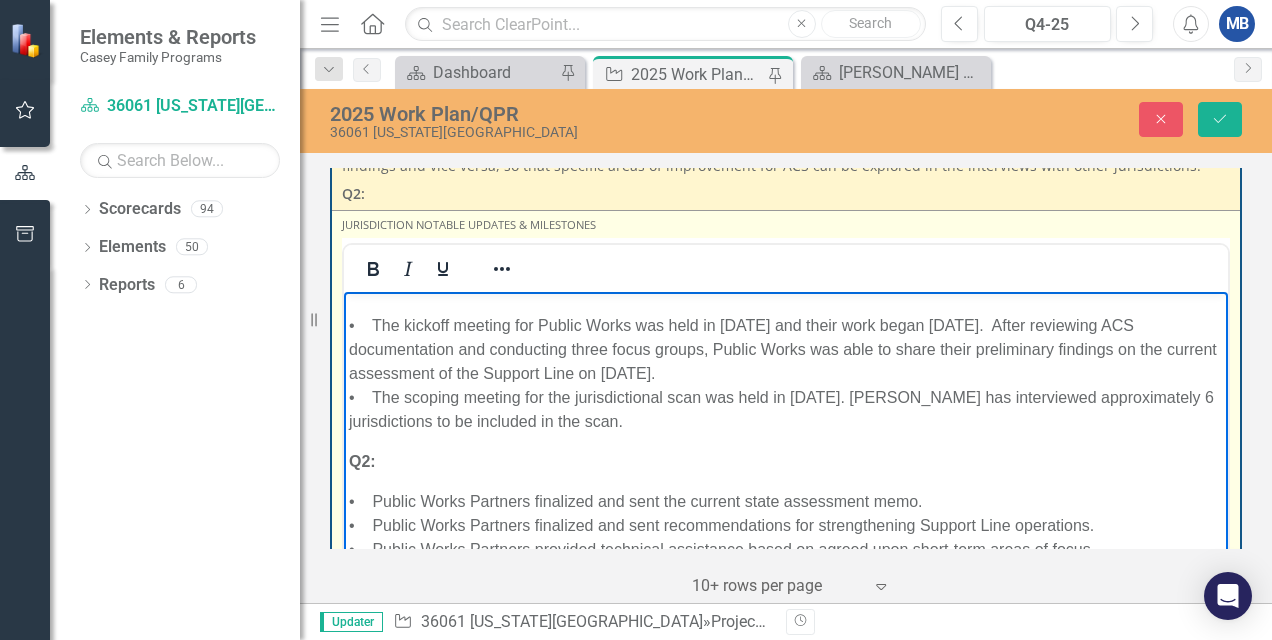 scroll, scrollTop: 28, scrollLeft: 0, axis: vertical 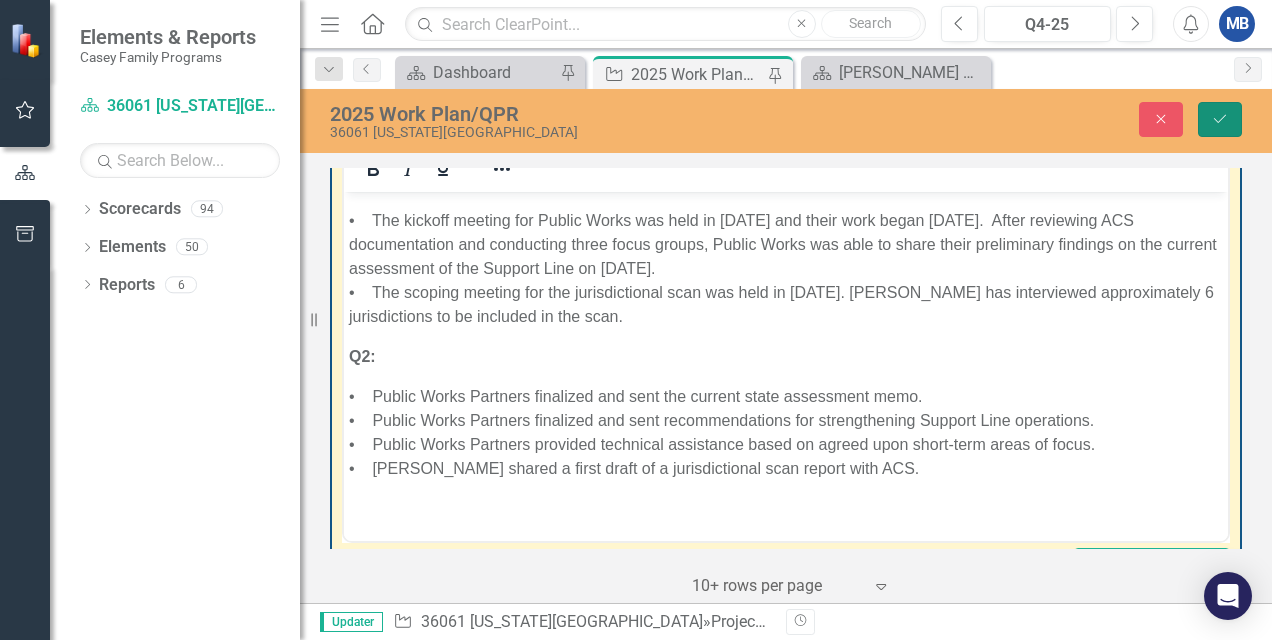 click on "Save" at bounding box center [1220, 119] 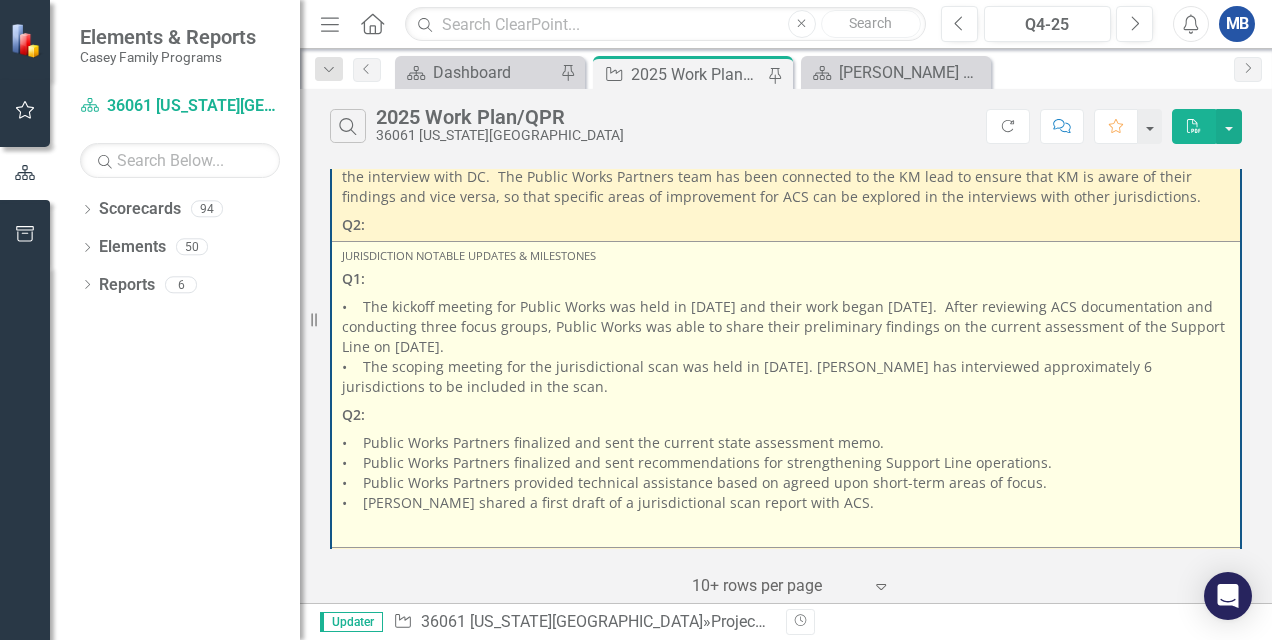 scroll, scrollTop: 3600, scrollLeft: 0, axis: vertical 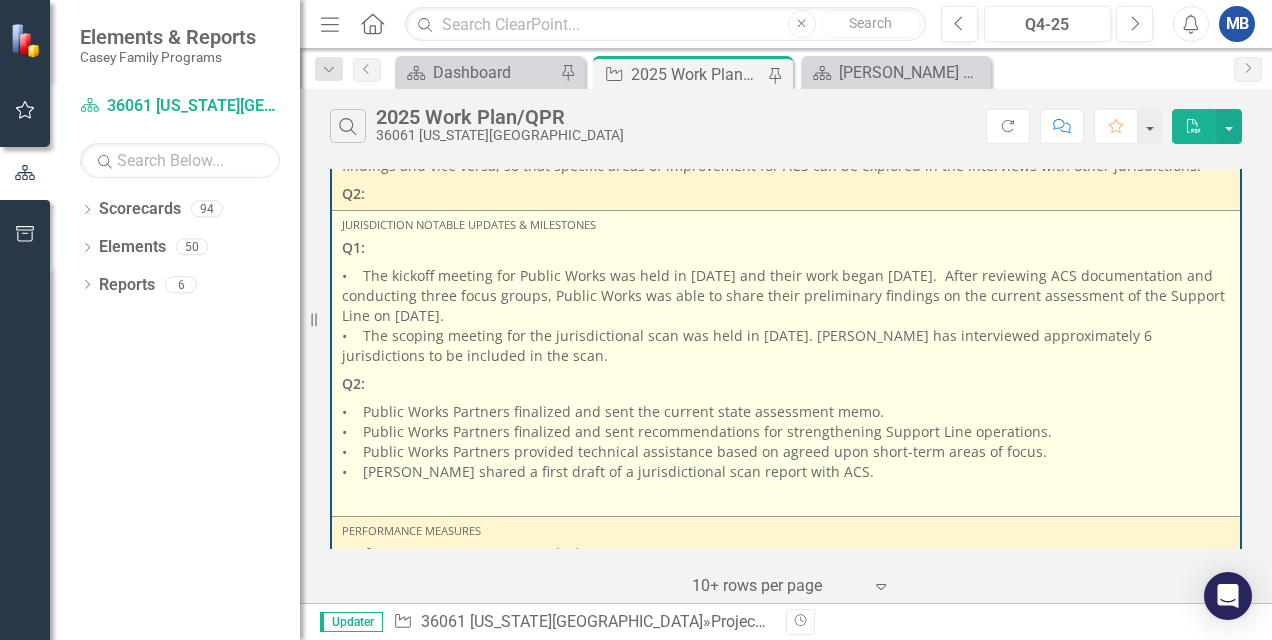 click on "•    Public Works Partners finalized and sent the current state assessment memo.  •    Public Works Partners finalized and sent recommendations for strengthening Support Line operations.  •    Public Works Partners provided technical assistance based on agreed upon short-term areas of focus.  •    [PERSON_NAME] shared a first draft of a jurisdictional scan report with ACS." at bounding box center [786, 442] 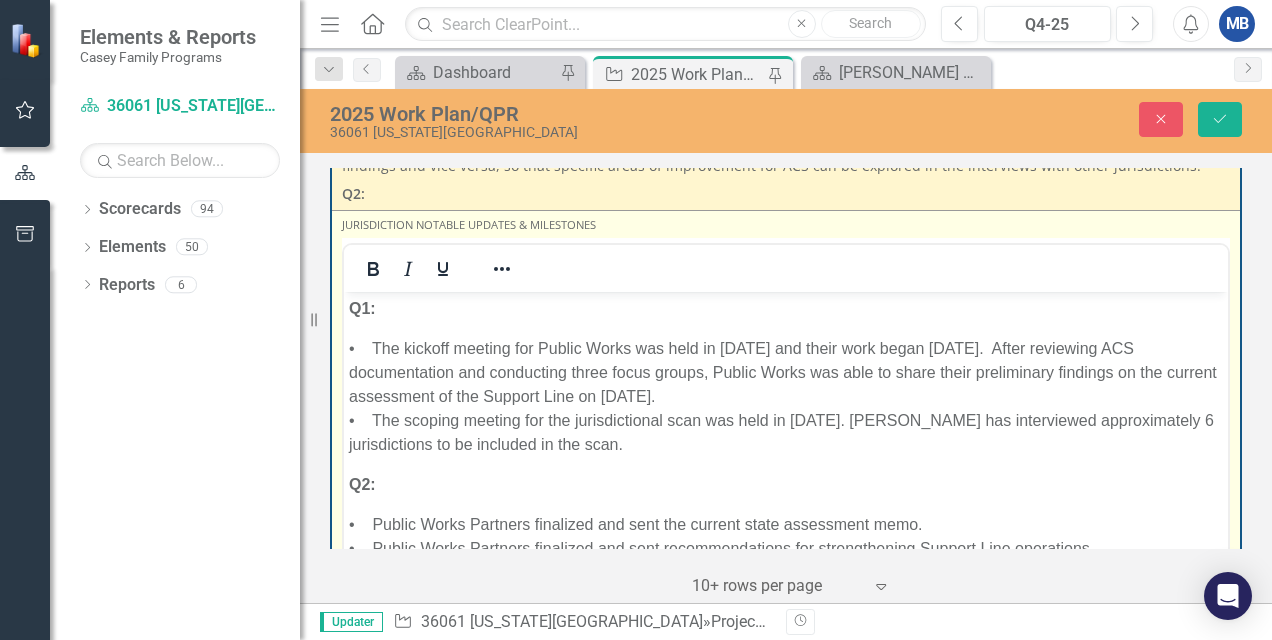 scroll, scrollTop: 0, scrollLeft: 0, axis: both 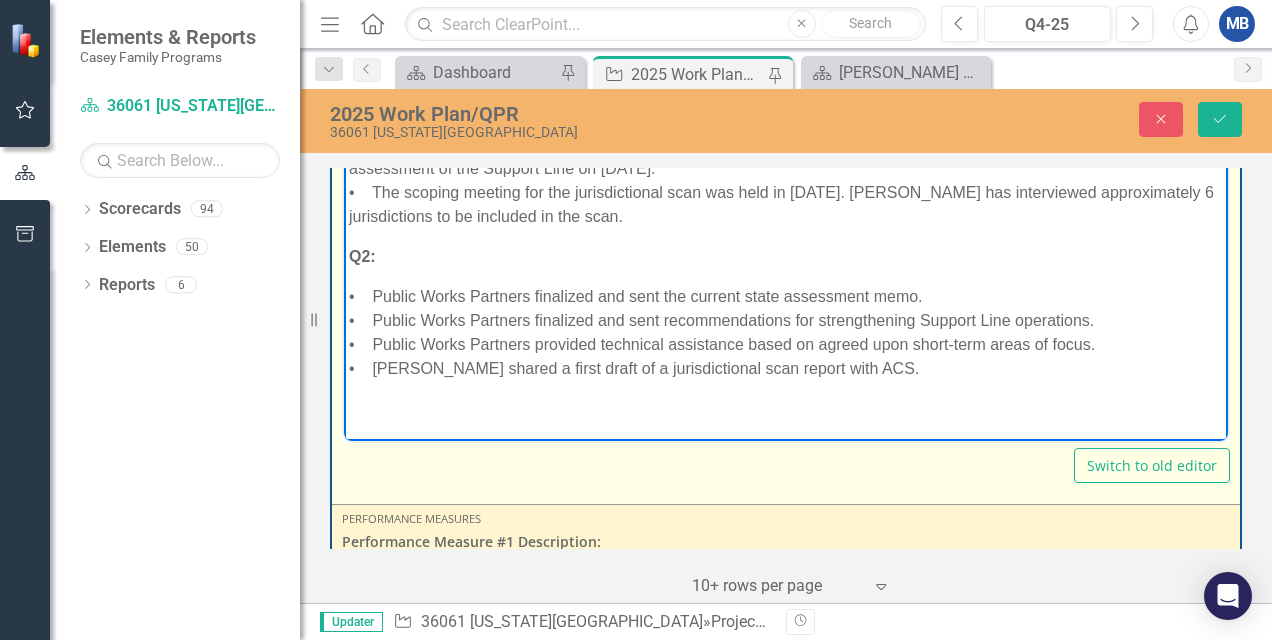 click on "Q1: •    The kickoff meeting for Public Works was held in [DATE] and their work began [DATE].  After reviewing ACS documentation and conducting three focus groups, Public Works was able to share their preliminary findings on the current assessment of the Support Line on [DATE].  •    The scoping meeting for the jurisdictional scan was held in [DATE]. [PERSON_NAME] has interviewed approximately 6 jurisdictions to be included in the scan.  Q2:  •    Public Works Partners finalized and sent the current state assessment memo.  •    Public Works Partners finalized and sent recommendations for strengthening Support Line operations.  •    Public Works Partners provided technical assistance based on agreed upon short-term areas of focus.  •    [PERSON_NAME] shared a first draft of a jurisdictional scan report with ACS." at bounding box center (786, 252) 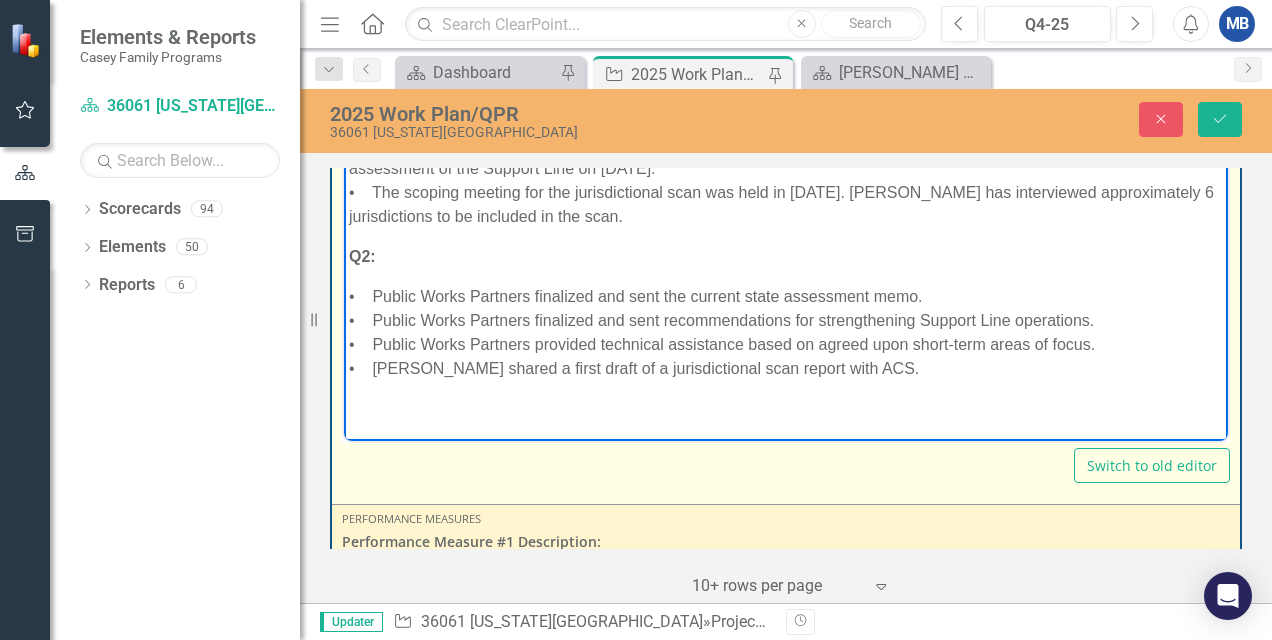 drag, startPoint x: 350, startPoint y: 255, endPoint x: 378, endPoint y: 258, distance: 28.160255 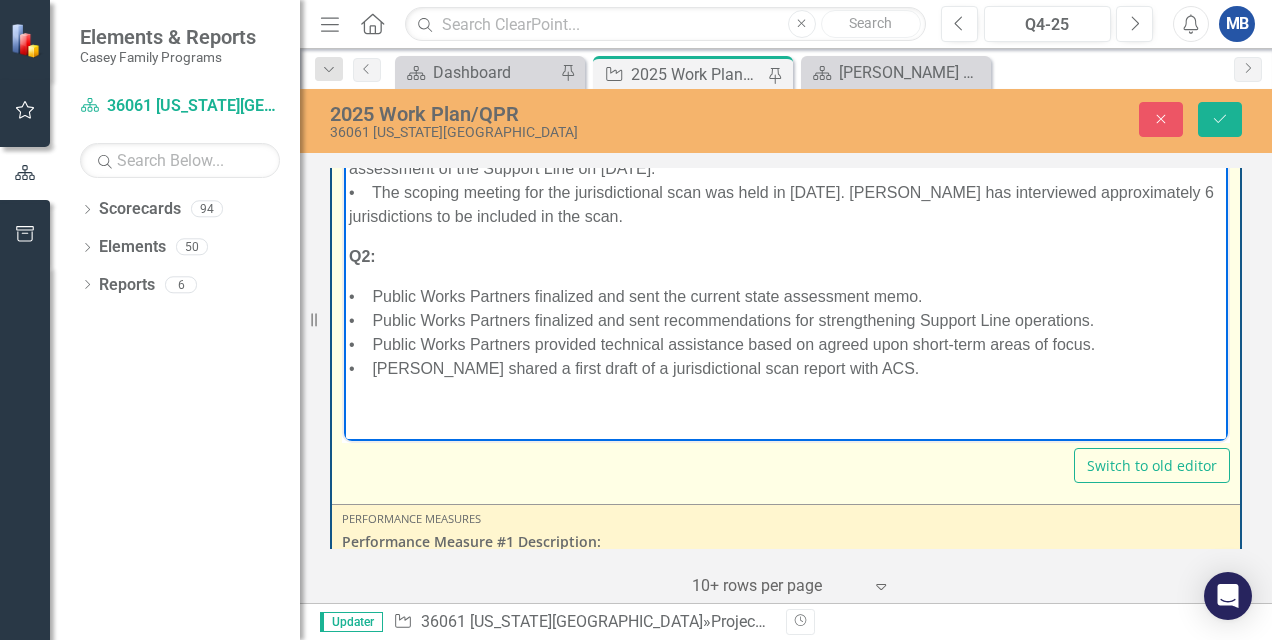 click on "Q2:" at bounding box center (362, 255) 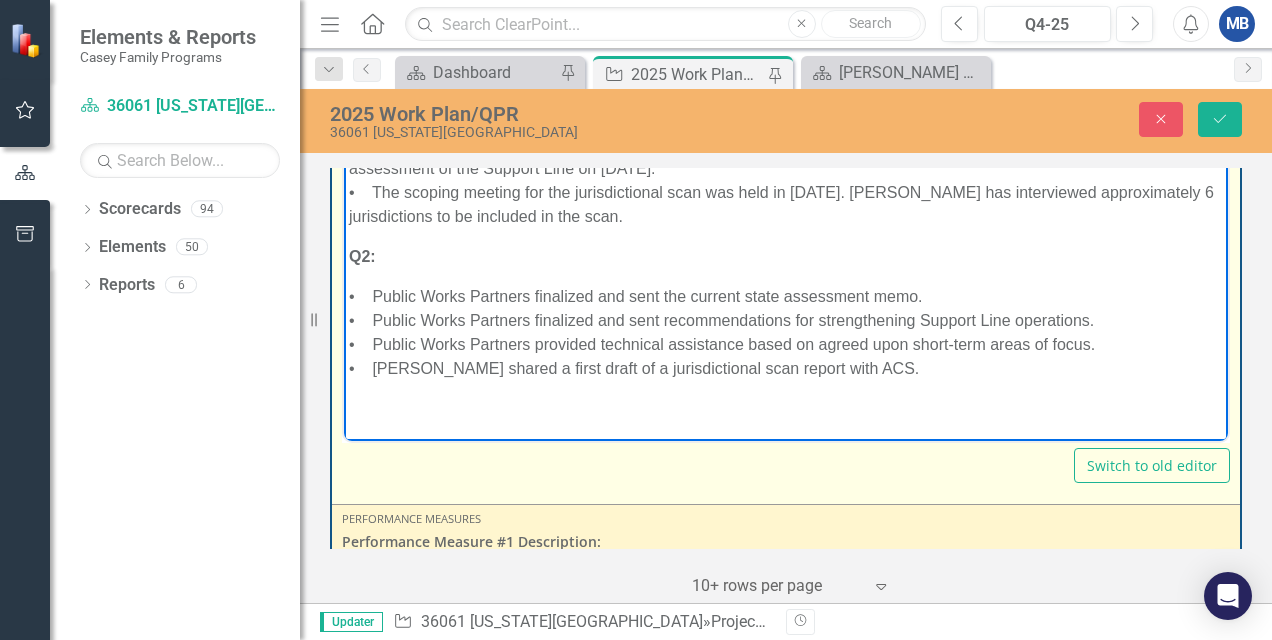 copy on "Q2:" 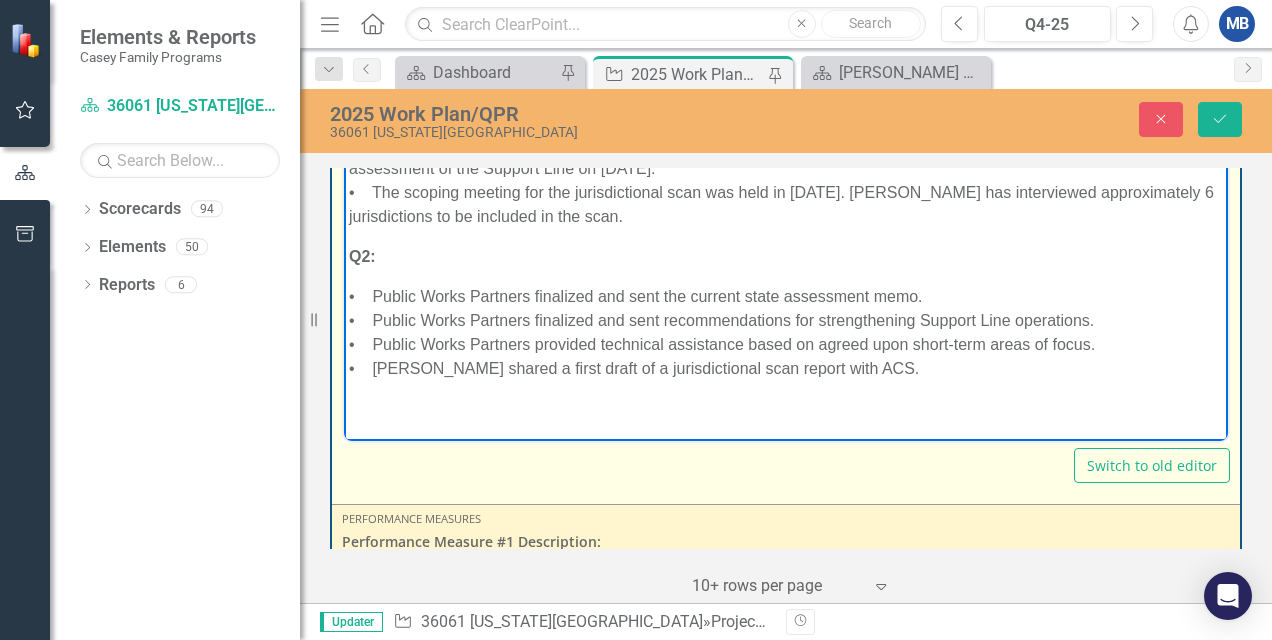 click at bounding box center (786, 408) 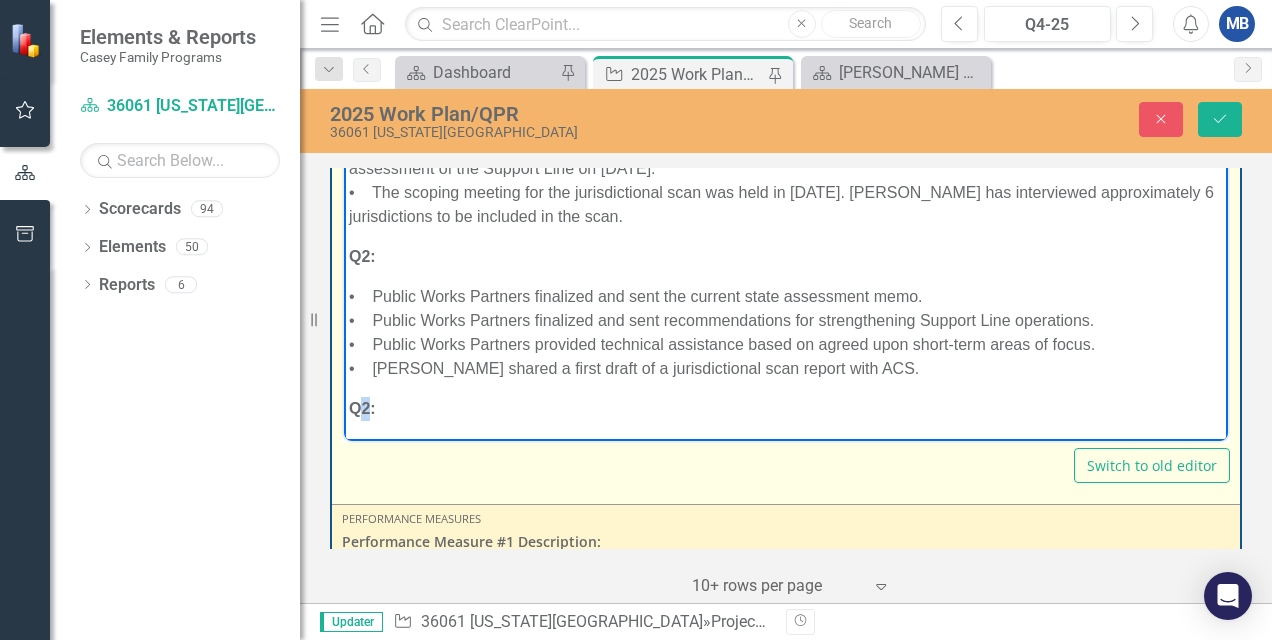click on "Q2:" at bounding box center (362, 407) 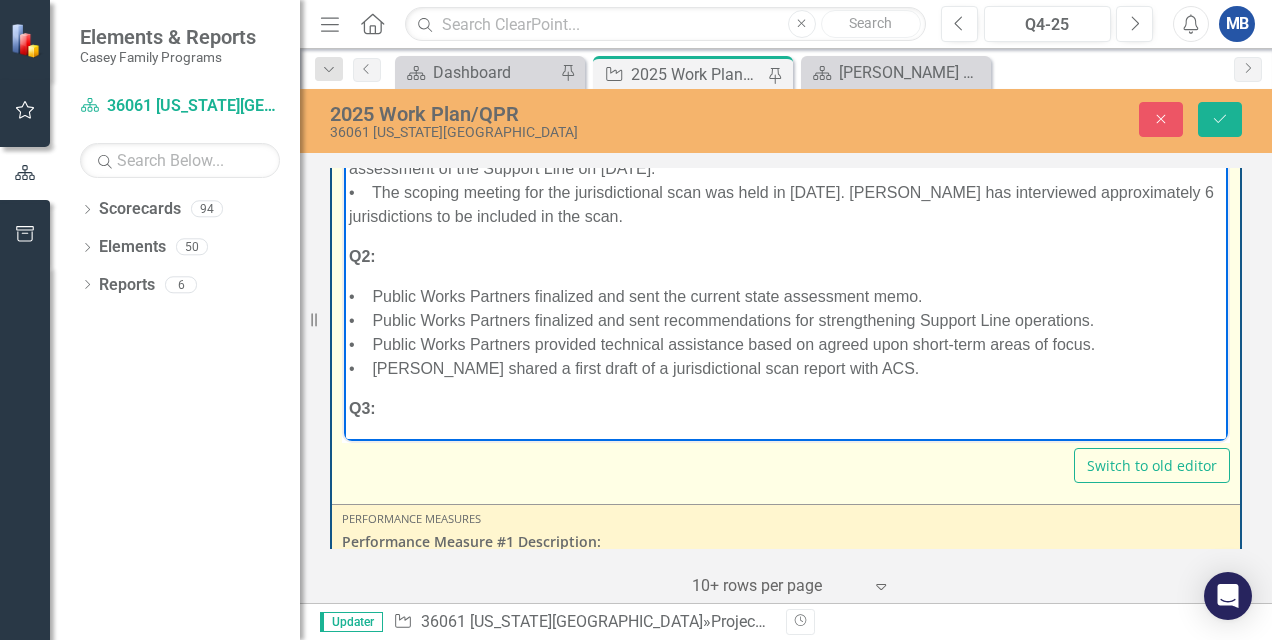 click on "Q3:" at bounding box center [786, 408] 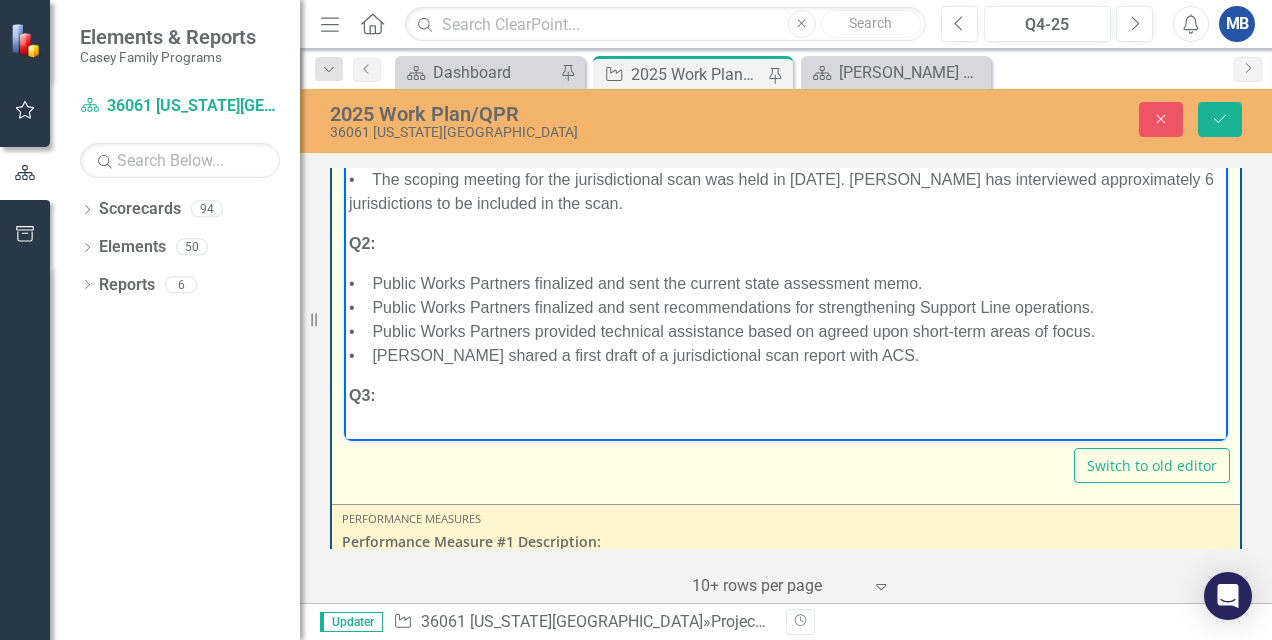 scroll, scrollTop: 0, scrollLeft: 0, axis: both 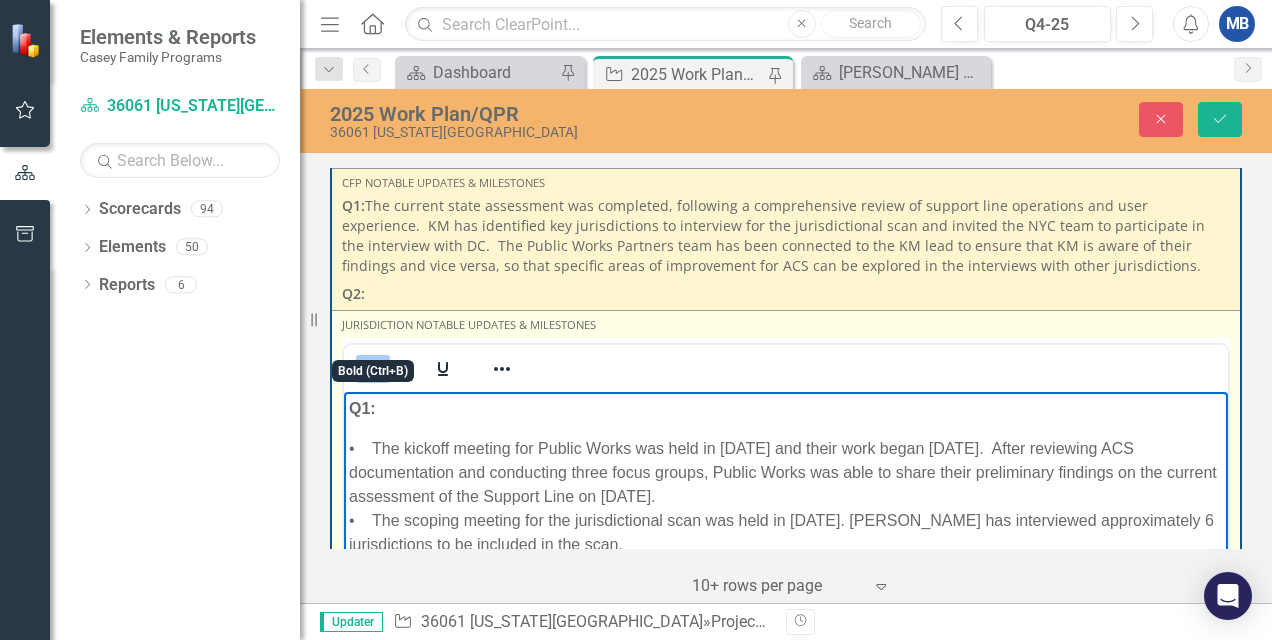 click 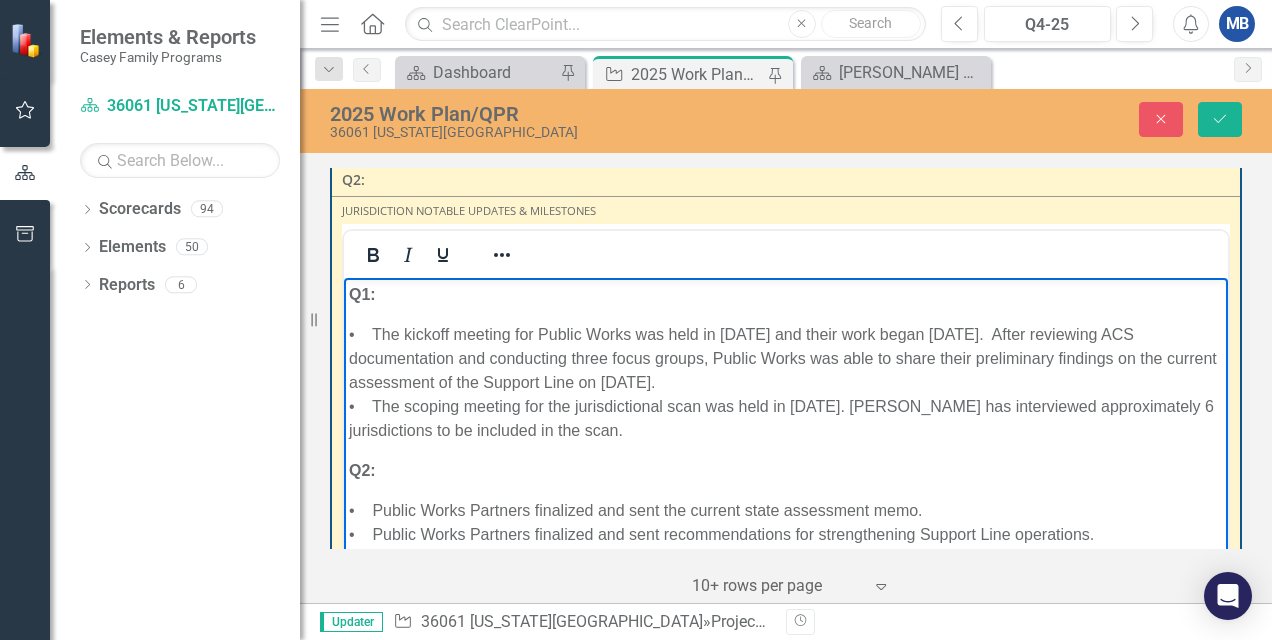 scroll, scrollTop: 3757, scrollLeft: 0, axis: vertical 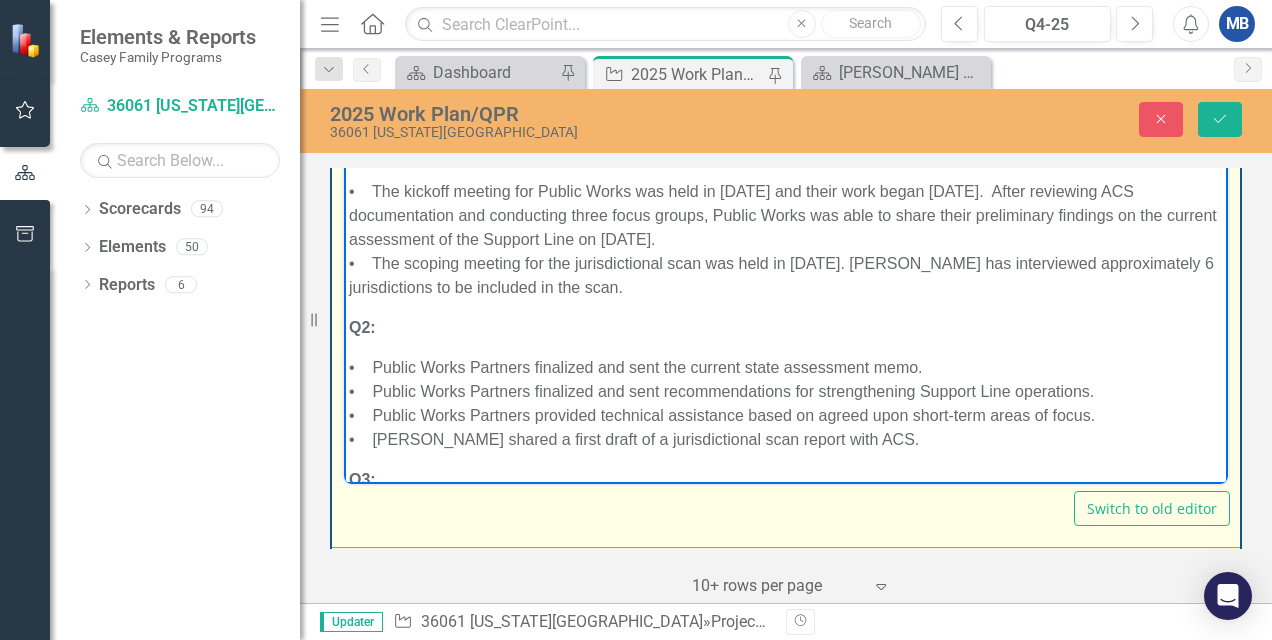 click on "Q3:" at bounding box center [786, 479] 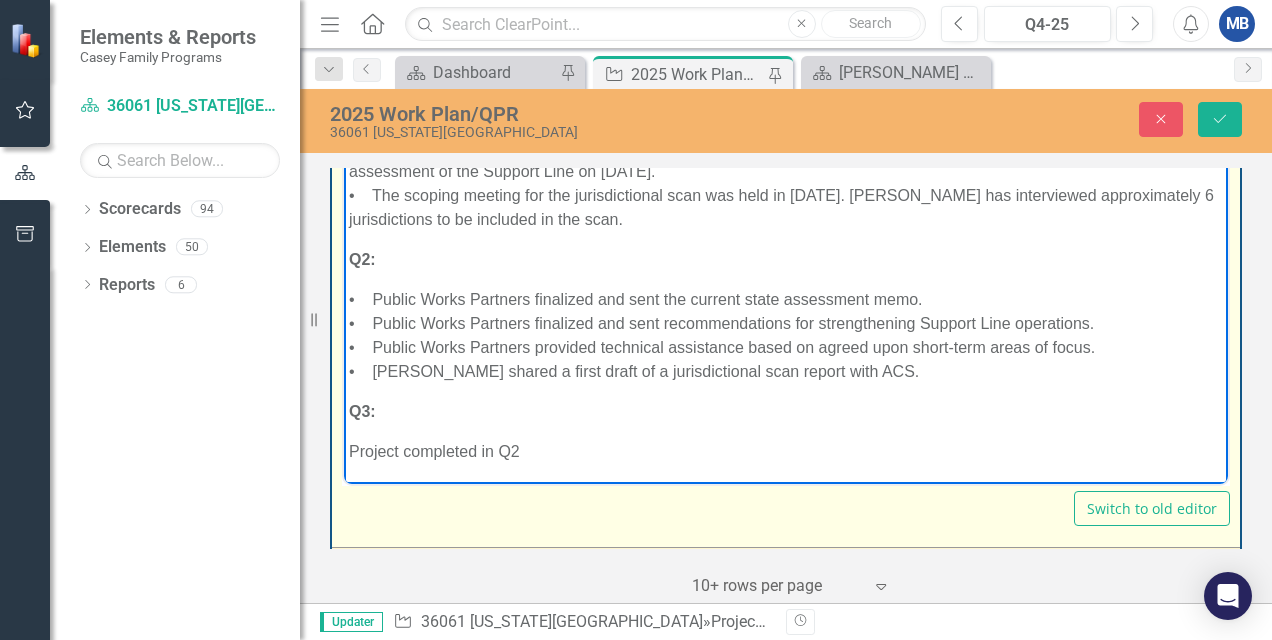 scroll, scrollTop: 88, scrollLeft: 0, axis: vertical 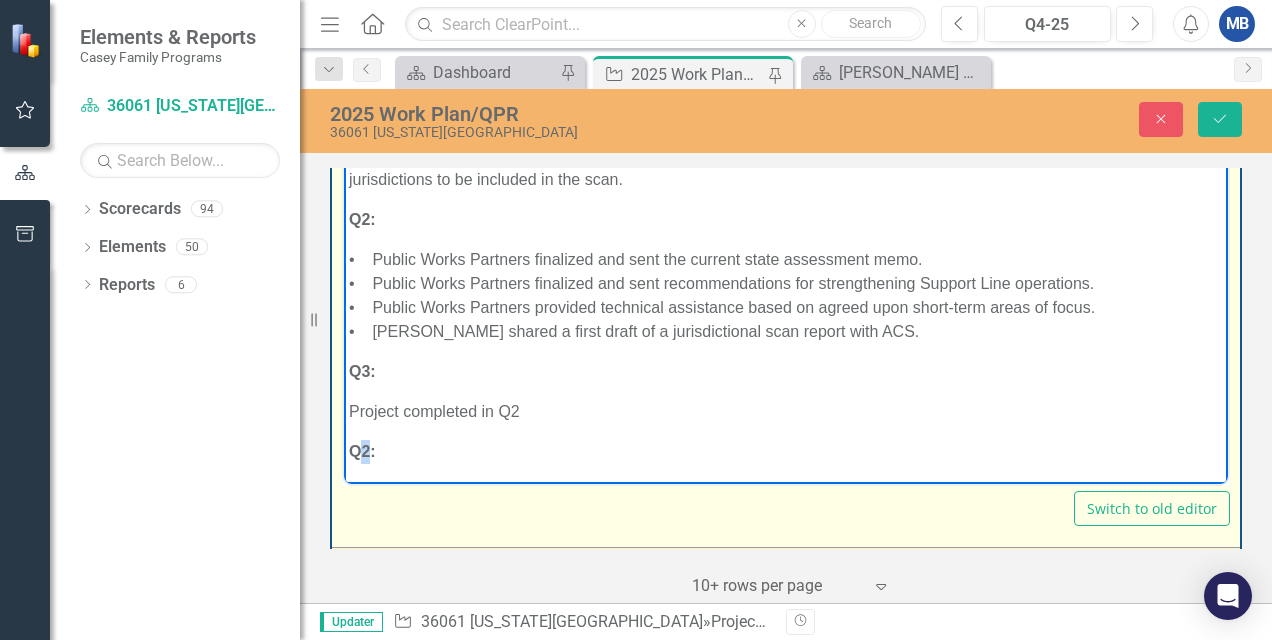 drag, startPoint x: 364, startPoint y: 472, endPoint x: 368, endPoint y: 456, distance: 16.492422 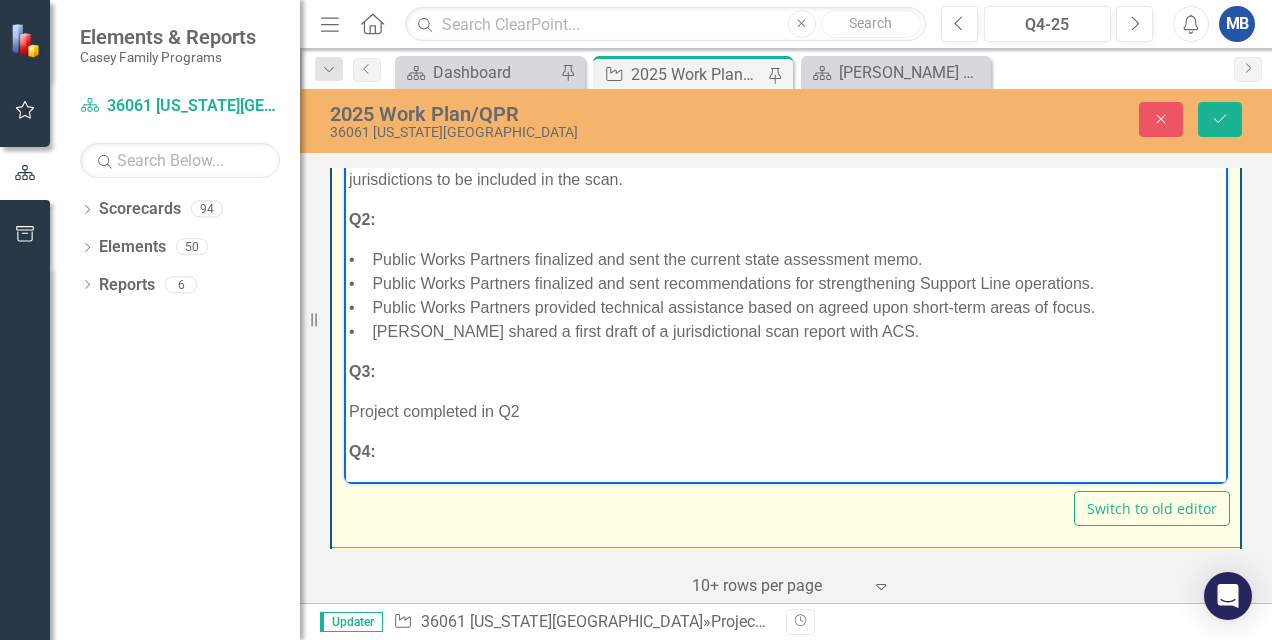 click on "Q4:" at bounding box center (786, 451) 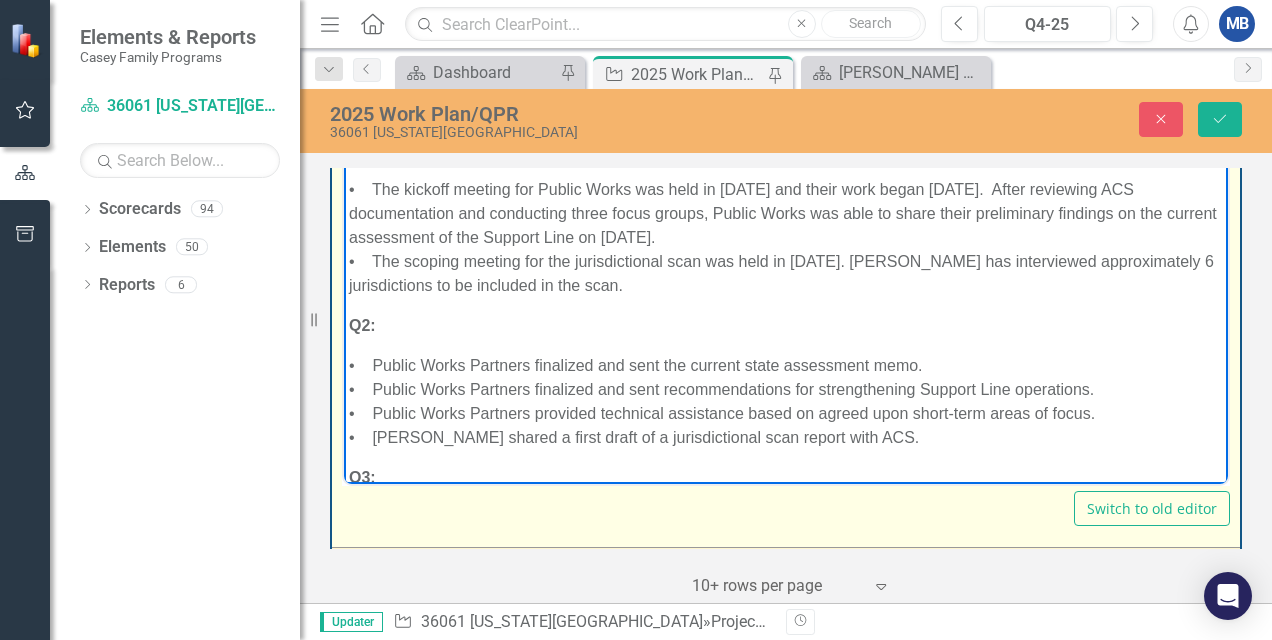 scroll, scrollTop: 0, scrollLeft: 0, axis: both 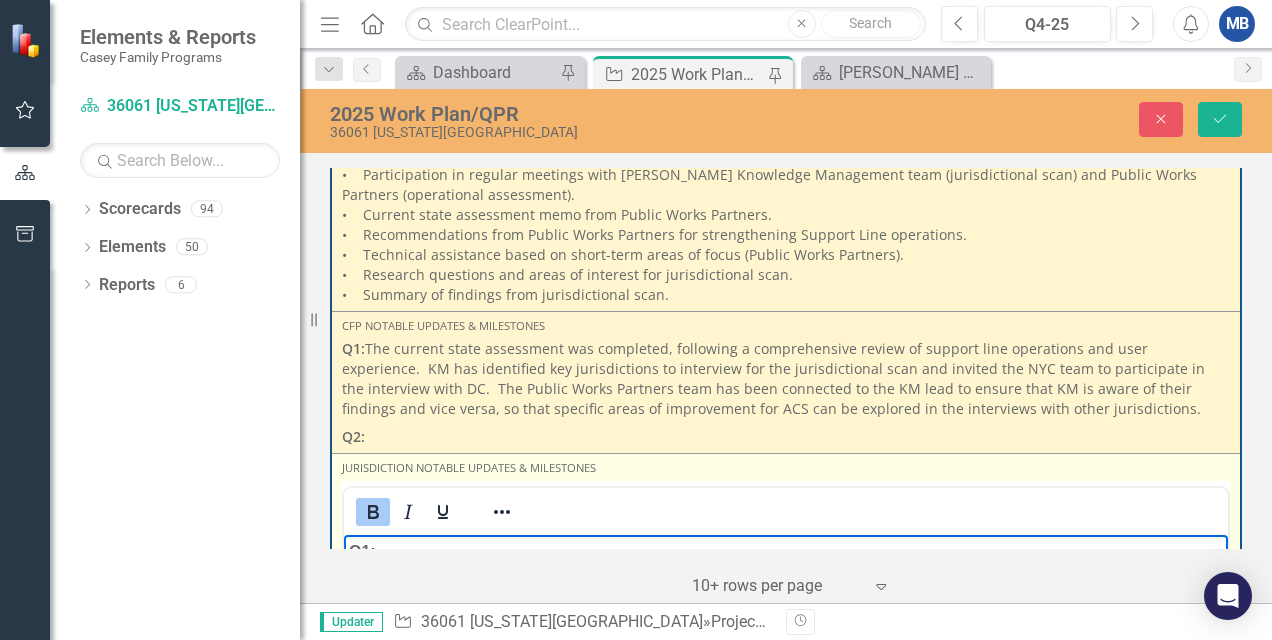 click 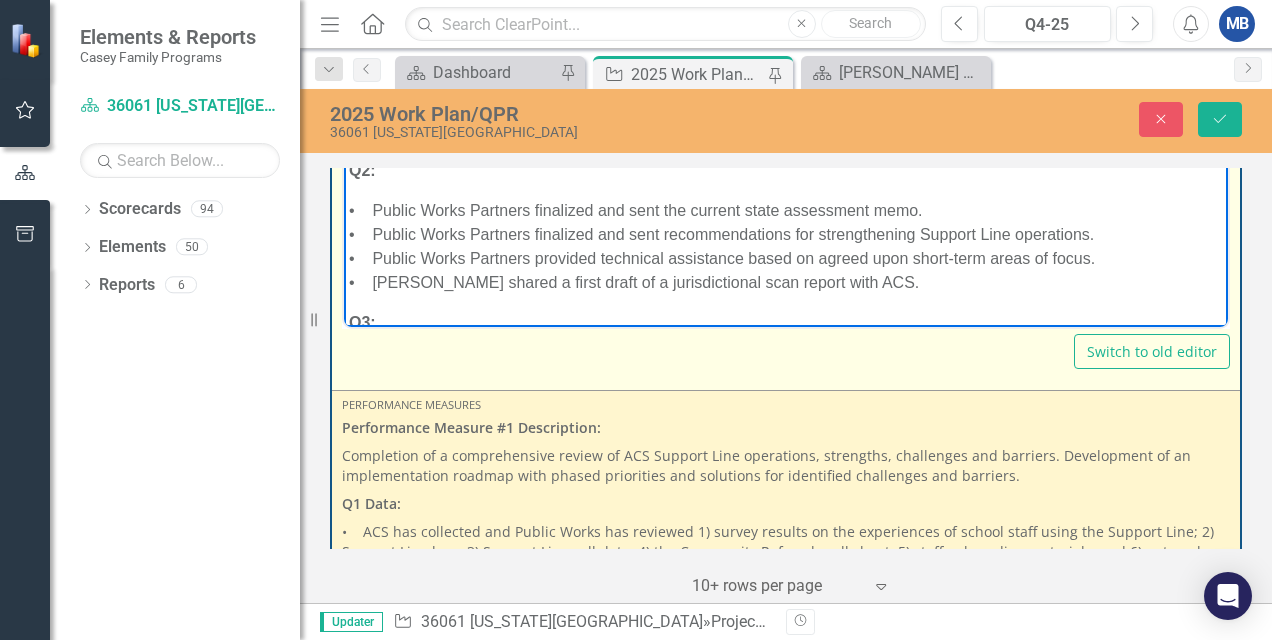 scroll, scrollTop: 3957, scrollLeft: 0, axis: vertical 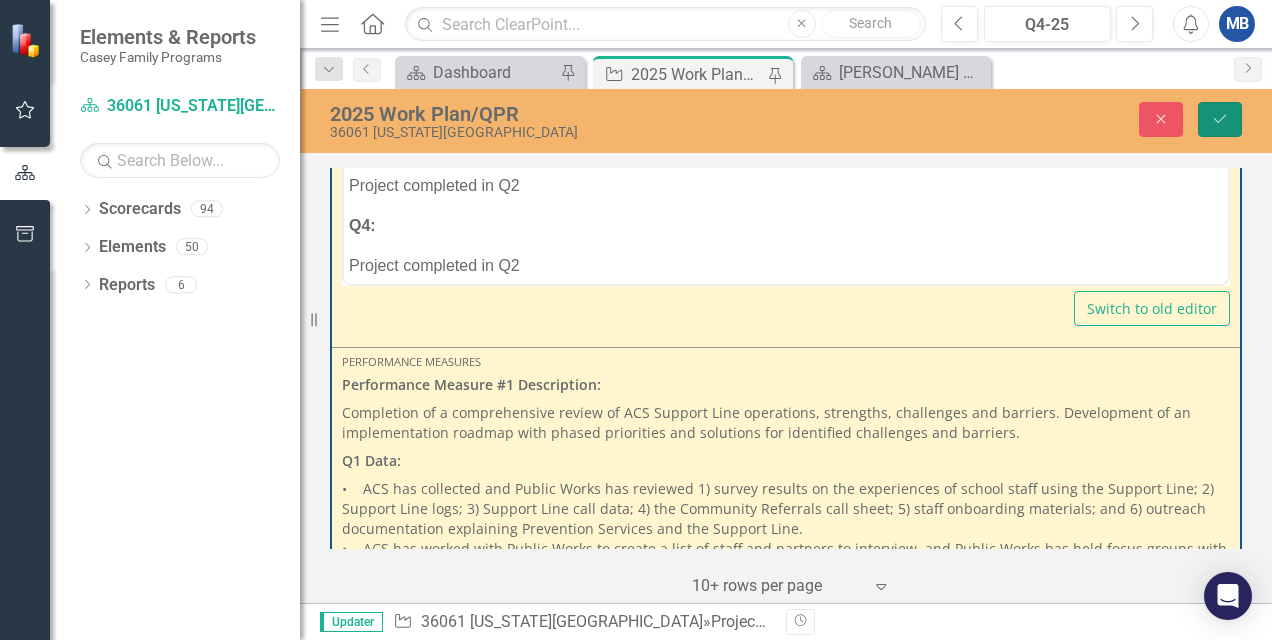 click on "Save" 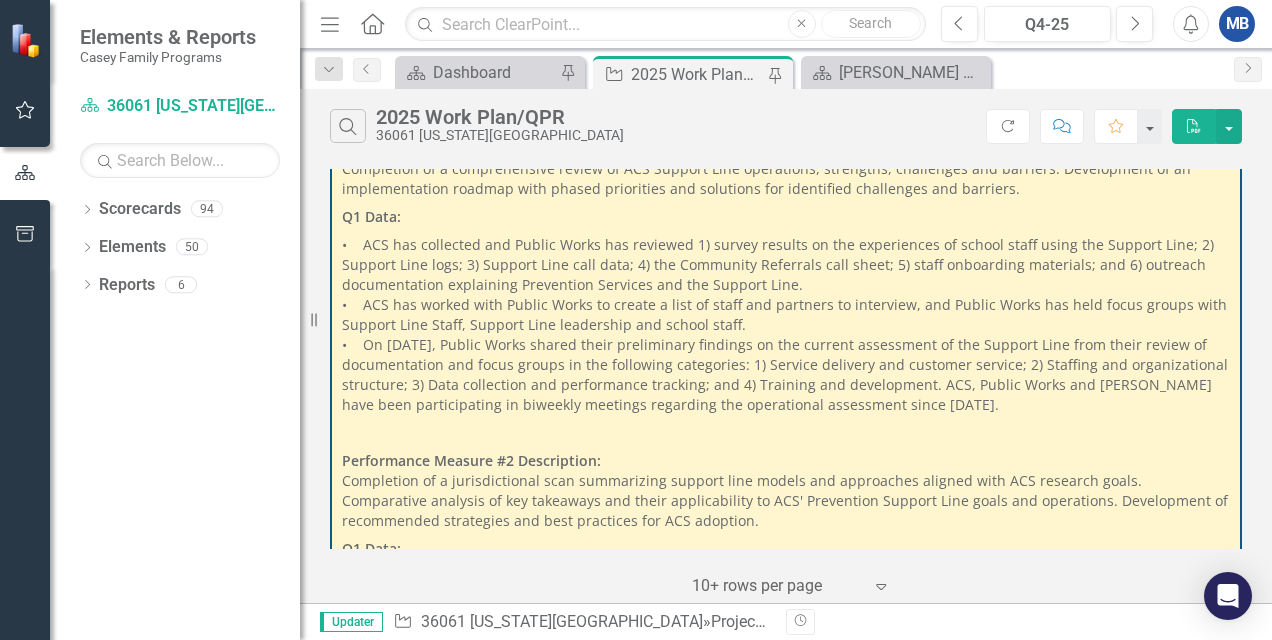 scroll, scrollTop: 4100, scrollLeft: 0, axis: vertical 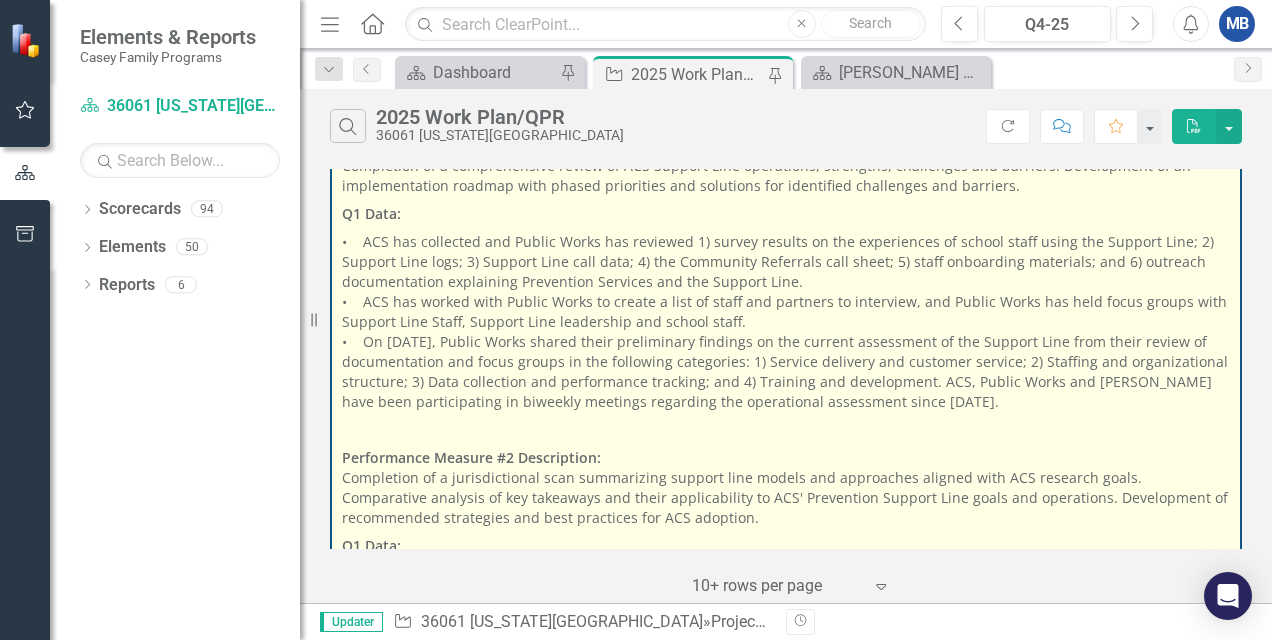 click at bounding box center (786, 430) 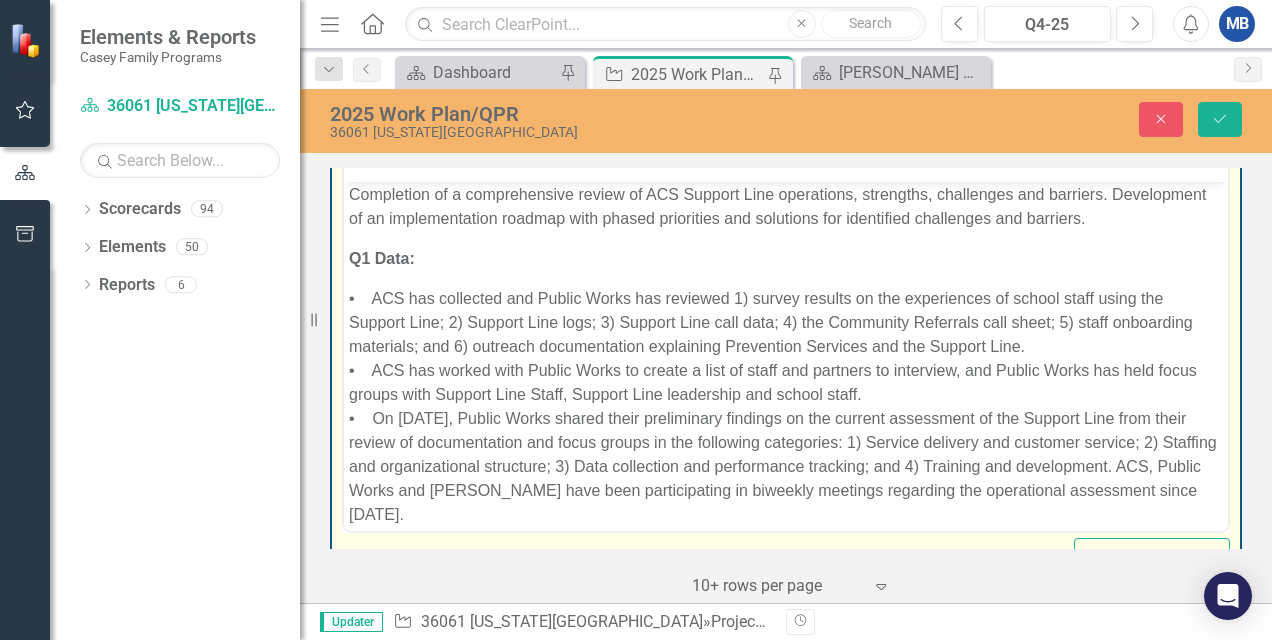 scroll, scrollTop: 0, scrollLeft: 0, axis: both 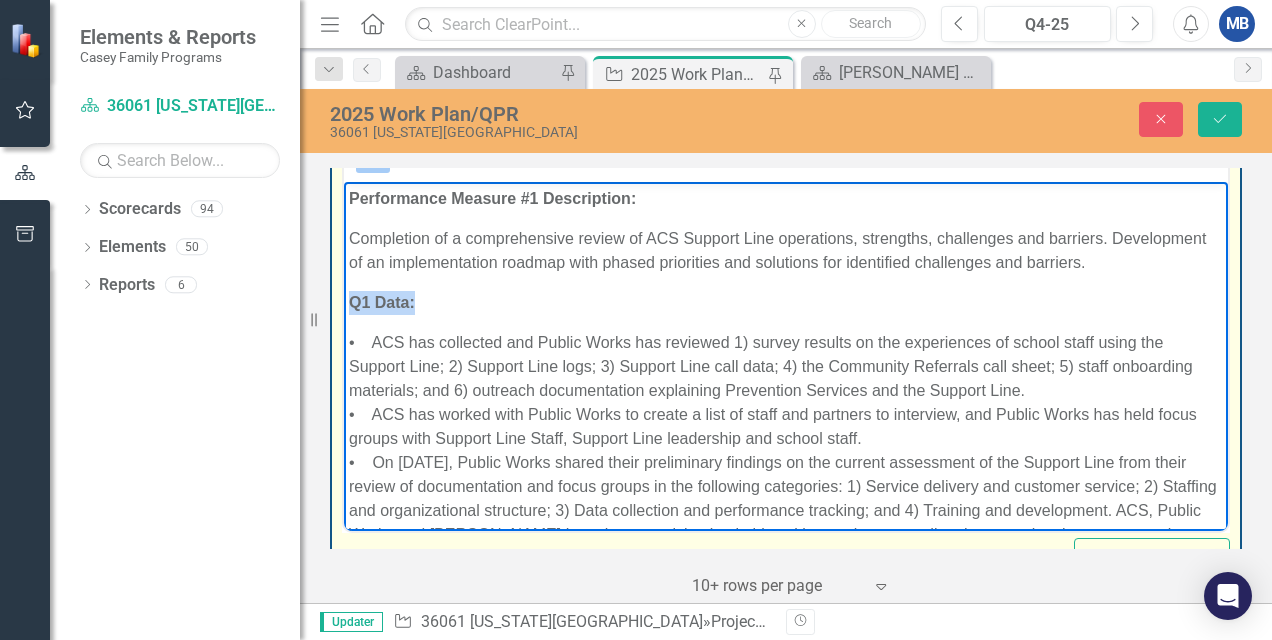 drag, startPoint x: 350, startPoint y: 298, endPoint x: 409, endPoint y: 300, distance: 59.03389 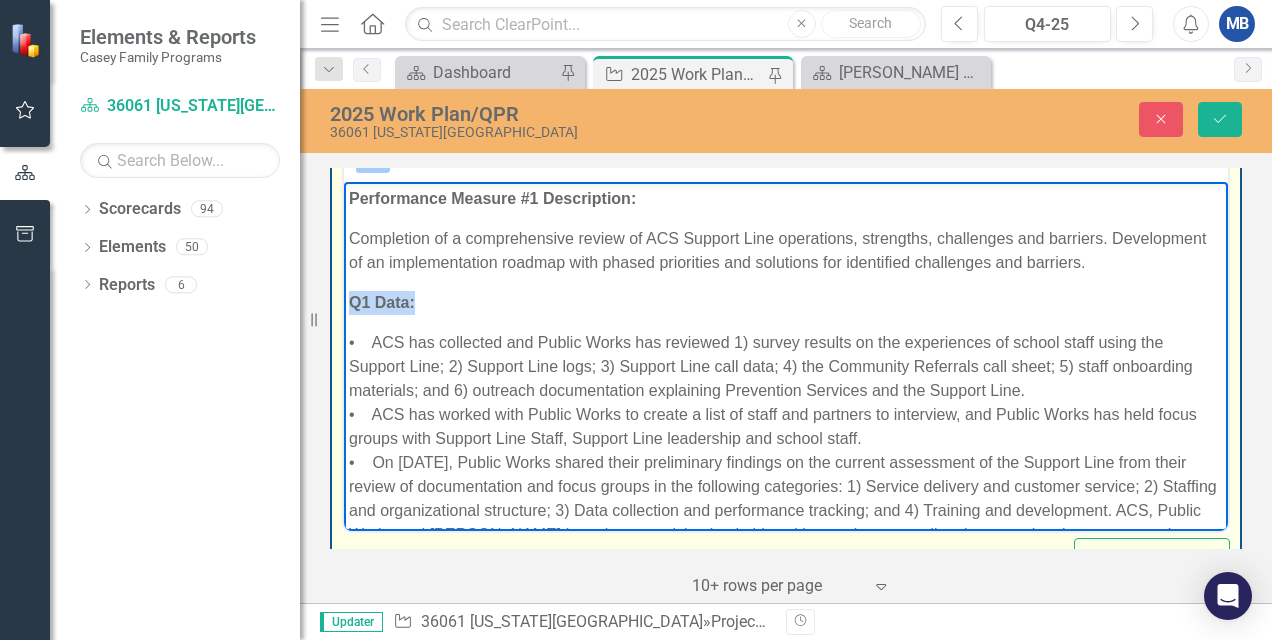 click on "Q1 Data:" at bounding box center (786, 302) 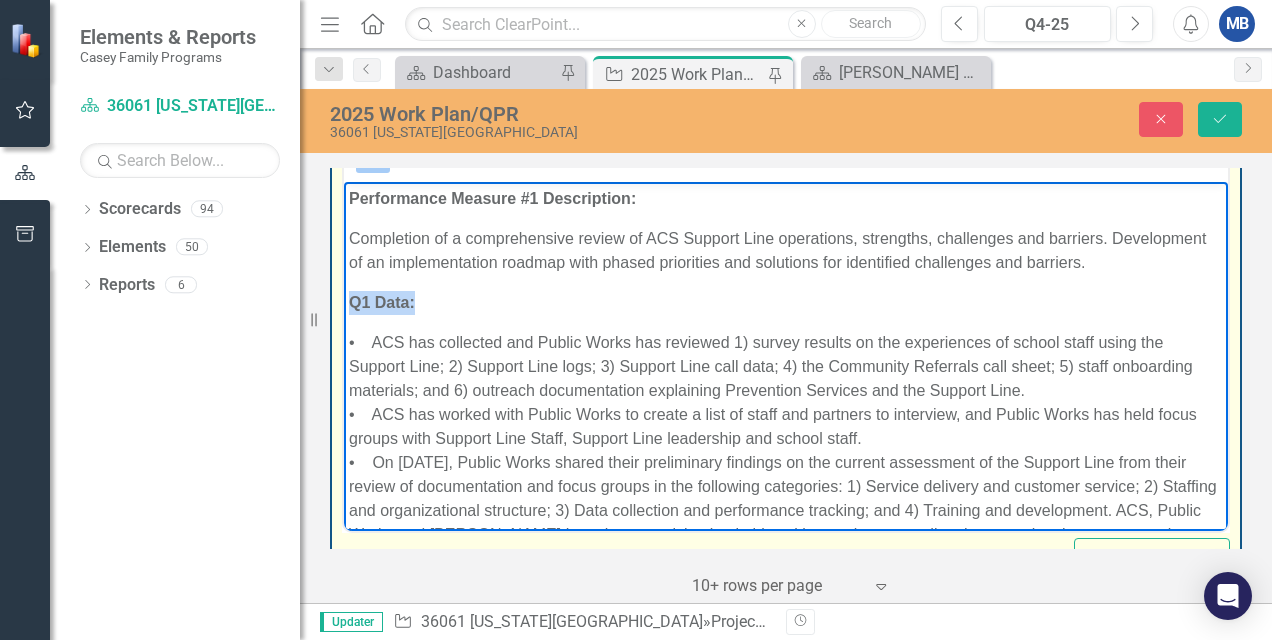 copy on "Q1 Data:" 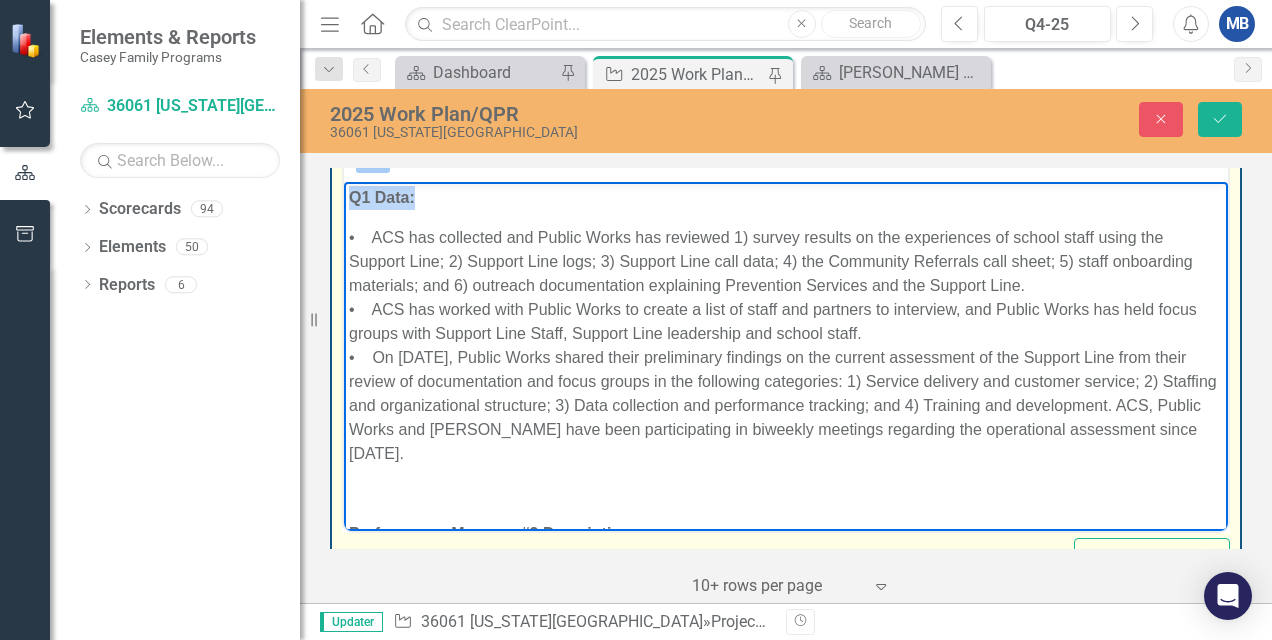 scroll, scrollTop: 300, scrollLeft: 0, axis: vertical 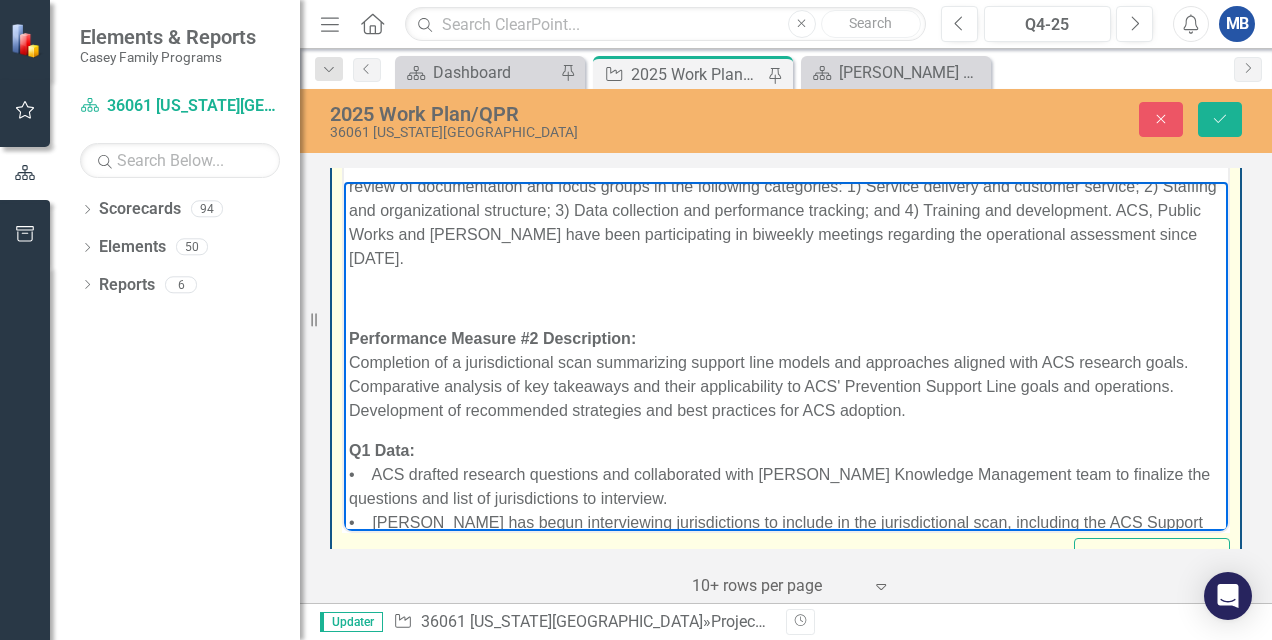 click at bounding box center (786, 298) 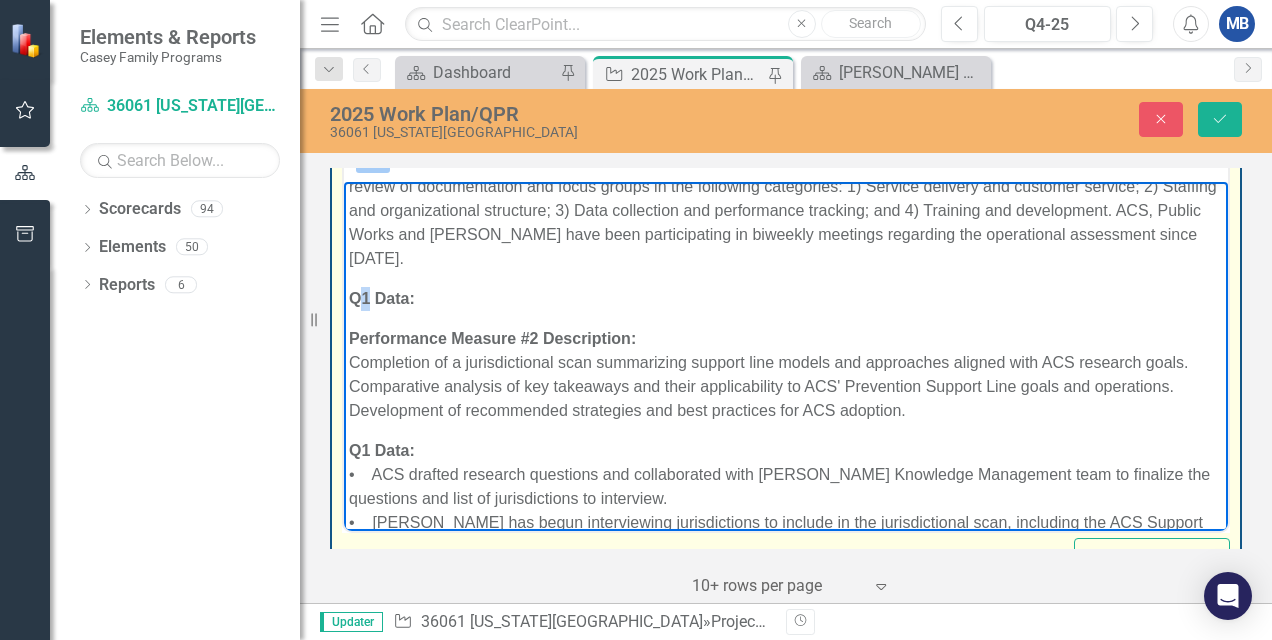 click on "Q1 Data:" at bounding box center [382, 297] 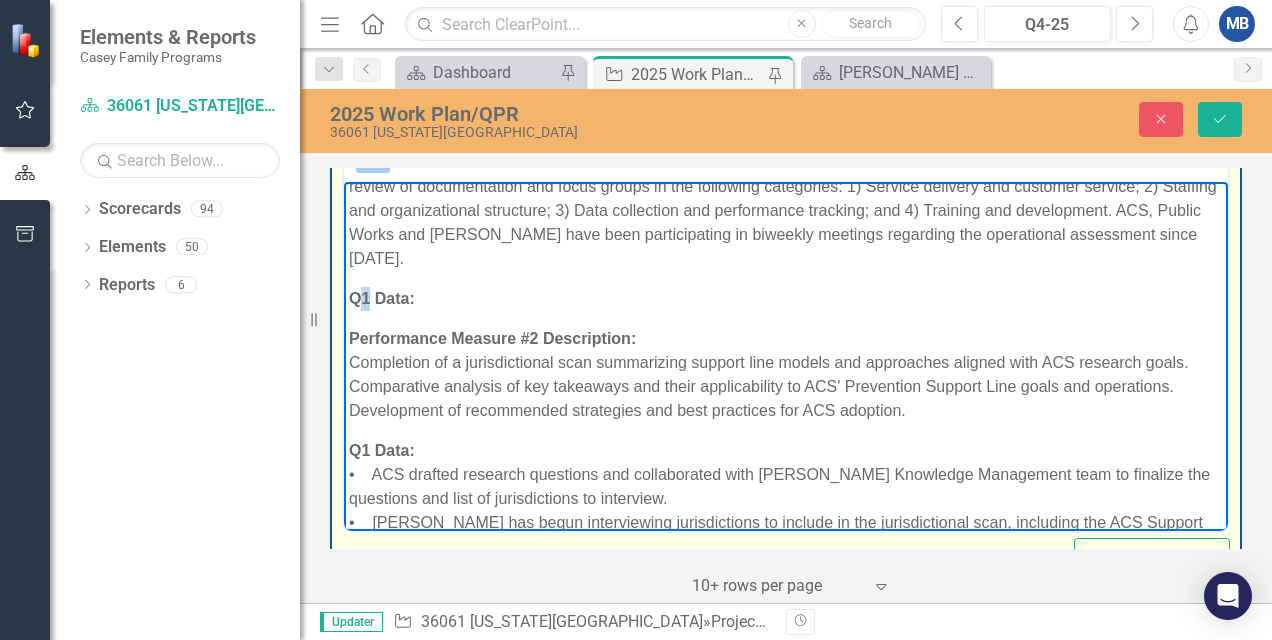 type 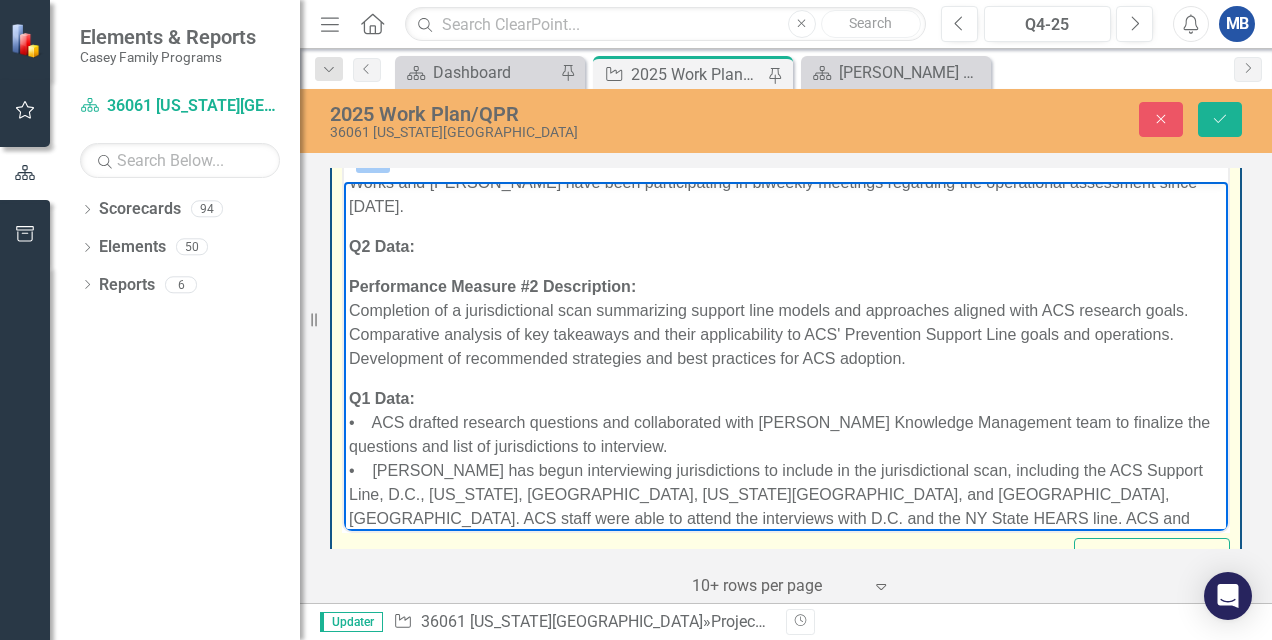scroll, scrollTop: 396, scrollLeft: 0, axis: vertical 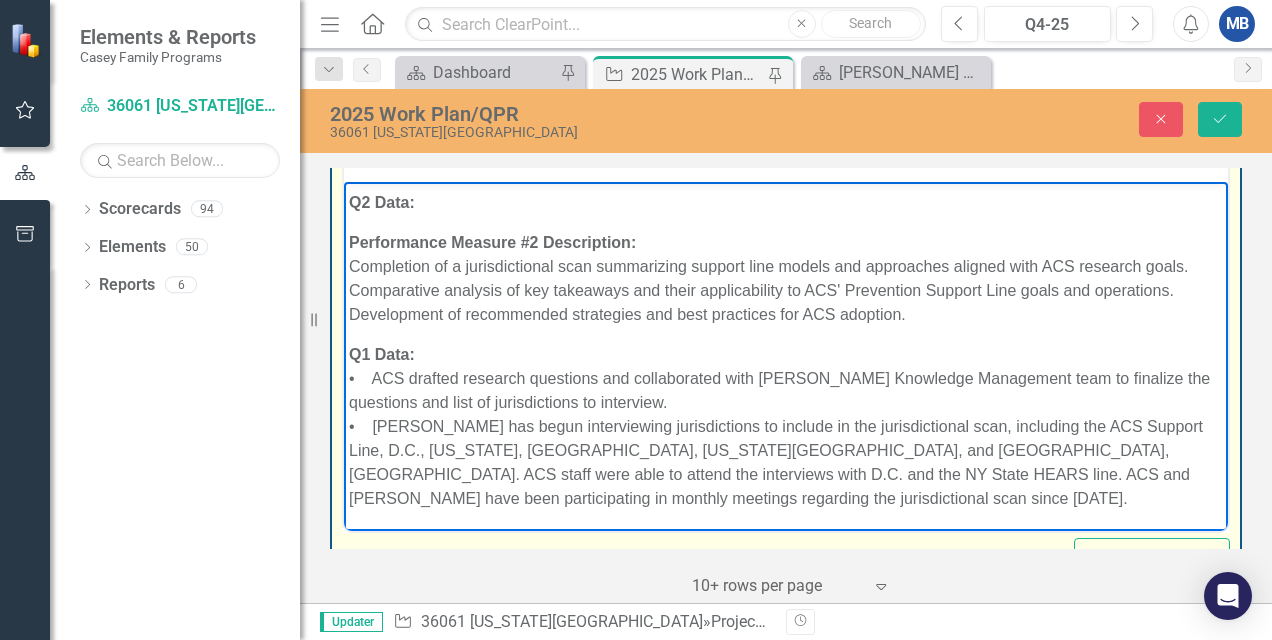 click on "Q1 Data: •    ACS drafted research questions and collaborated with [PERSON_NAME] Knowledge Management team to finalize the questions and list of jurisdictions to interview.  •    [PERSON_NAME] has begun interviewing jurisdictions to include in the jurisdictional scan, including the ACS Support Line, D.C., [US_STATE], [GEOGRAPHIC_DATA], [US_STATE][GEOGRAPHIC_DATA], and [GEOGRAPHIC_DATA], [GEOGRAPHIC_DATA]. ACS staff were able to attend the interviews with D.C. and the NY State HEARS line. ACS and [PERSON_NAME] have been participating in monthly meetings regarding the jurisdictional scan since [DATE]." at bounding box center [786, 426] 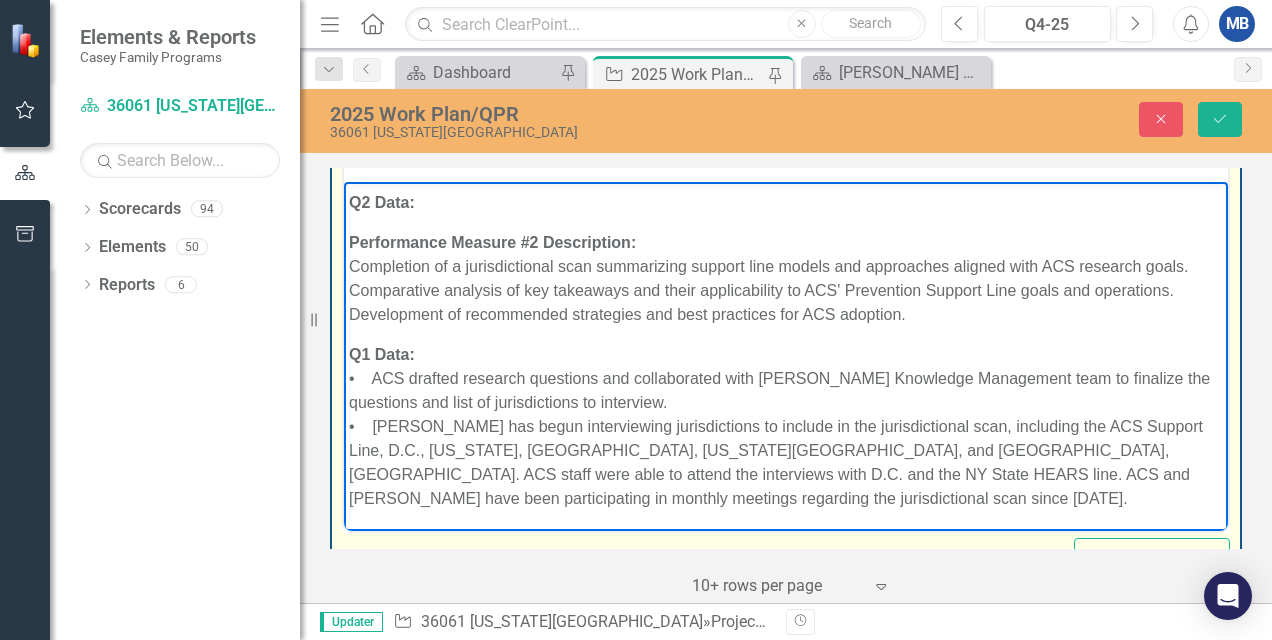 scroll, scrollTop: 416, scrollLeft: 0, axis: vertical 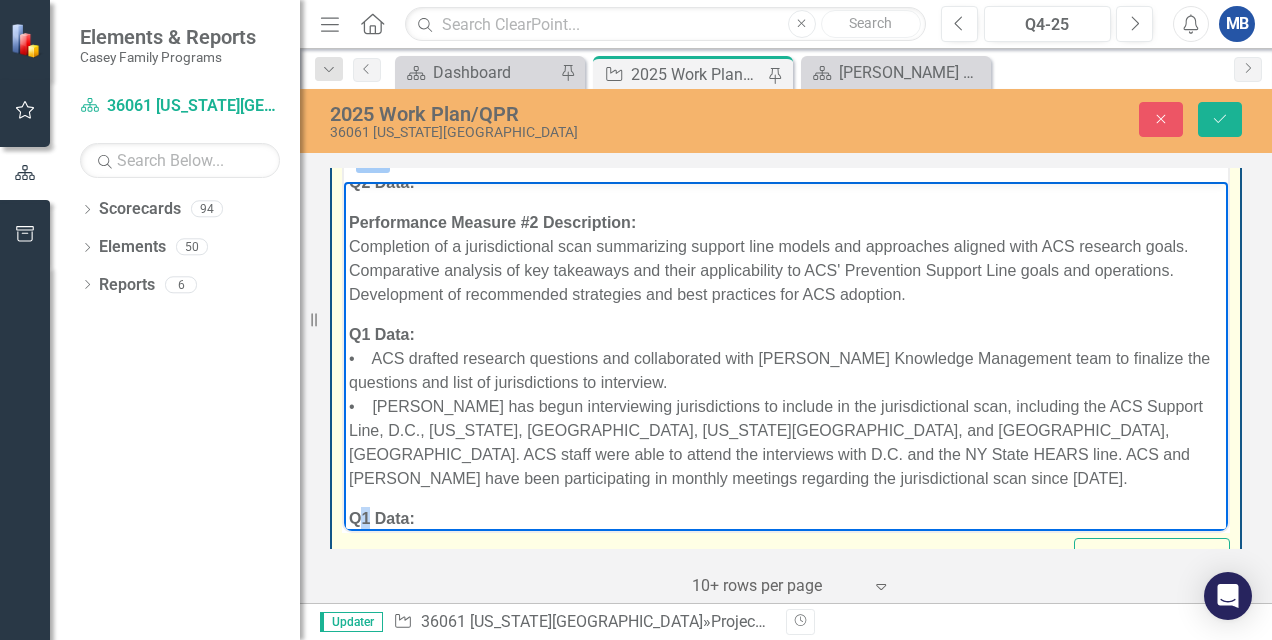 click on "Q1 Data:" at bounding box center [382, 517] 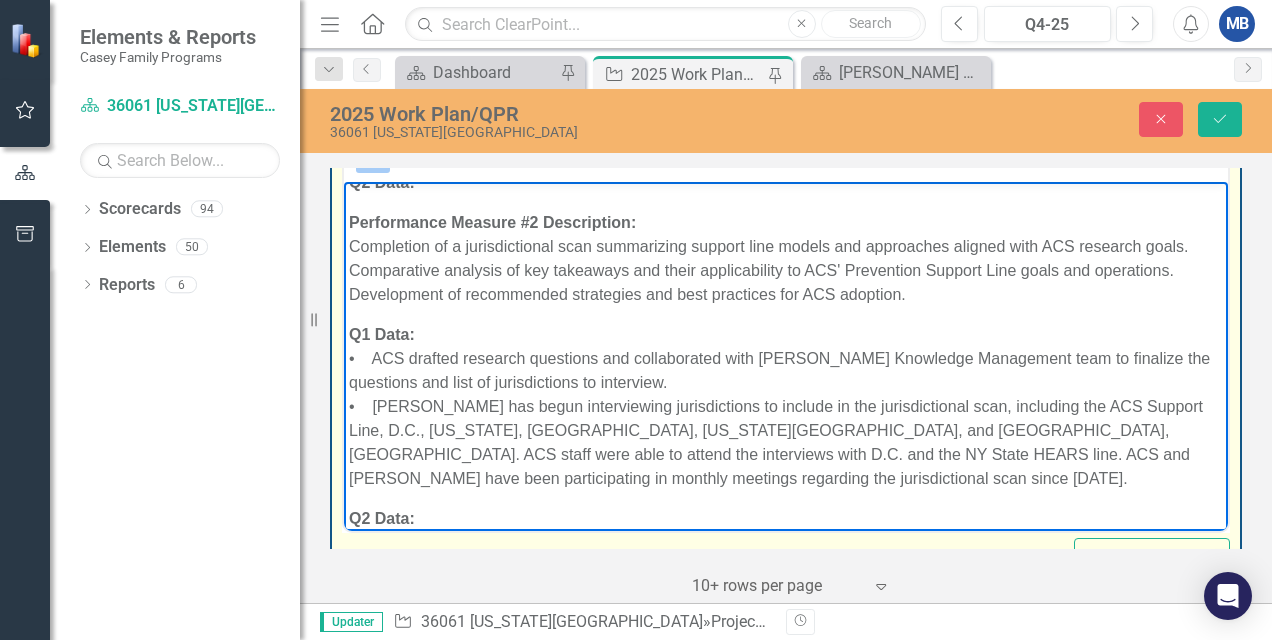 scroll, scrollTop: 436, scrollLeft: 0, axis: vertical 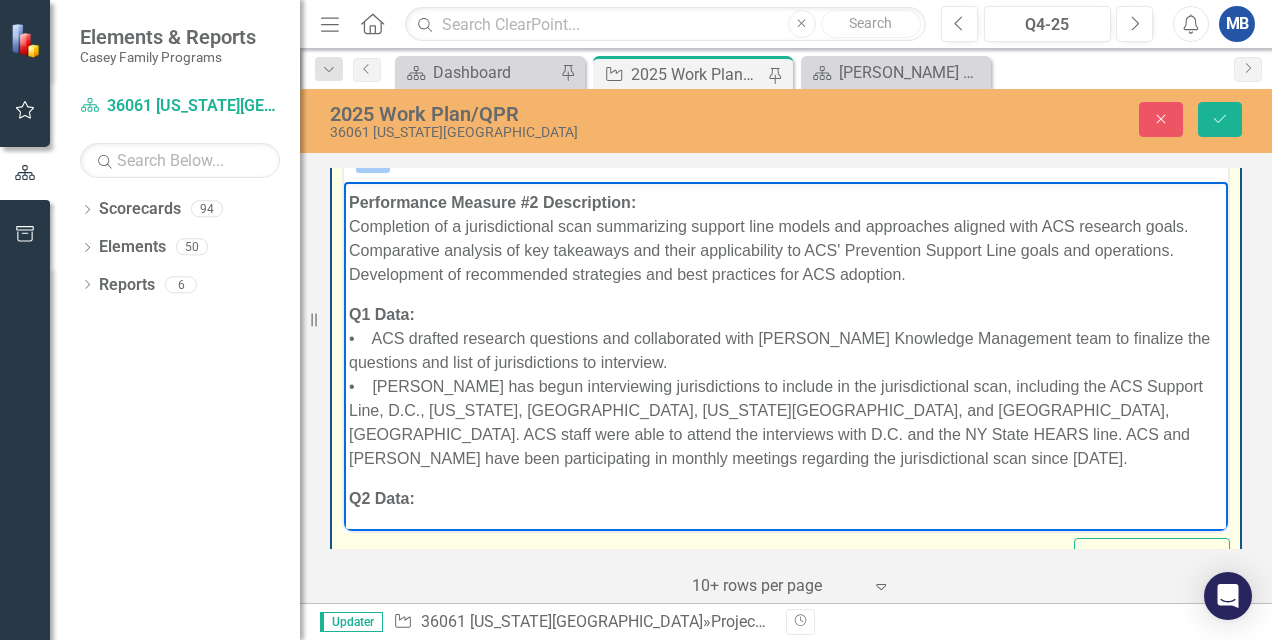 click on "Q2 Data:" at bounding box center (786, 498) 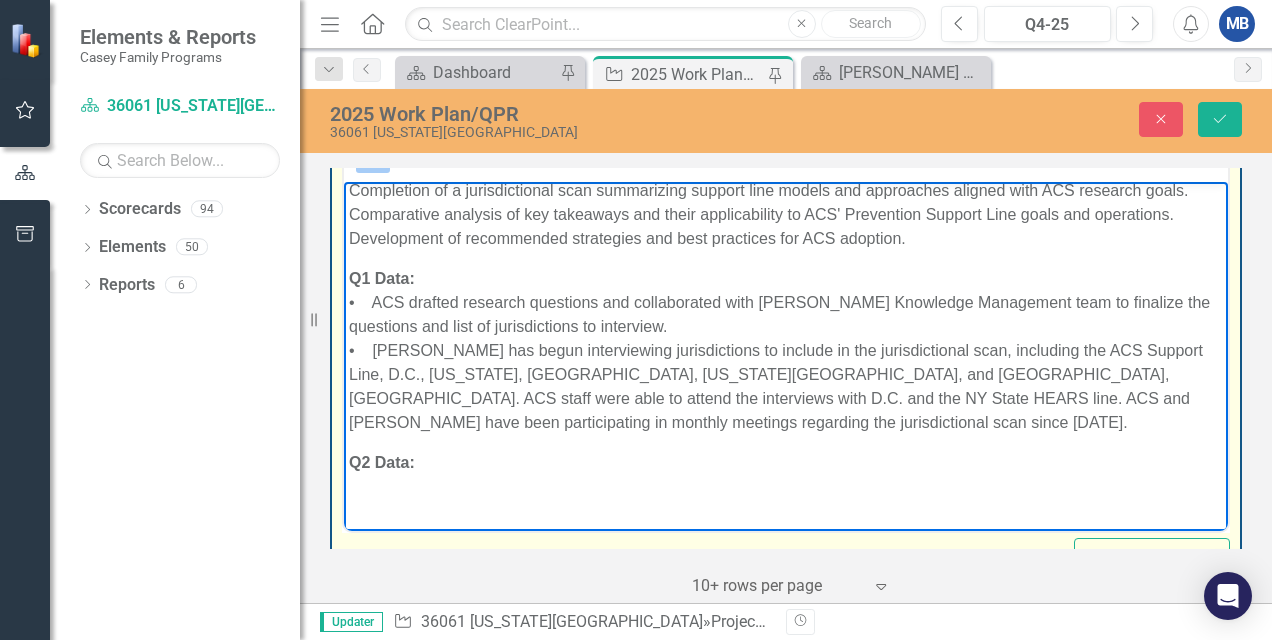scroll, scrollTop: 476, scrollLeft: 0, axis: vertical 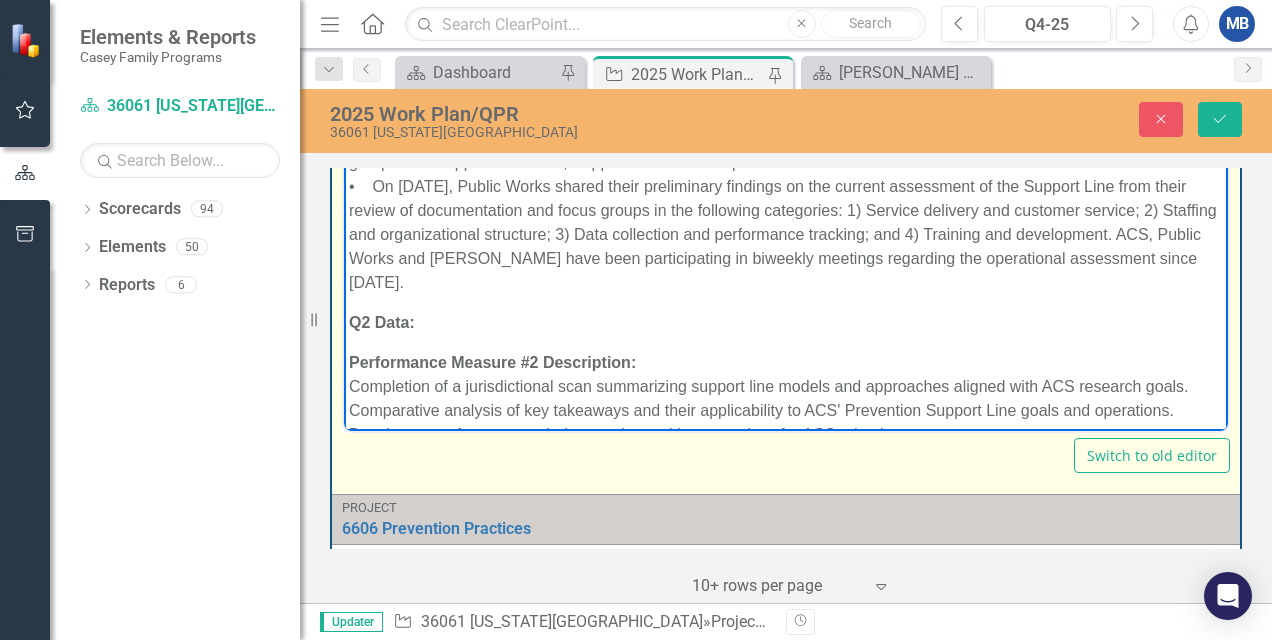 click on "Q2 Data:" at bounding box center (786, 322) 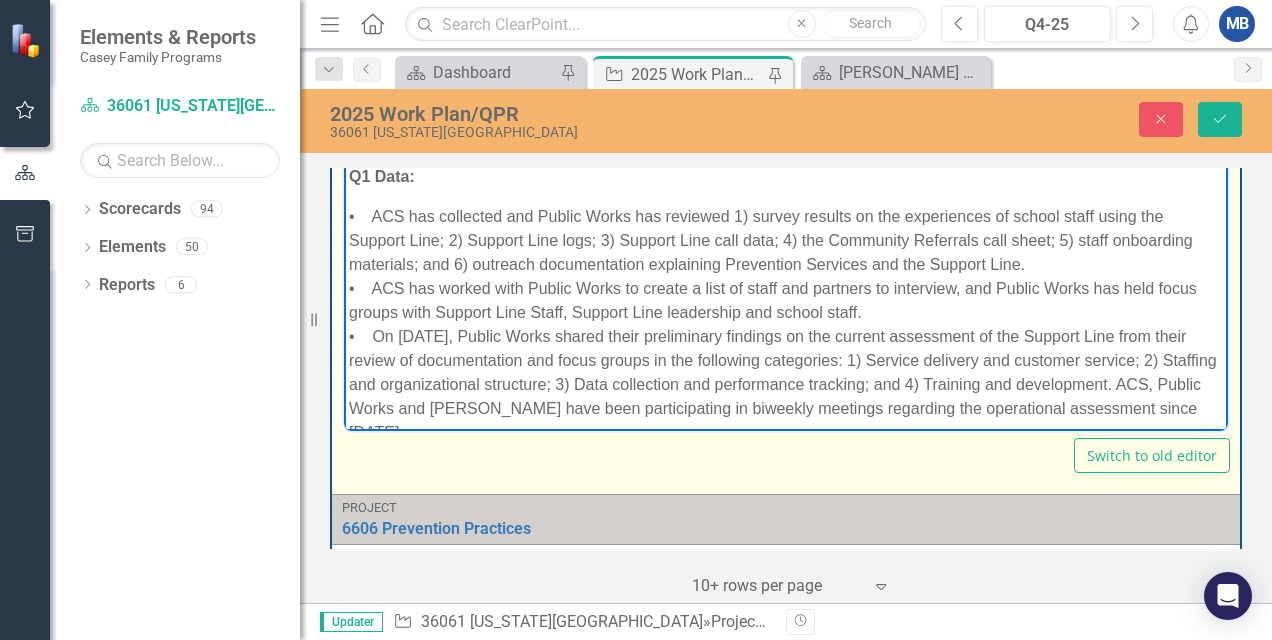 scroll, scrollTop: 0, scrollLeft: 0, axis: both 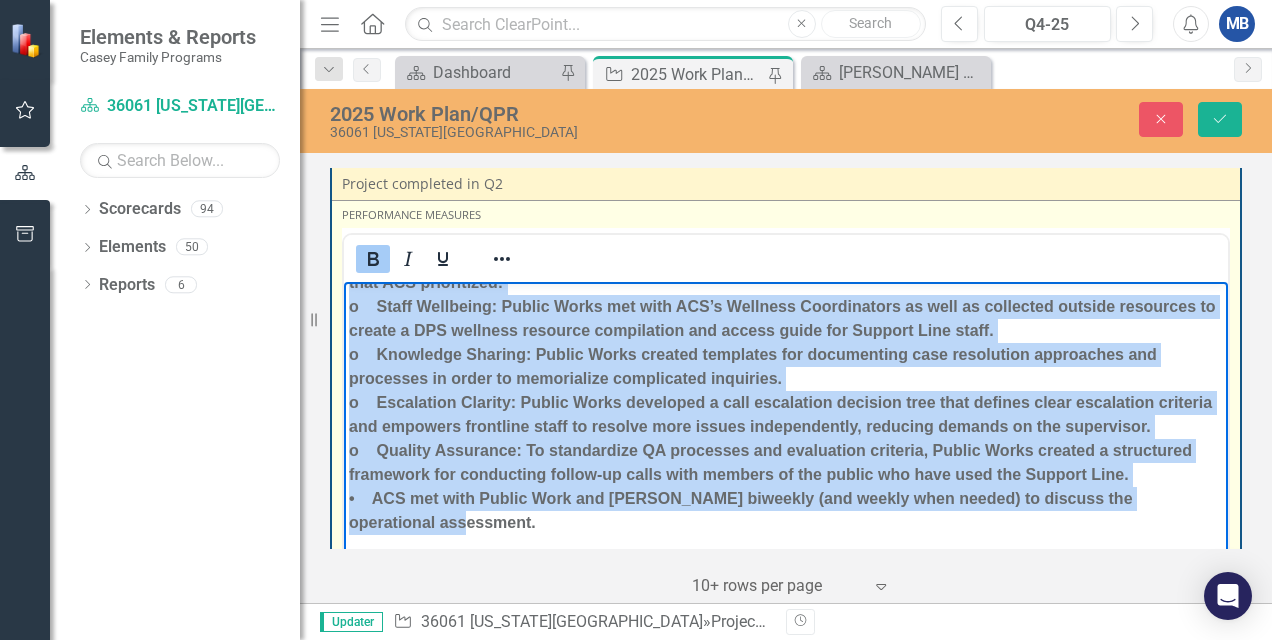 drag, startPoint x: 374, startPoint y: 436, endPoint x: 446, endPoint y: 553, distance: 137.37904 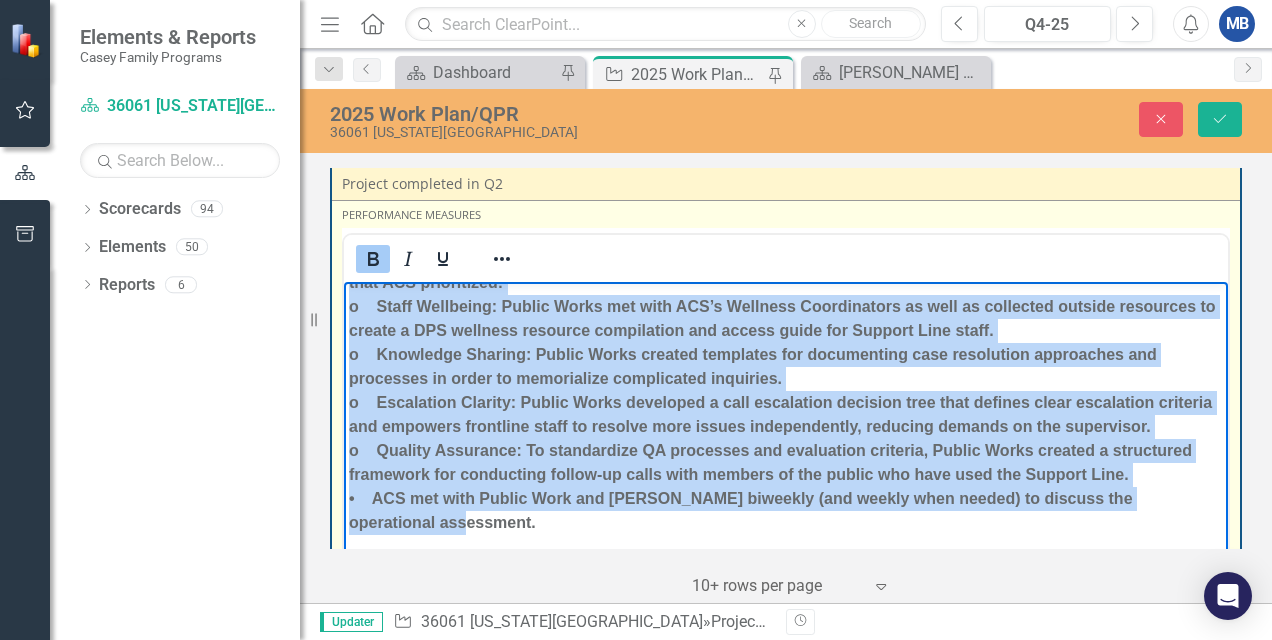 scroll, scrollTop: 700, scrollLeft: 0, axis: vertical 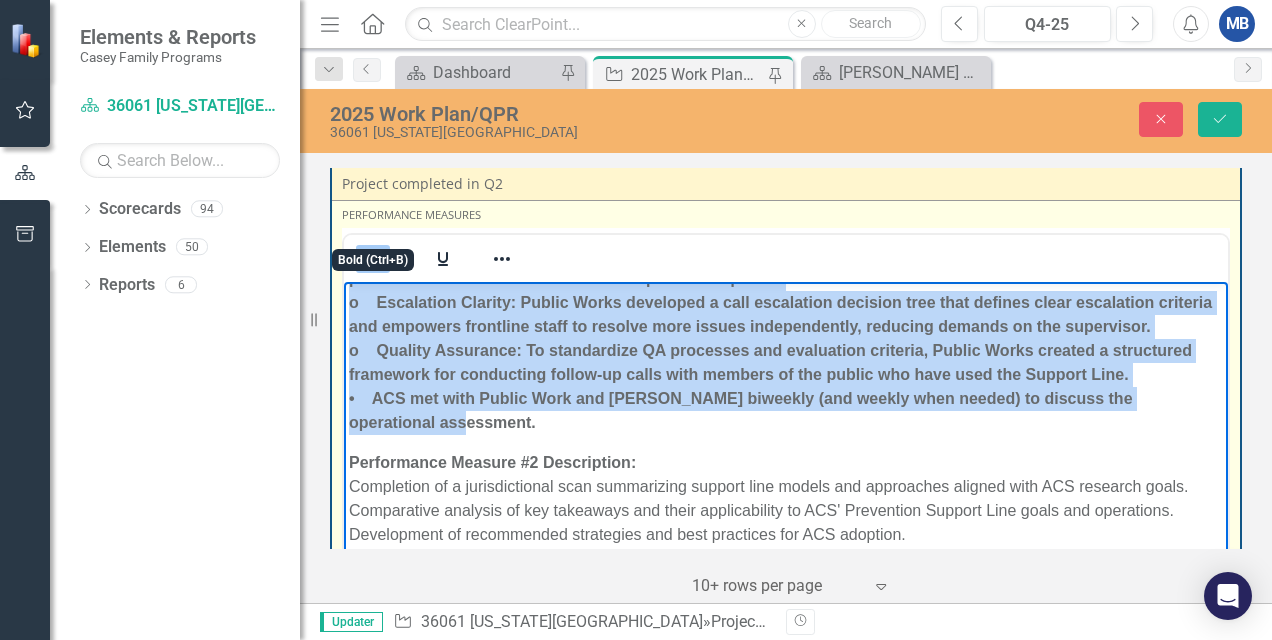 click 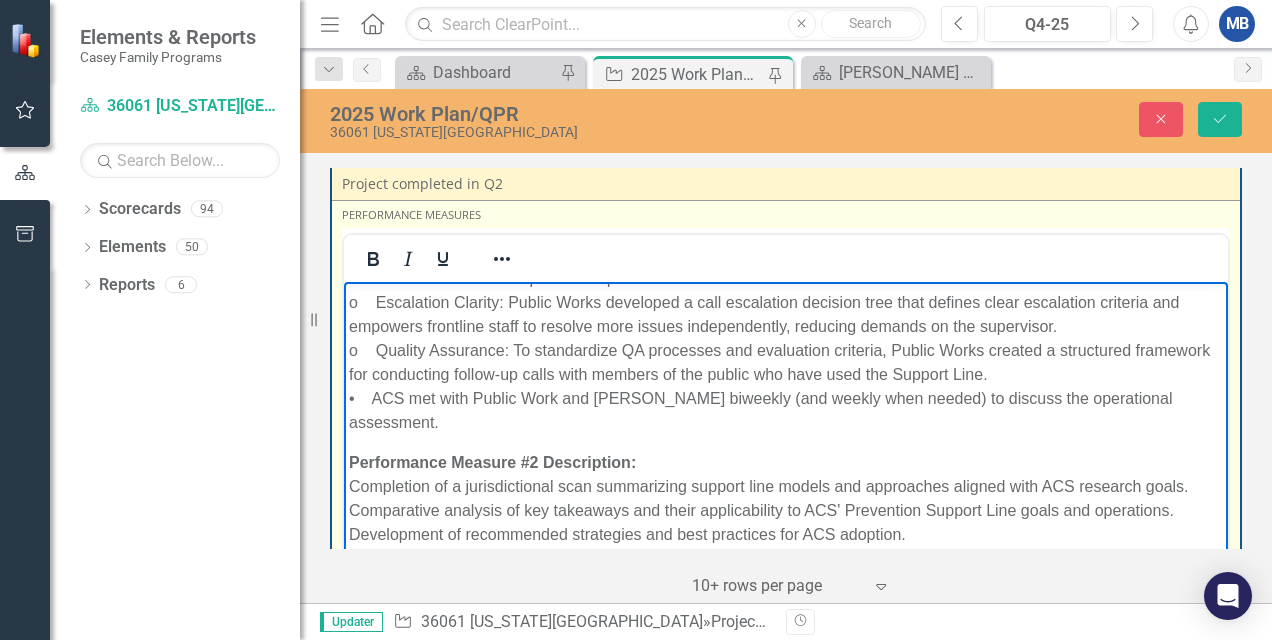 click on "Performance Measure #2 Description: Completion of a jurisdictional scan summarizing support line models and approaches aligned with ACS research goals. Comparative analysis of key takeaways and their applicability to ACS' Prevention Support Line goals and operations. Development of recommended strategies and best practices for ACS adoption." at bounding box center (786, 498) 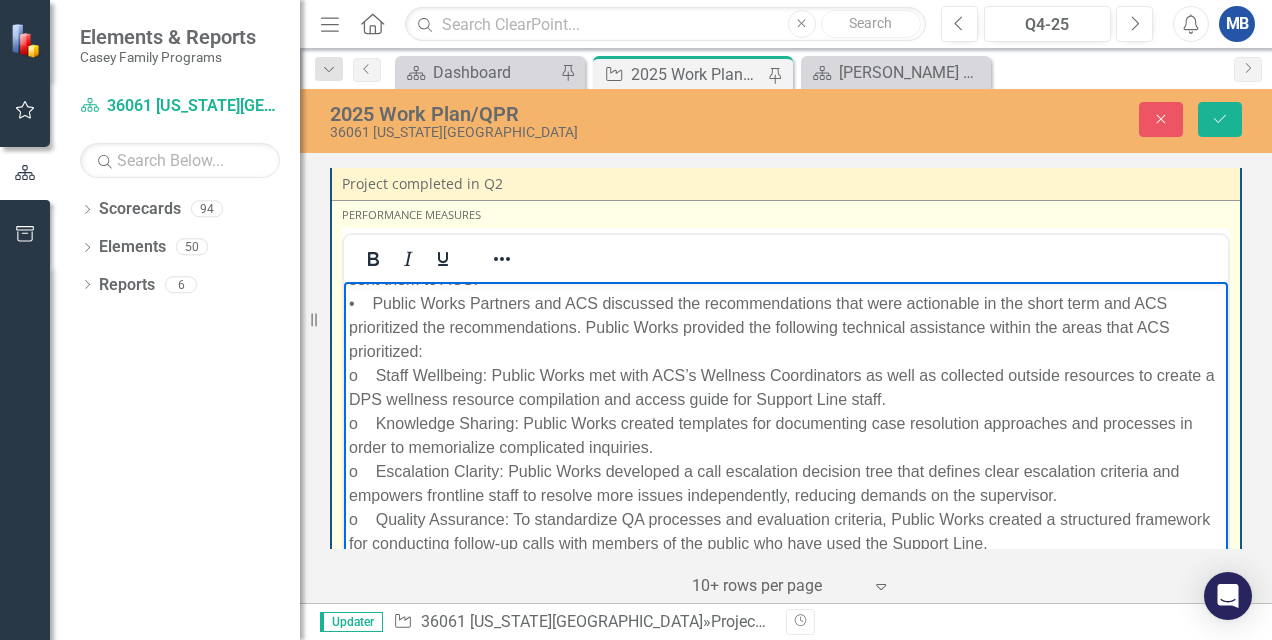 scroll, scrollTop: 500, scrollLeft: 0, axis: vertical 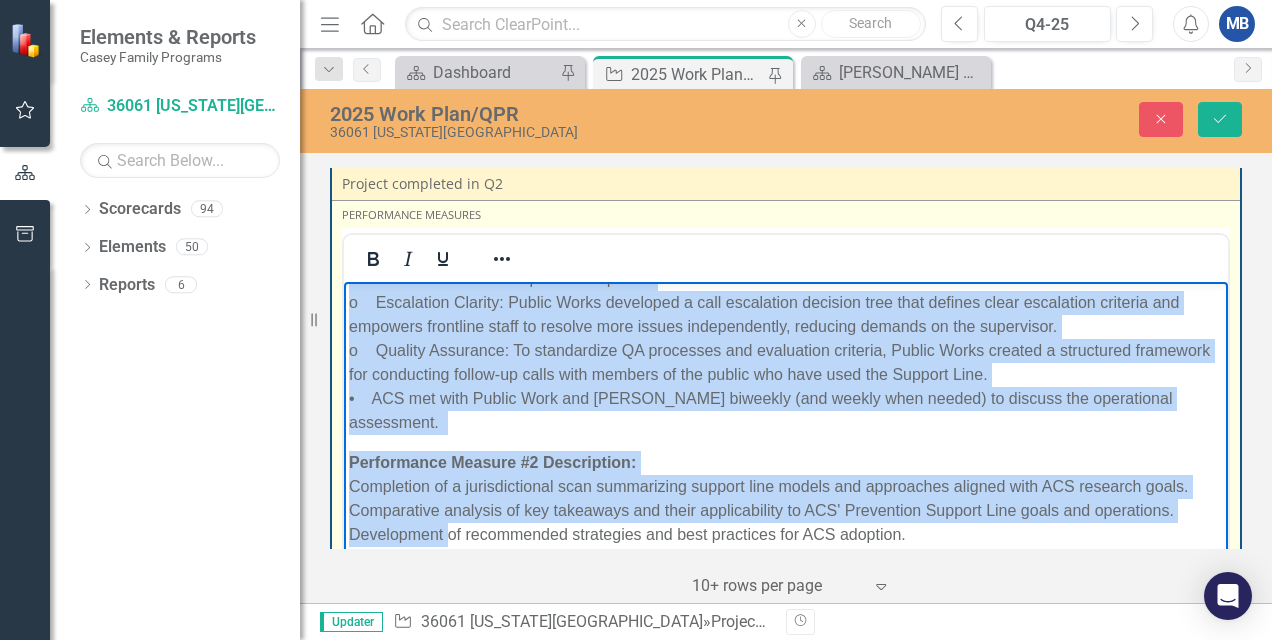 drag, startPoint x: 378, startPoint y: 408, endPoint x: 1111, endPoint y: 369, distance: 734.0368 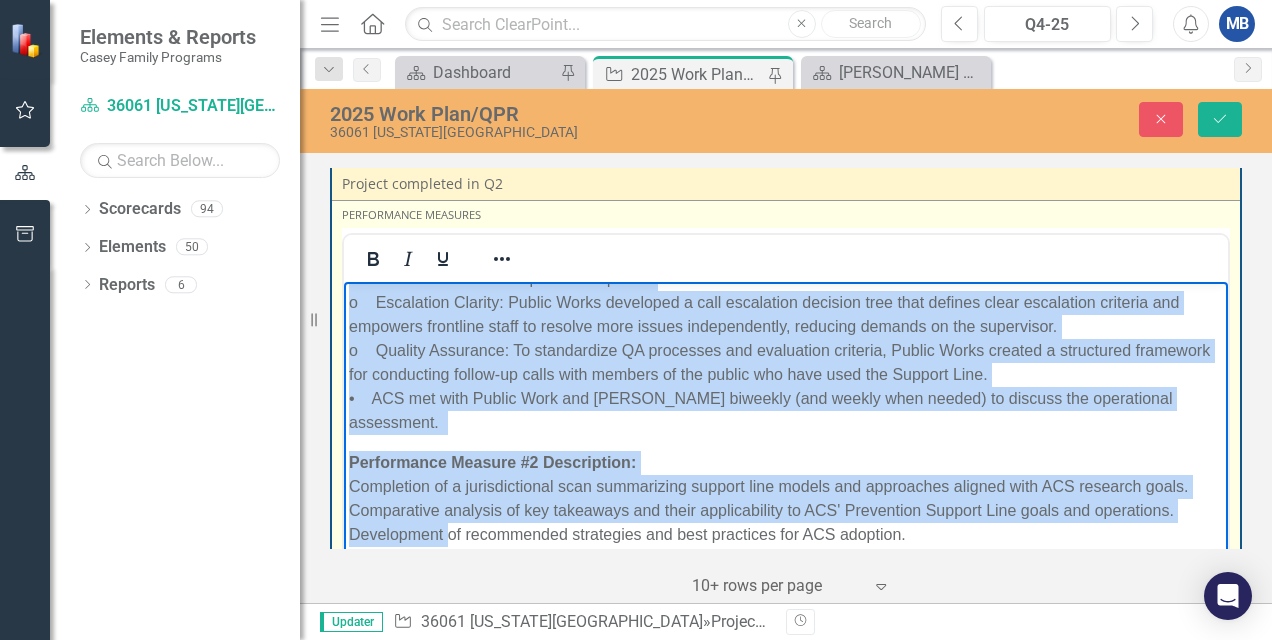 click on "•     Public Works Partners finalized and sent the current state assessment memo.  •    Public Works Partners presented the draft recommendations to strengthen Support Line operations based on the assessment. ACS reviewed the recommendations and provided feedback. Public Works finalized the recommendations and sent them to ACS.  •    Public Works Partners and ACS discussed the recommendations that were actionable in the short term and ACS prioritized the recommendations. Public Works provided the following technical assistance within the areas that ACS prioritized:  o    Staff Wellbeing: Public Works met with ACS’s Wellness Coordinators as well as collected outside resources to create a DPS wellness resource compilation and access guide for Support Line staff.  o    Knowledge Sharing: Public Works created templates for documenting case resolution approaches and processes in order to memorialize complicated inquiries." at bounding box center [786, 230] 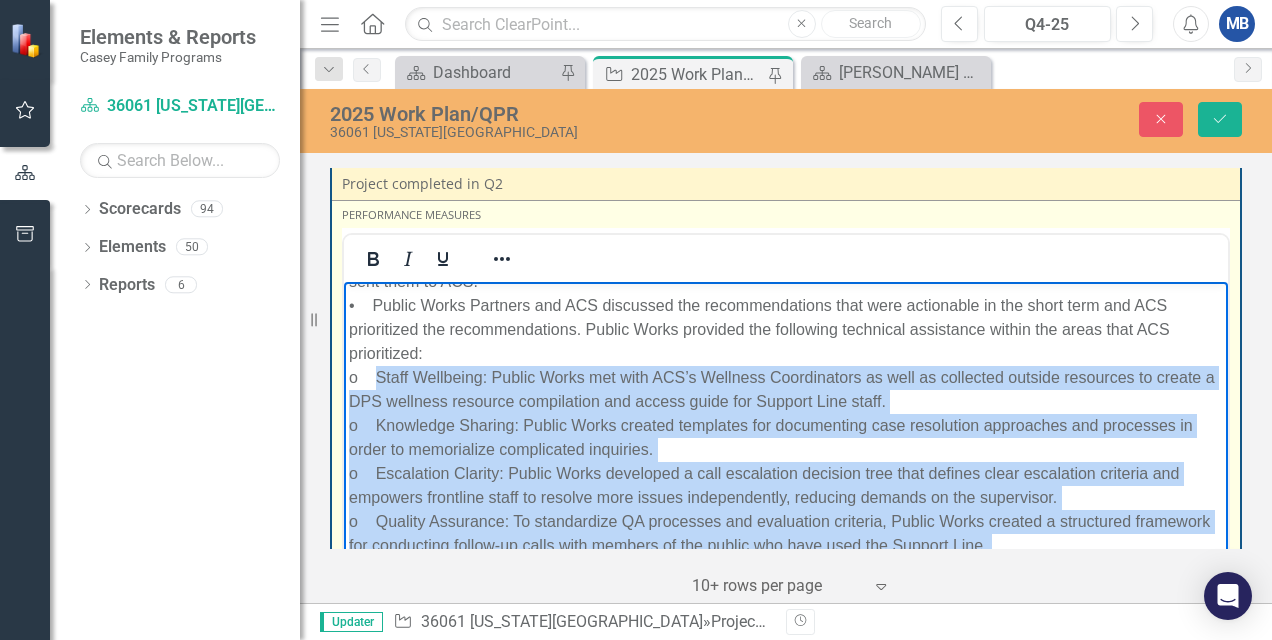 scroll, scrollTop: 400, scrollLeft: 0, axis: vertical 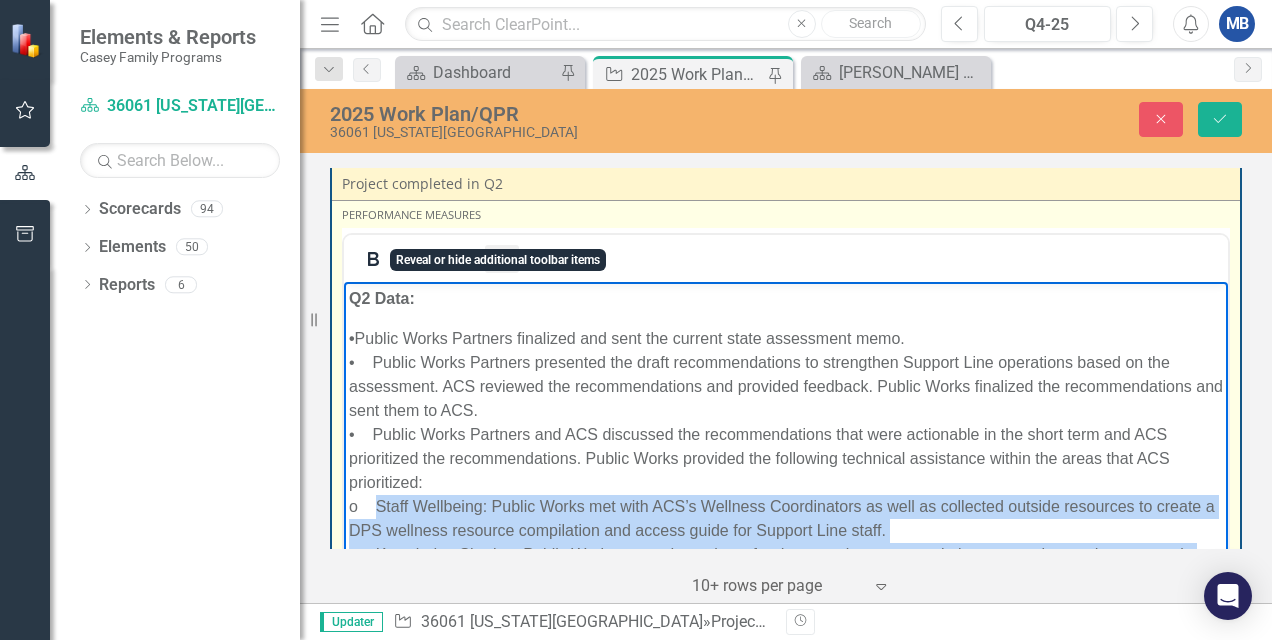 click 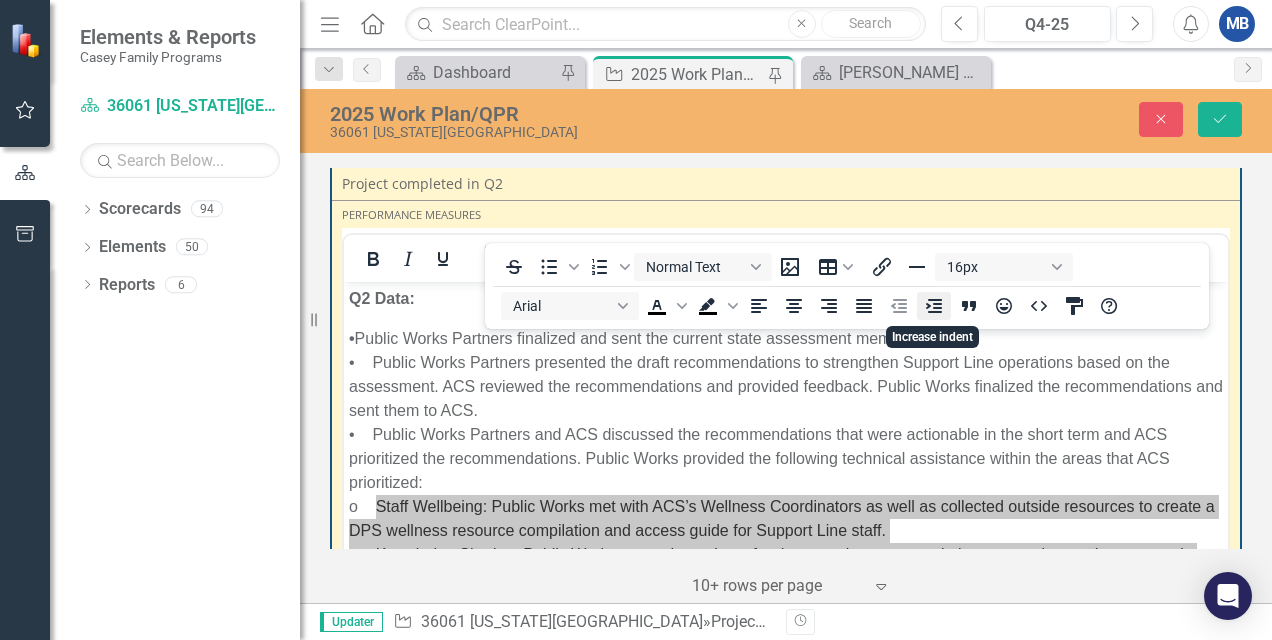 click 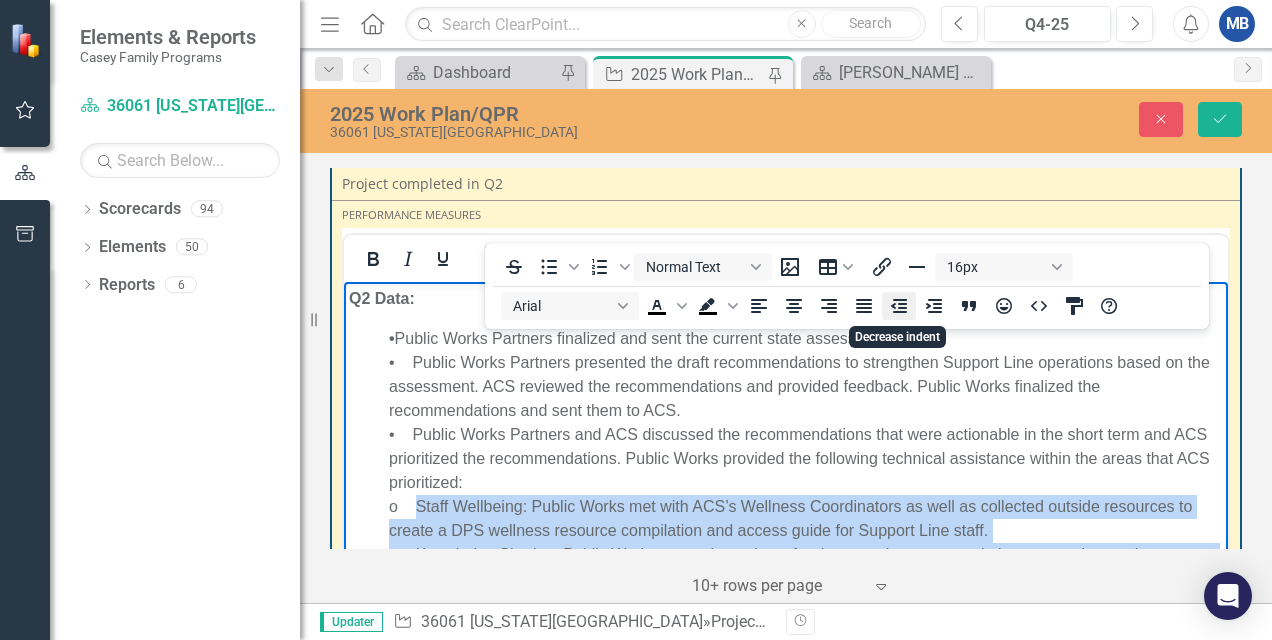 click 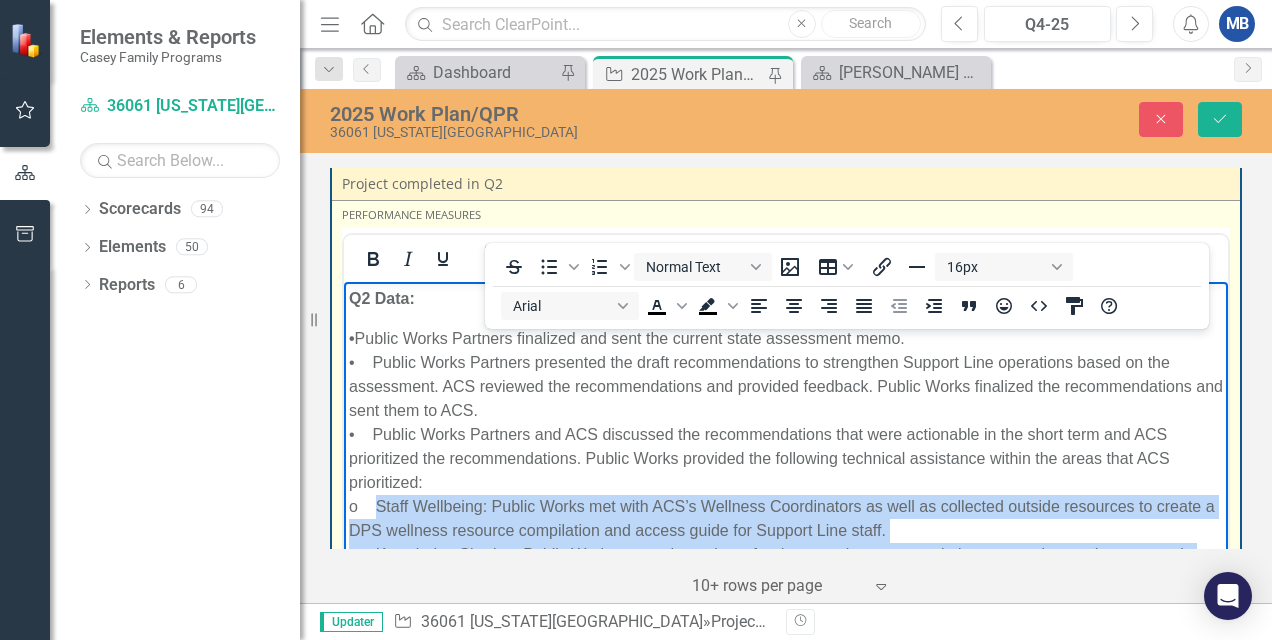 click on "•     Public Works Partners finalized and sent the current state assessment memo.  •    Public Works Partners presented the draft recommendations to strengthen Support Line operations based on the assessment. ACS reviewed the recommendations and provided feedback. Public Works finalized the recommendations and sent them to ACS.  •    Public Works Partners and ACS discussed the recommendations that were actionable in the short term and ACS prioritized the recommendations. Public Works provided the following technical assistance within the areas that ACS prioritized:  o    Staff Wellbeing: Public Works met with ACS’s Wellness Coordinators as well as collected outside resources to create a DPS wellness resource compilation and access guide for Support Line staff.  o    Knowledge Sharing: Public Works created templates for documenting case resolution approaches and processes in order to memorialize complicated inquiries." at bounding box center (786, 530) 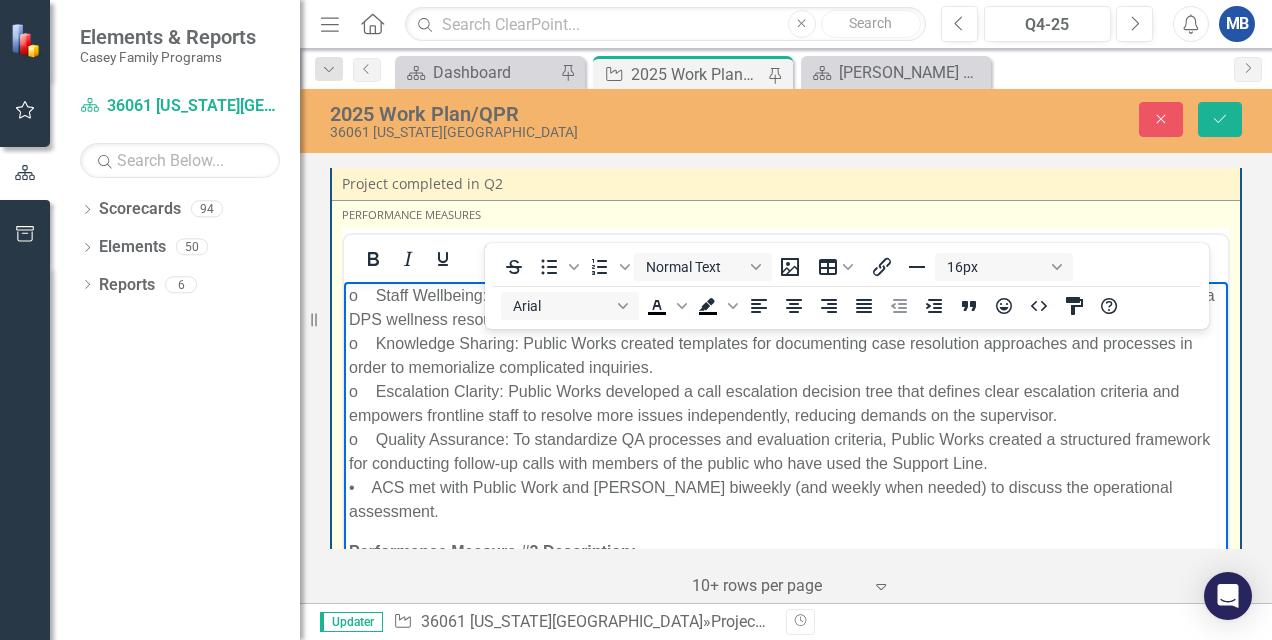 scroll, scrollTop: 500, scrollLeft: 0, axis: vertical 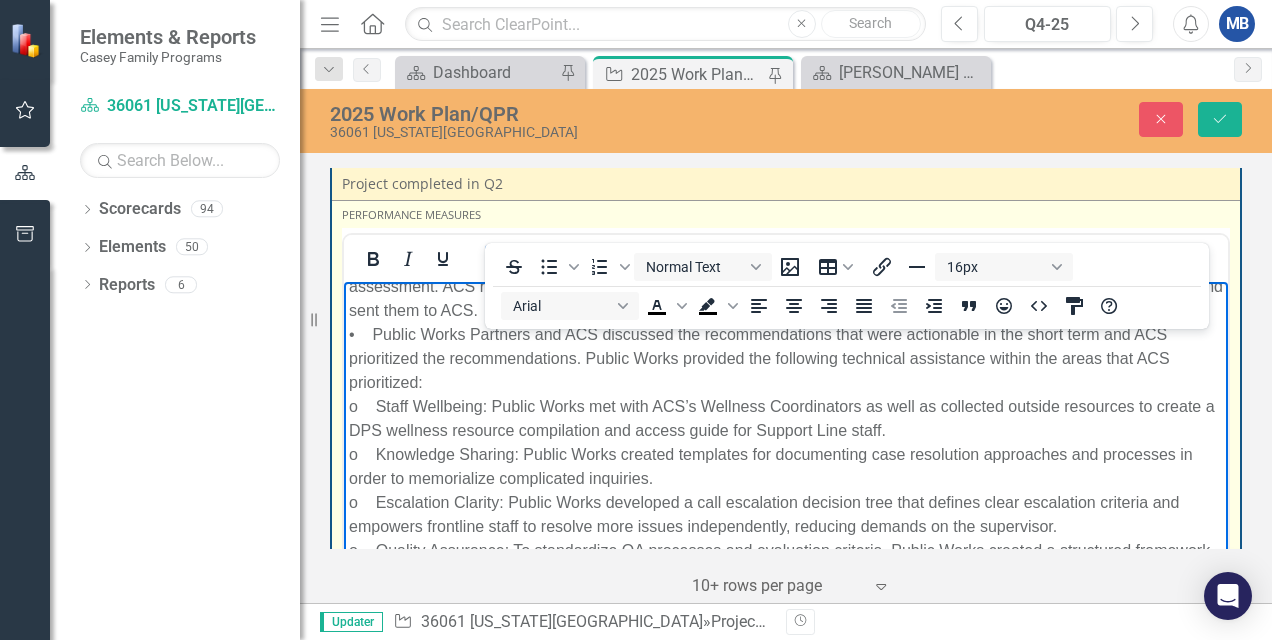click on "•     Public Works Partners finalized and sent the current state assessment memo.  •    Public Works Partners presented the draft recommendations to strengthen Support Line operations based on the assessment. ACS reviewed the recommendations and provided feedback. Public Works finalized the recommendations and sent them to ACS.  •    Public Works Partners and ACS discussed the recommendations that were actionable in the short term and ACS prioritized the recommendations. Public Works provided the following technical assistance within the areas that ACS prioritized:  o    Staff Wellbeing: Public Works met with ACS’s Wellness Coordinators as well as collected outside resources to create a DPS wellness resource compilation and access guide for Support Line staff.  o    Knowledge Sharing: Public Works created templates for documenting case resolution approaches and processes in order to memorialize complicated inquiries." at bounding box center (786, 430) 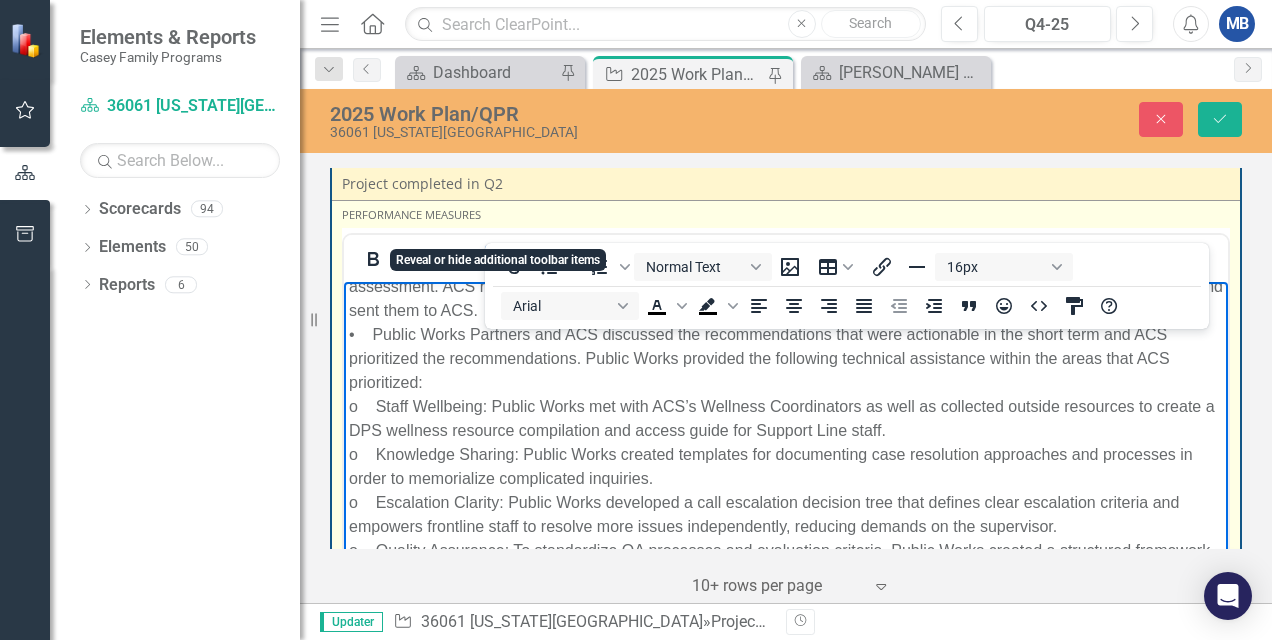 click 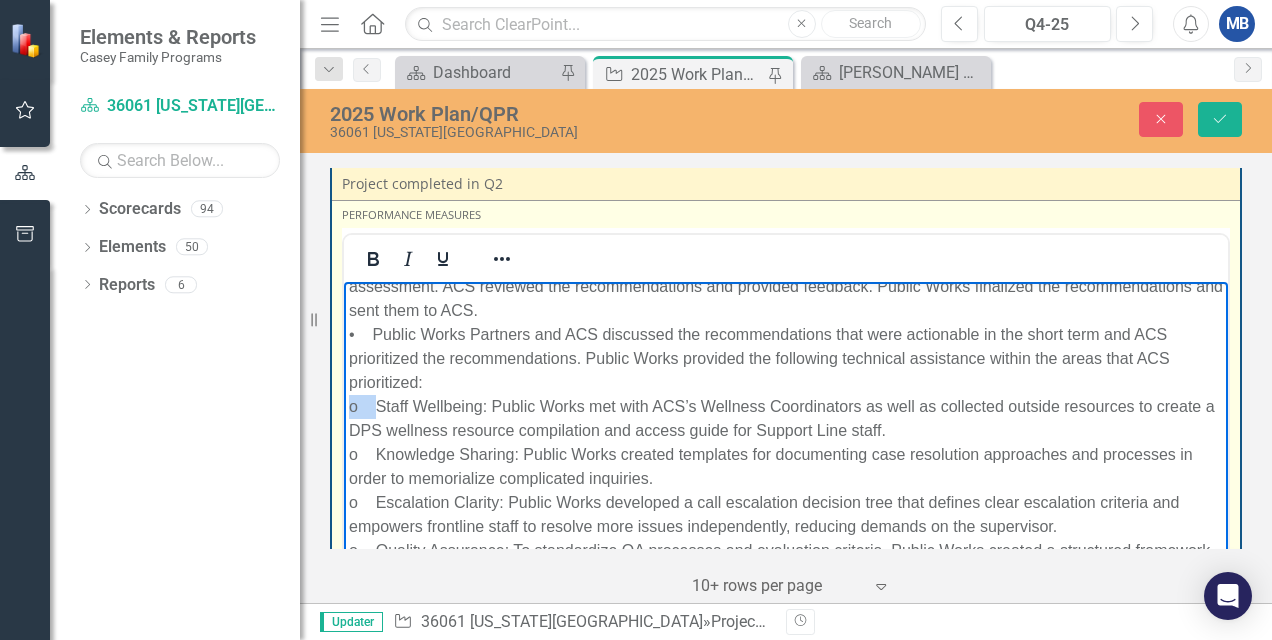 drag, startPoint x: 377, startPoint y: 408, endPoint x: 350, endPoint y: 410, distance: 27.073973 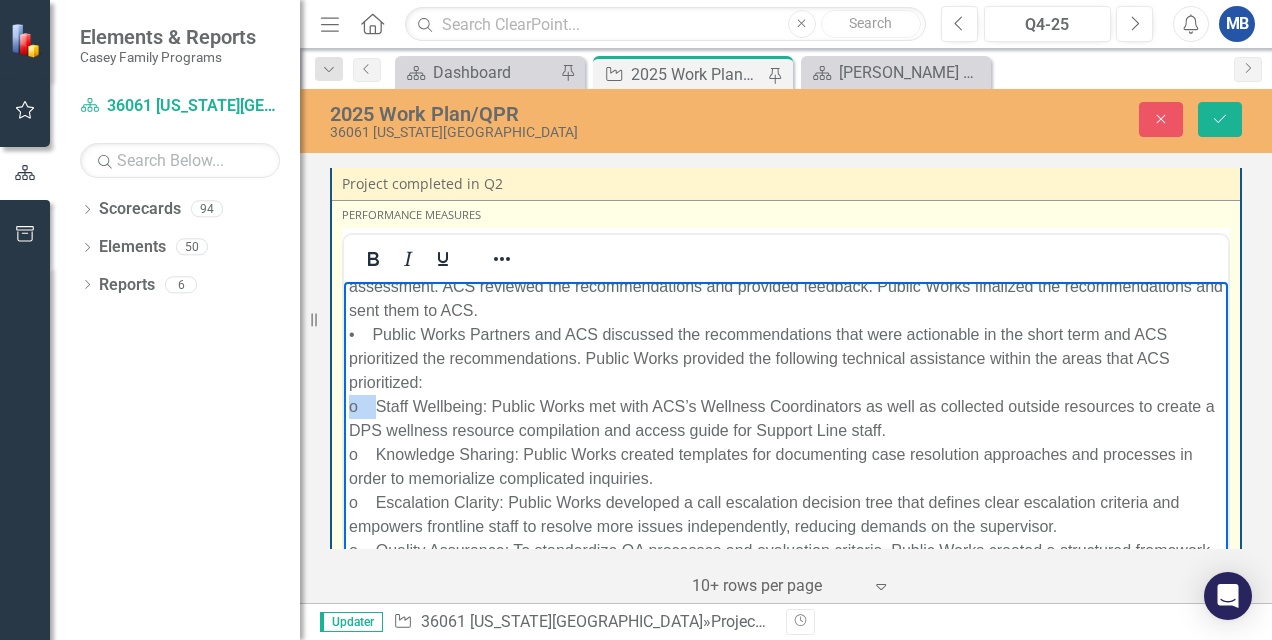 click on "•     Public Works Partners finalized and sent the current state assessment memo.  •    Public Works Partners presented the draft recommendations to strengthen Support Line operations based on the assessment. ACS reviewed the recommendations and provided feedback. Public Works finalized the recommendations and sent them to ACS.  •    Public Works Partners and ACS discussed the recommendations that were actionable in the short term and ACS prioritized the recommendations. Public Works provided the following technical assistance within the areas that ACS prioritized:  o    Staff Wellbeing: Public Works met with ACS’s Wellness Coordinators as well as collected outside resources to create a DPS wellness resource compilation and access guide for Support Line staff.  o    Knowledge Sharing: Public Works created templates for documenting case resolution approaches and processes in order to memorialize complicated inquiries." at bounding box center (786, 430) 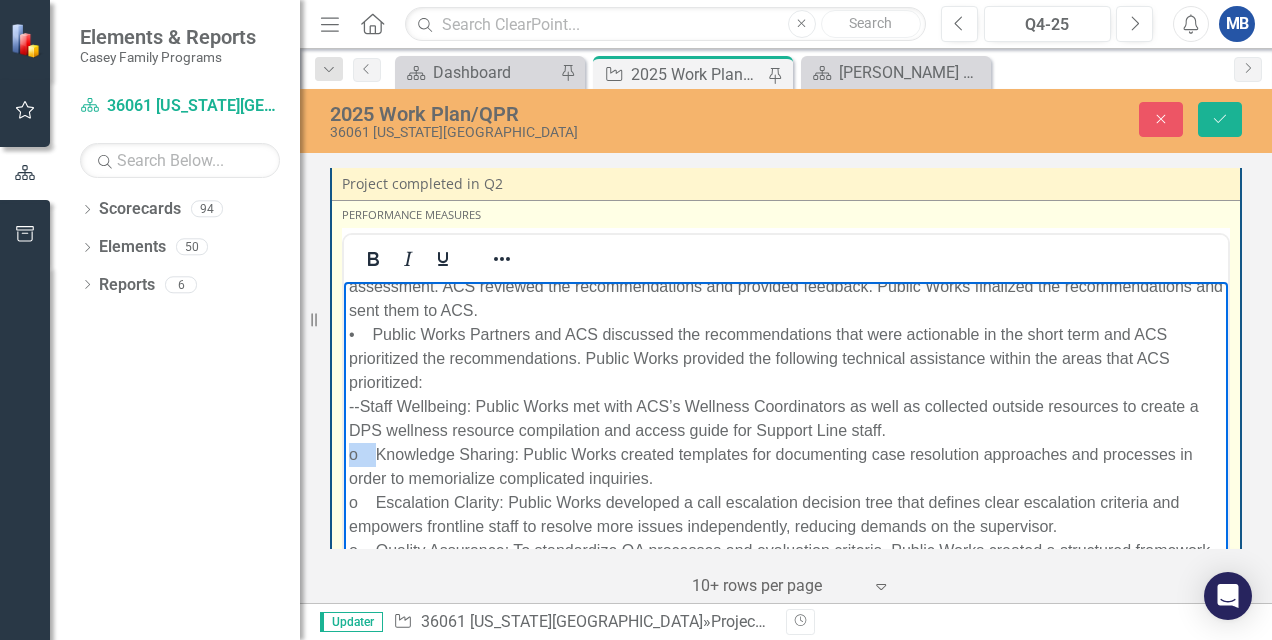 drag, startPoint x: 348, startPoint y: 452, endPoint x: 370, endPoint y: 447, distance: 22.561028 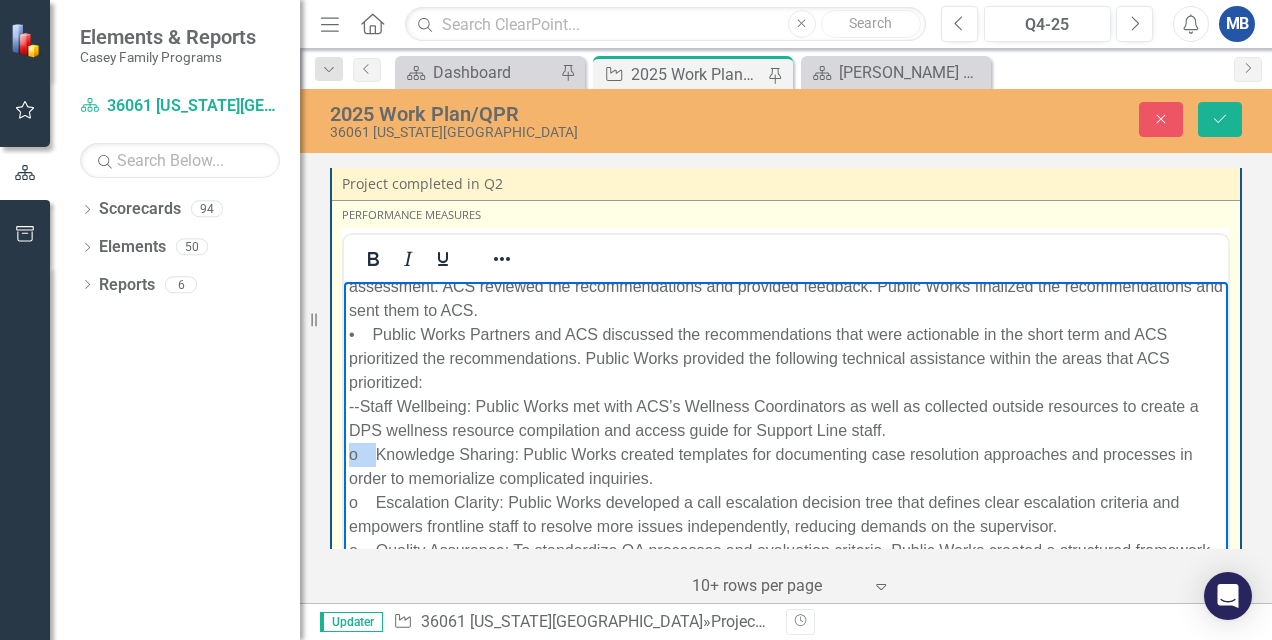 click on "Performance Measure #1 Description: Completion of a comprehensive review of ACS Support Line operations, strengths, challenges and barriers. Development of an implementation roadmap with phased priorities and solutions for identified challenges and barriers. Q1 Data: •    ACS has collected and Public Works has reviewed 1) survey results on the experiences of school staff using the Support Line; 2) Support Line logs; 3) Support Line call data; 4) the Community Referrals call sheet; 5) staff onboarding materials; and 6) outreach documentation explaining Prevention Services and the Support Line.  •    ACS has worked with Public Works to create a list of staff and partners to interview, and Public Works has held focus groups with Support Line Staff, Support Line leadership and school staff.  Q2 Data: •     Public Works Partners finalized and sent the current state assessment memo.  •    ACS met with Public Work and [PERSON_NAME] biweekly (and weekly when needed) to discuss the operational assessment." at bounding box center [786, 406] 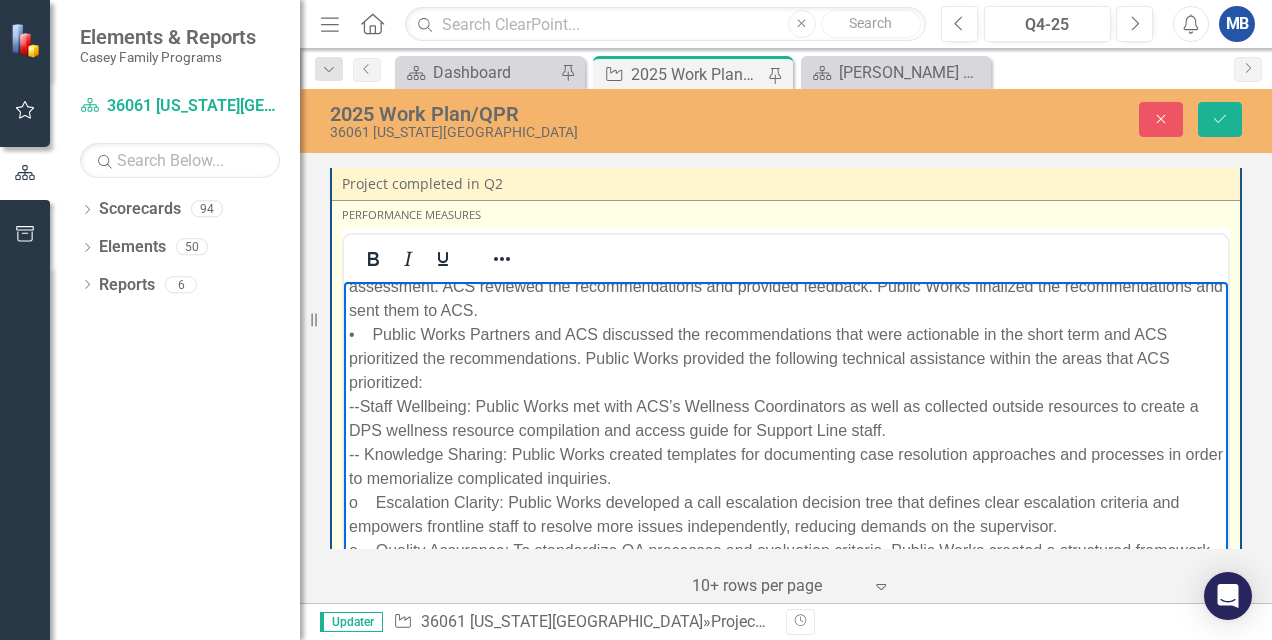 click on "•     Public Works Partners finalized and sent the current state assessment memo.  •    Public Works Partners presented the draft recommendations to strengthen Support Line operations based on the assessment. ACS reviewed the recommendations and provided feedback. Public Works finalized the recommendations and sent them to ACS.  •    Public Works Partners and ACS discussed the recommendations that were actionable in the short term and ACS prioritized the recommendations. Public Works provided the following technical assistance within the areas that ACS prioritized:  --Staff Wellbeing: Public Works met with ACS’s Wellness Coordinators as well as collected outside resources to create a DPS wellness resource compilation and access guide for Support Line staff.  -- Knowledge Sharing: Public Works created templates for documenting case resolution approaches and processes in order to memorialize complicated inquiries." at bounding box center [786, 430] 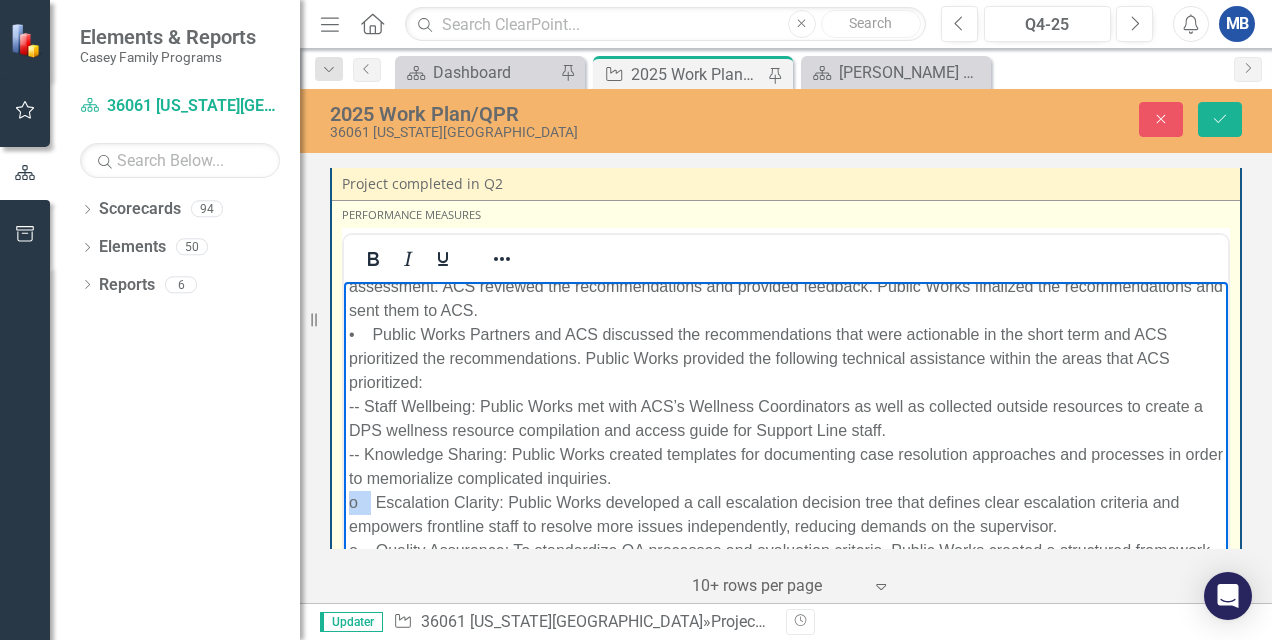 drag, startPoint x: 346, startPoint y: 501, endPoint x: 373, endPoint y: 495, distance: 27.658634 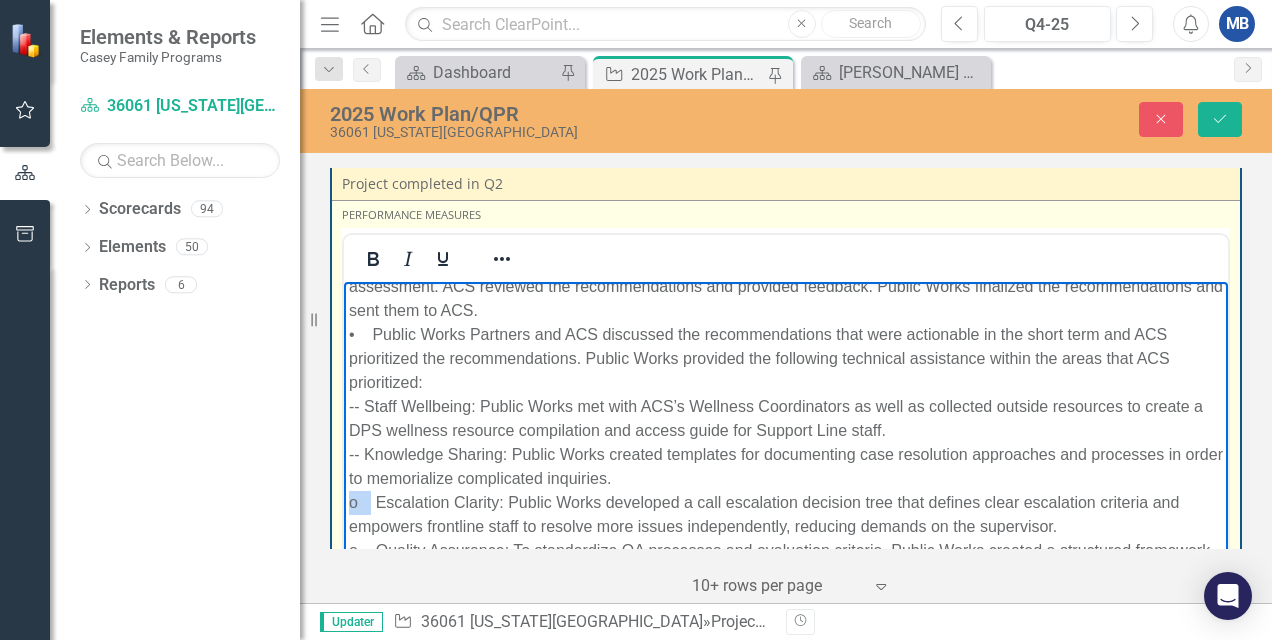 click on "Performance Measure #1 Description: Completion of a comprehensive review of ACS Support Line operations, strengths, challenges and barriers. Development of an implementation roadmap with phased priorities and solutions for identified challenges and barriers. Q1 Data: •    ACS has collected and Public Works has reviewed 1) survey results on the experiences of school staff using the Support Line; 2) Support Line logs; 3) Support Line call data; 4) the Community Referrals call sheet; 5) staff onboarding materials; and 6) outreach documentation explaining Prevention Services and the Support Line.  •    ACS has worked with Public Works to create a list of staff and partners to interview, and Public Works has held focus groups with Support Line Staff, Support Line leadership and school staff.  Q2 Data: •     Public Works Partners finalized and sent the current state assessment memo.  •    ACS met with Public Work and [PERSON_NAME] biweekly (and weekly when needed) to discuss the operational assessment." at bounding box center (786, 406) 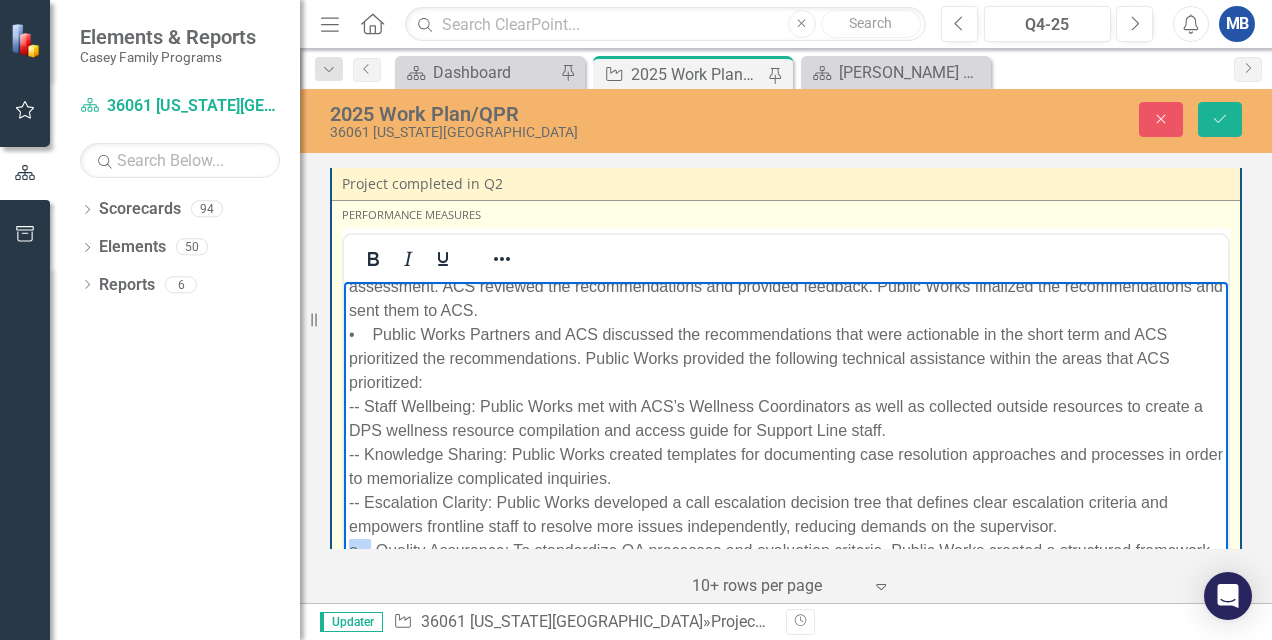 drag, startPoint x: 346, startPoint y: 553, endPoint x: 371, endPoint y: 551, distance: 25.079872 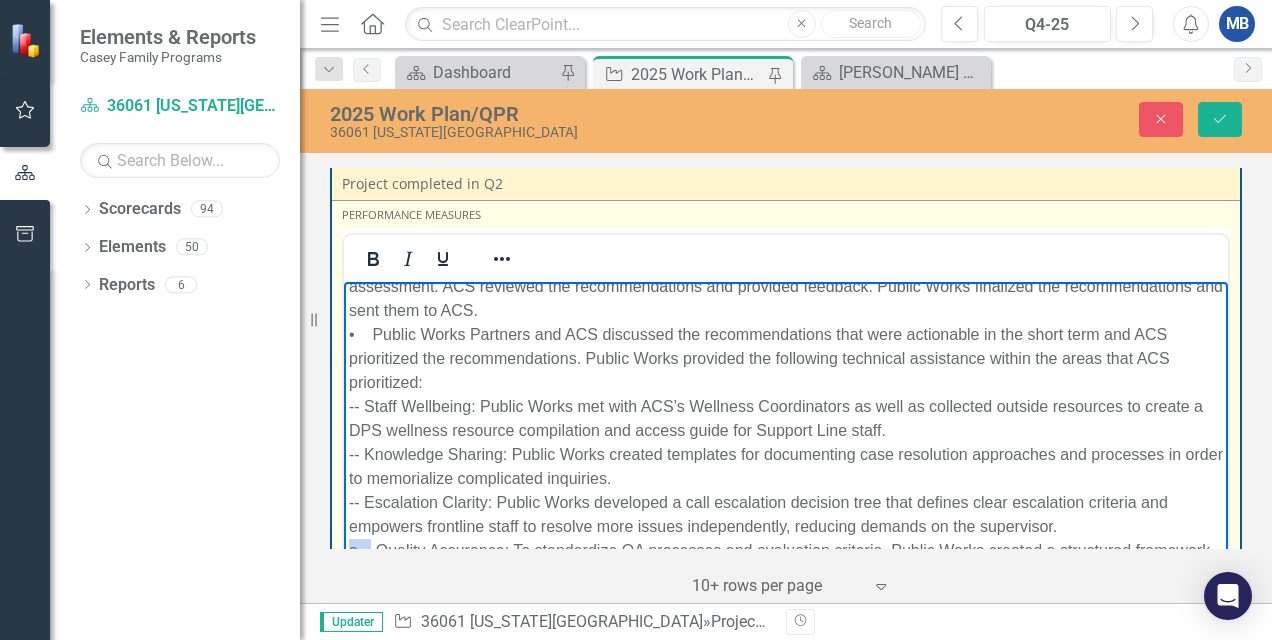 click on "Performance Measure #1 Description: Completion of a comprehensive review of ACS Support Line operations, strengths, challenges and barriers. Development of an implementation roadmap with phased priorities and solutions for identified challenges and barriers. Q1 Data: •    ACS has collected and Public Works has reviewed 1) survey results on the experiences of school staff using the Support Line; 2) Support Line logs; 3) Support Line call data; 4) the Community Referrals call sheet; 5) staff onboarding materials; and 6) outreach documentation explaining Prevention Services and the Support Line.  •    ACS has worked with Public Works to create a list of staff and partners to interview, and Public Works has held focus groups with Support Line Staff, Support Line leadership and school staff.  Q2 Data: •     Public Works Partners finalized and sent the current state assessment memo.  •    ACS met with Public Work and [PERSON_NAME] biweekly (and weekly when needed) to discuss the operational assessment." at bounding box center (786, 406) 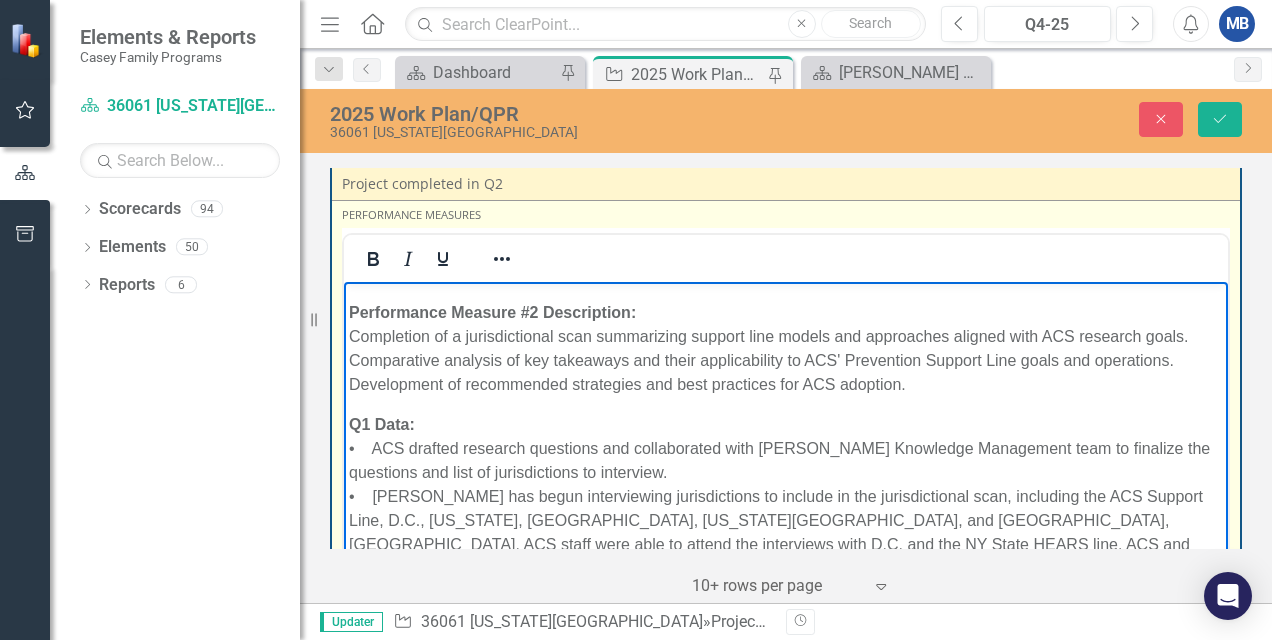 scroll, scrollTop: 876, scrollLeft: 0, axis: vertical 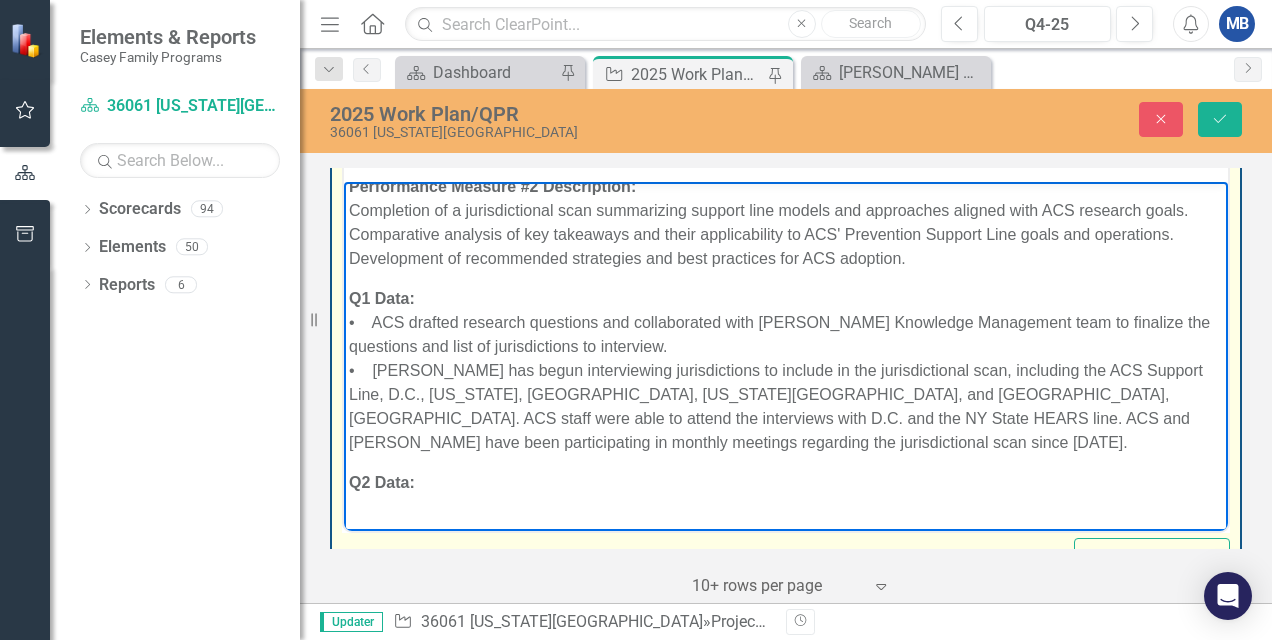click at bounding box center (786, 522) 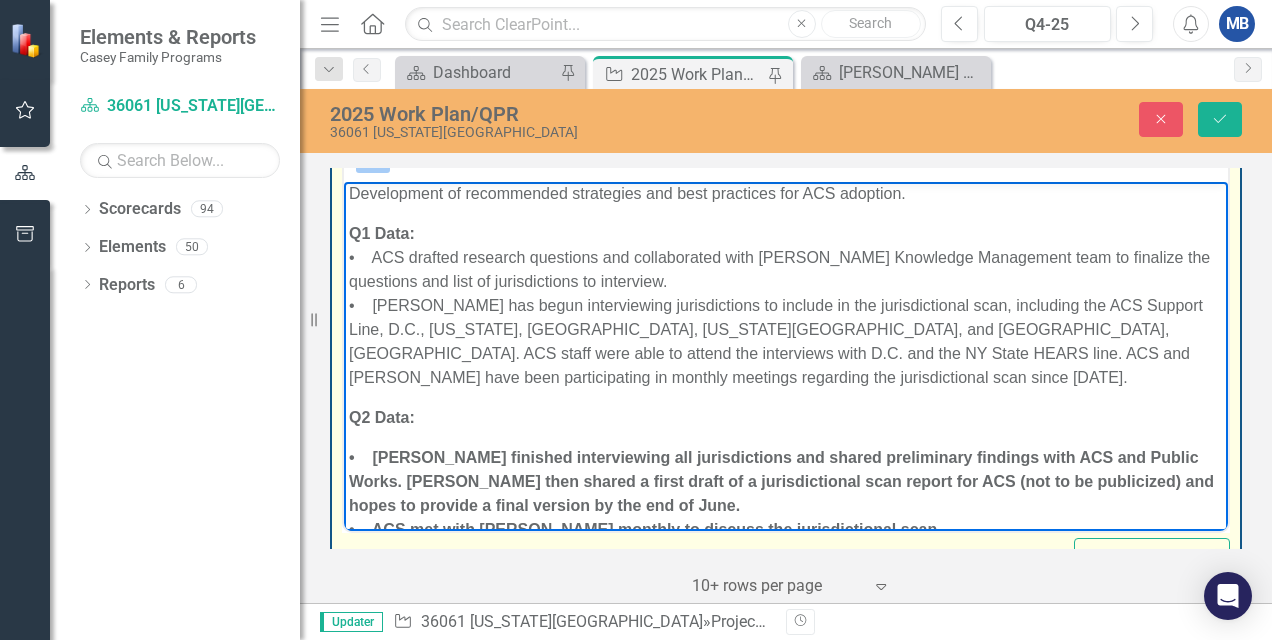 scroll, scrollTop: 948, scrollLeft: 0, axis: vertical 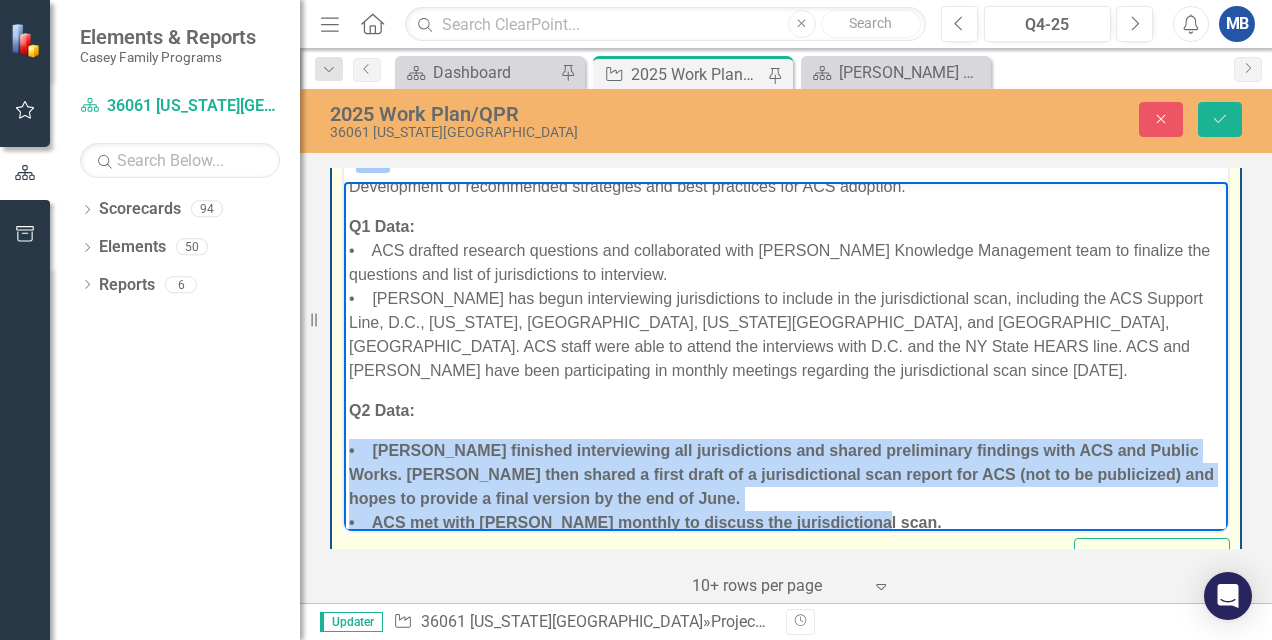 drag, startPoint x: 871, startPoint y: 501, endPoint x: 341, endPoint y: 424, distance: 535.5642 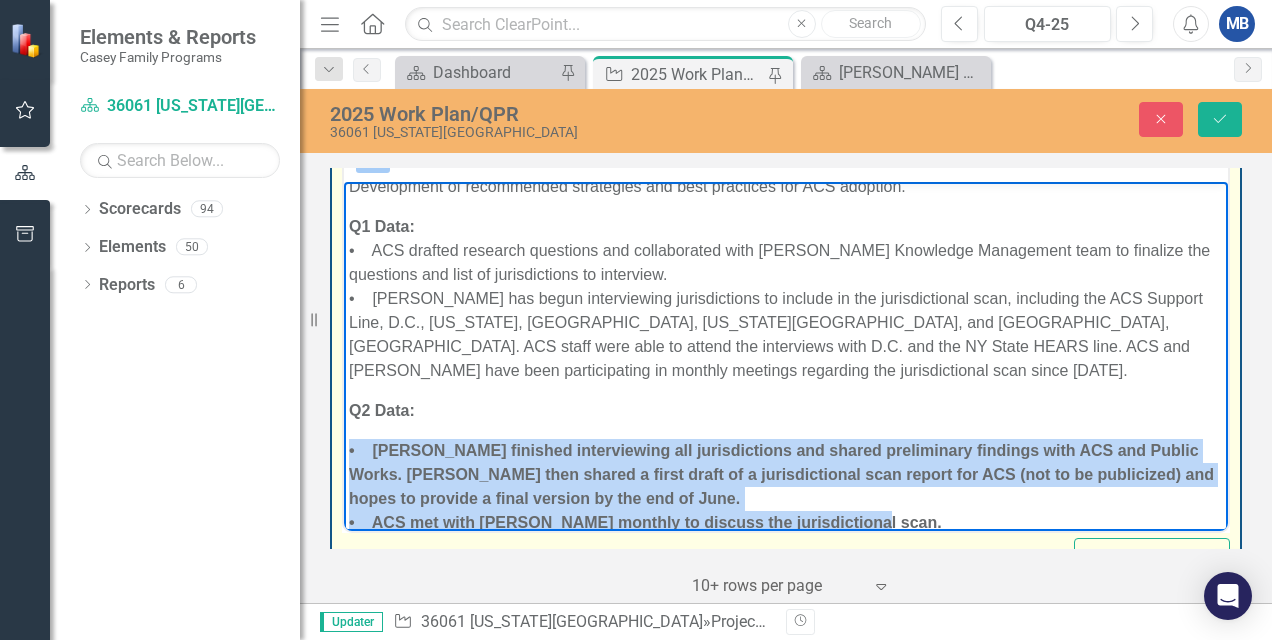 click on "Performance Measure #1 Description: Completion of a comprehensive review of ACS Support Line operations, strengths, challenges and barriers. Development of an implementation roadmap with phased priorities and solutions for identified challenges and barriers. Q1 Data: •    ACS has collected and Public Works has reviewed 1) survey results on the experiences of school staff using the Support Line; 2) Support Line logs; 3) Support Line call data; 4) the Community Referrals call sheet; 5) staff onboarding materials; and 6) outreach documentation explaining Prevention Services and the Support Line.  •    ACS has worked with Public Works to create a list of staff and partners to interview, and Public Works has held focus groups with Support Line Staff, Support Line leadership and school staff.  Q2 Data: •     Public Works Partners finalized and sent the current state assessment memo.  •    ACS met with Public Work and [PERSON_NAME] biweekly (and weekly when needed) to discuss the operational assessment." at bounding box center [786, -106] 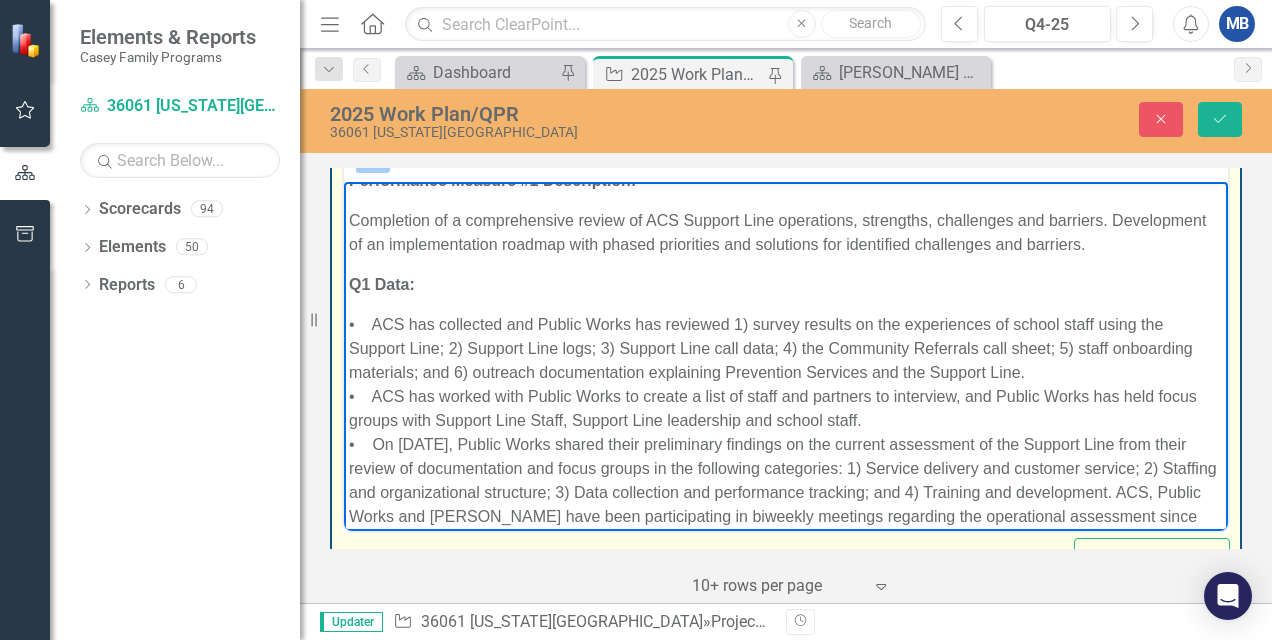 scroll, scrollTop: 0, scrollLeft: 0, axis: both 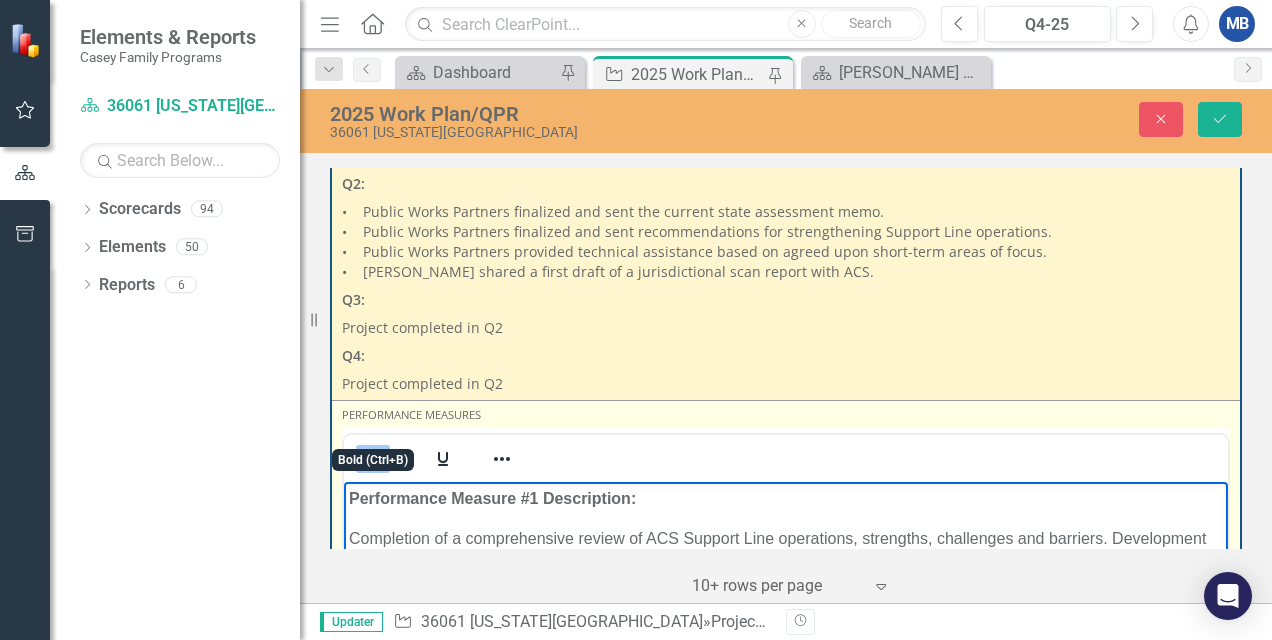 click 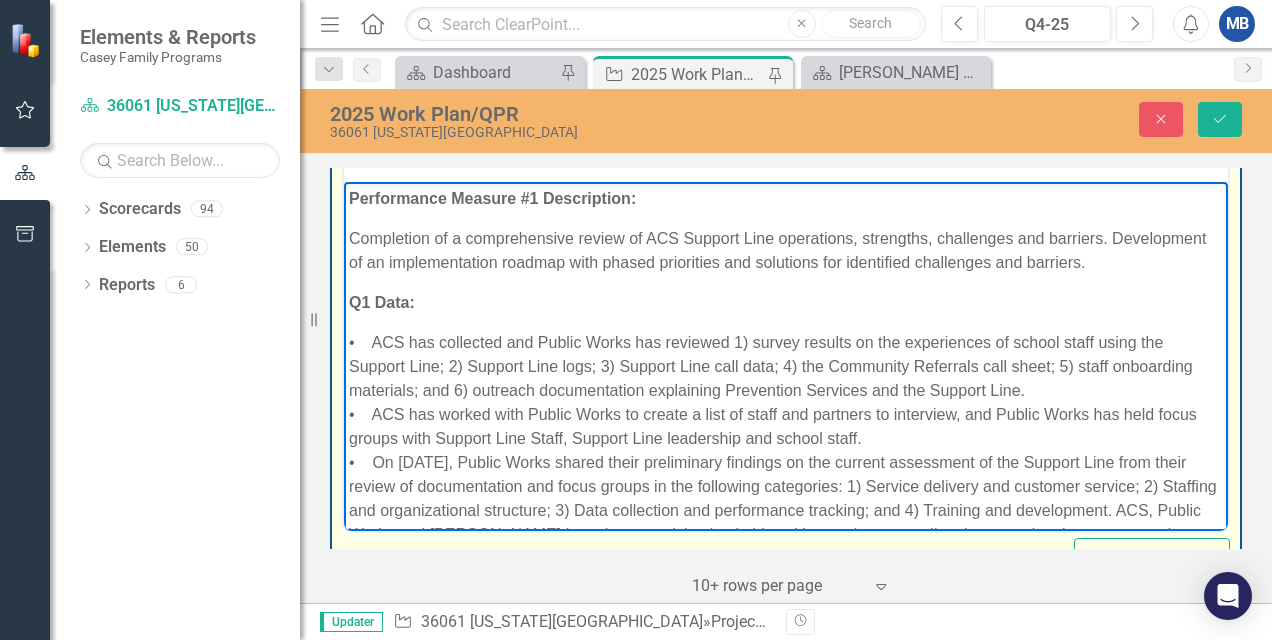 scroll, scrollTop: 4100, scrollLeft: 0, axis: vertical 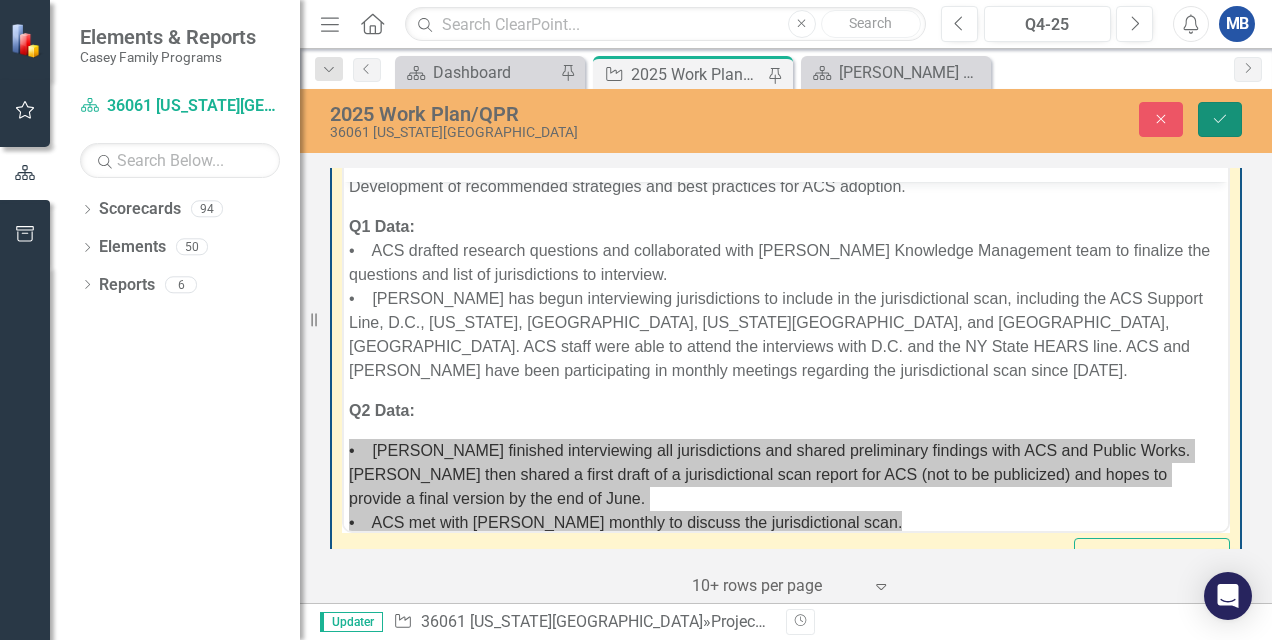 click on "Save" 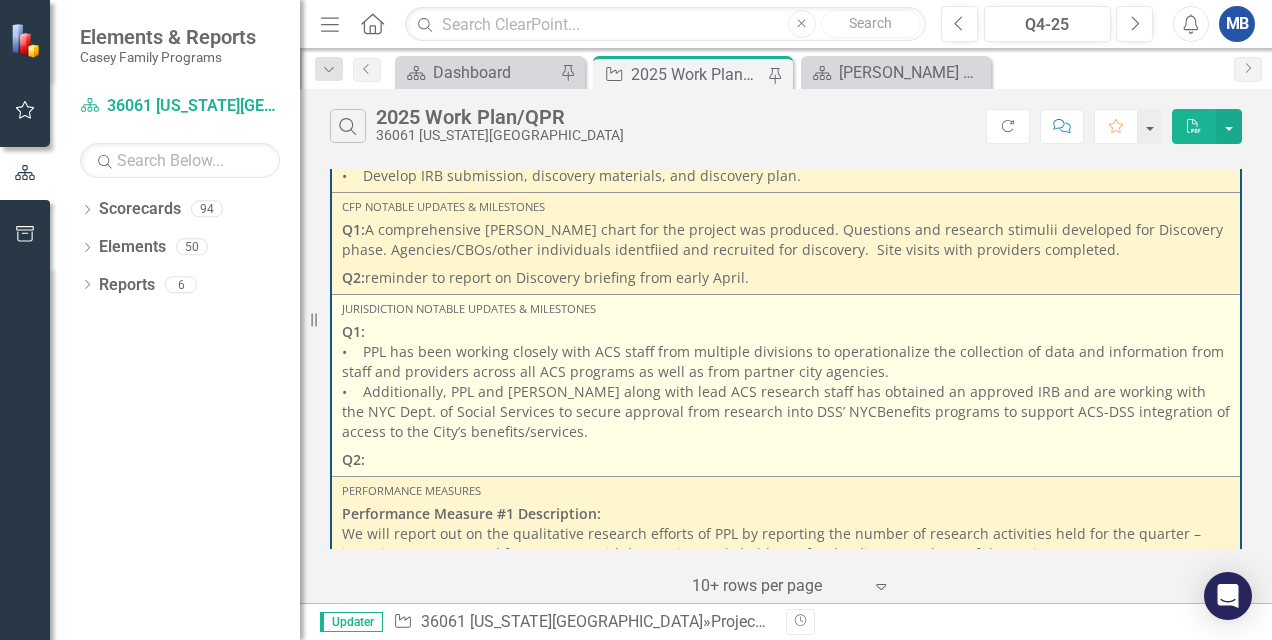 scroll, scrollTop: 5500, scrollLeft: 0, axis: vertical 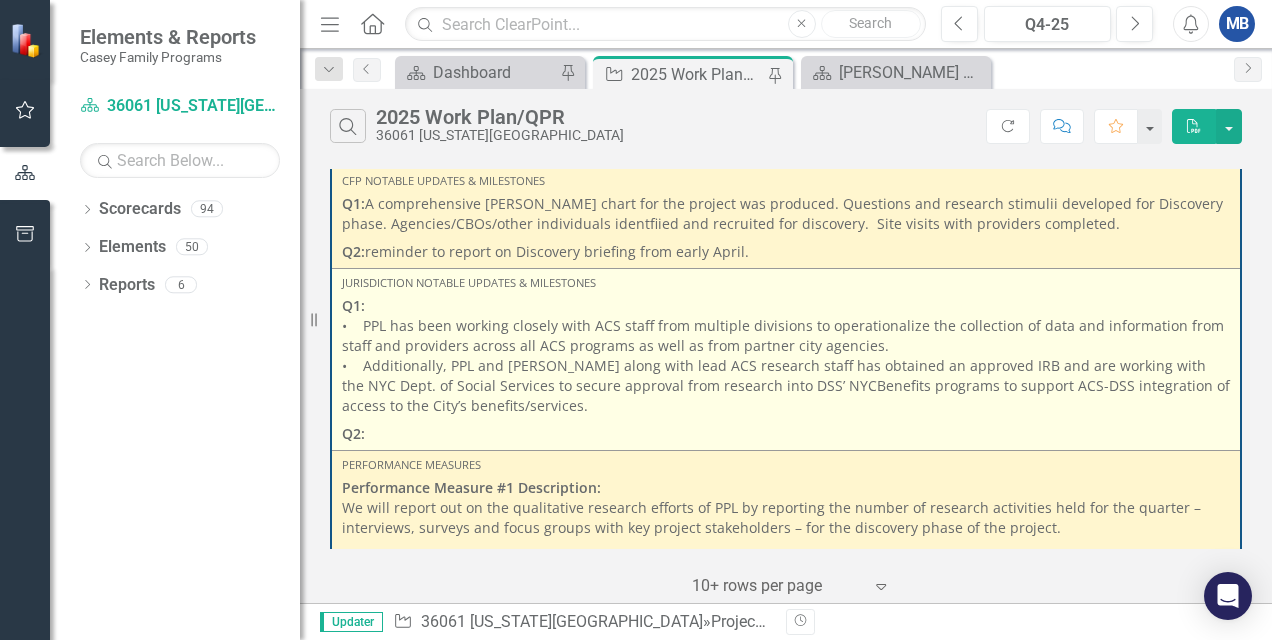 click on "Q2:" at bounding box center (786, 432) 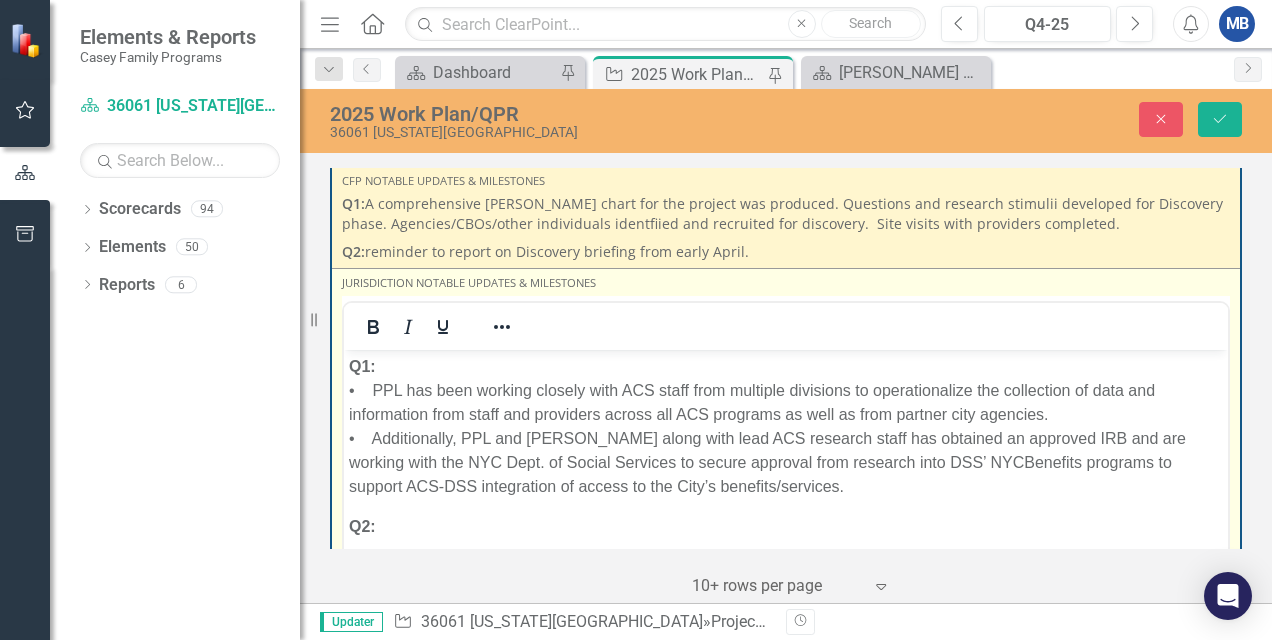scroll, scrollTop: 0, scrollLeft: 0, axis: both 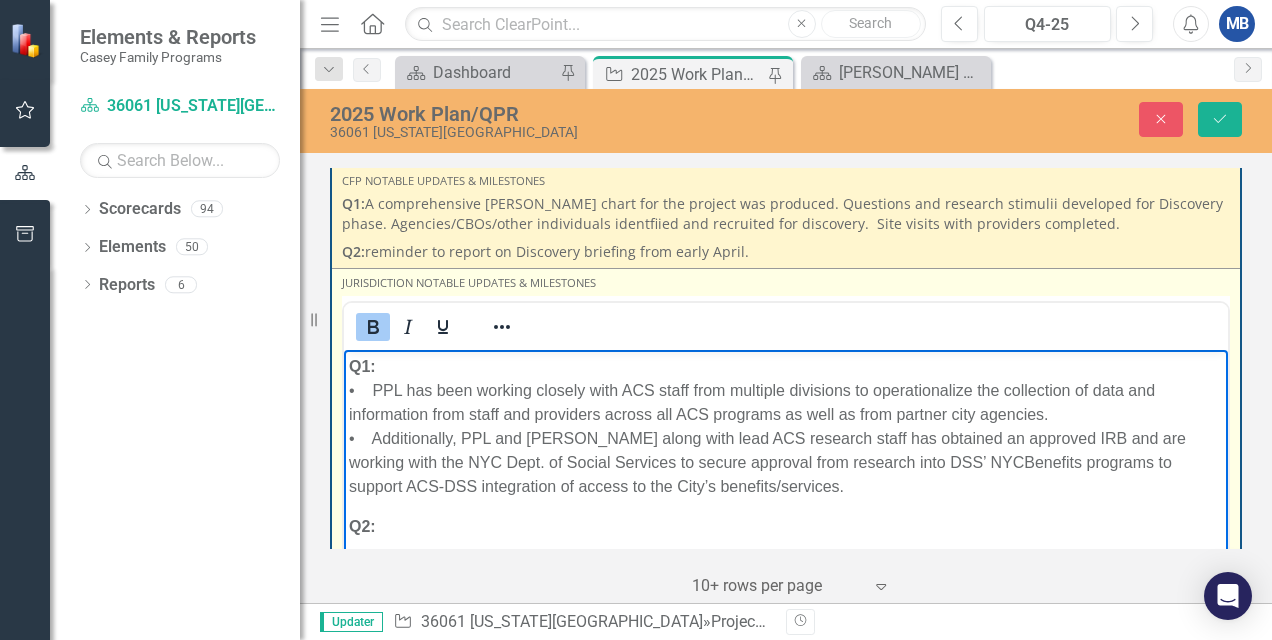 click on "Q1:  •    PPL has been working closely with ACS staff from multiple divisions to operationalize the collection of data and information from staff and providers across all ACS programs as well as from partner city agencies. •    Additionally, PPL and [PERSON_NAME] along with lead ACS research staff has obtained an approved IRB and are working with the NYC Dept. of Social Services to secure approval from research into DSS’ NYCBenefits programs to support ACS-DSS integration of access to the City’s benefits/services. Q2:" at bounding box center (786, 499) 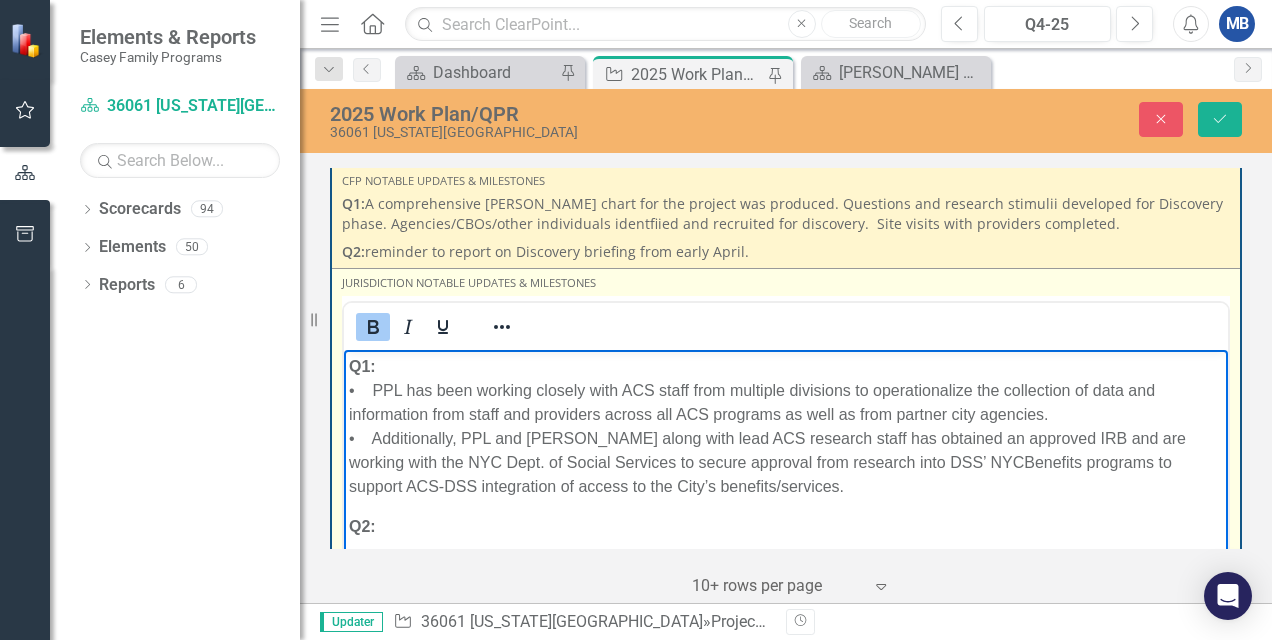 paste 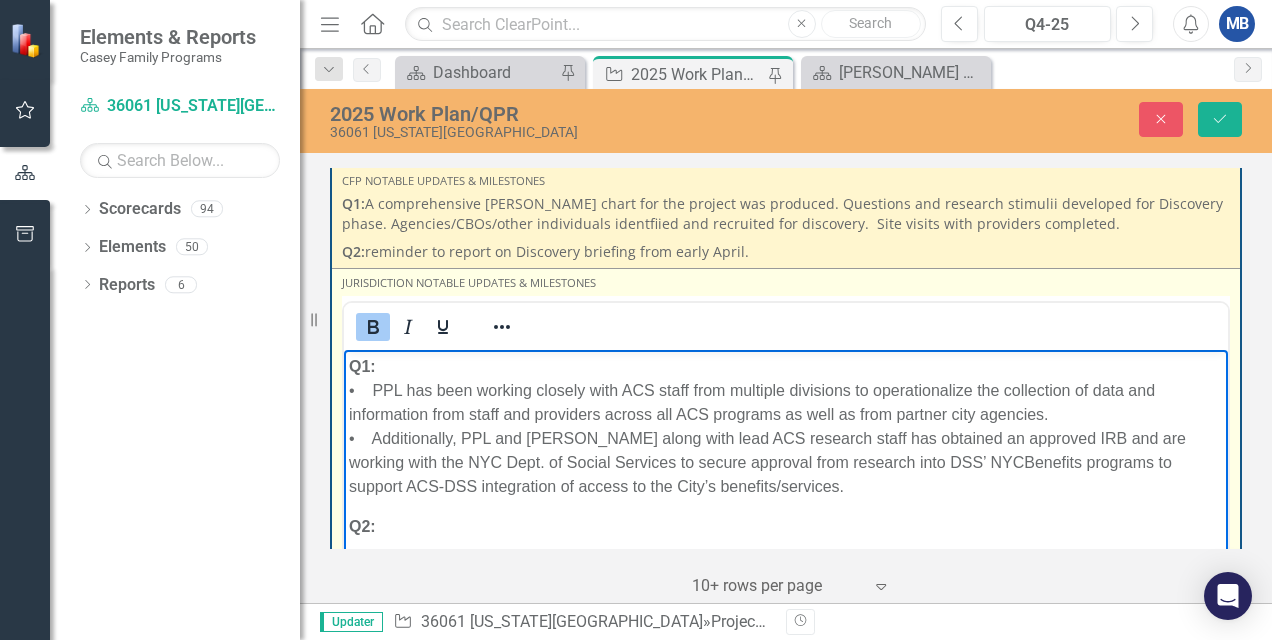 type 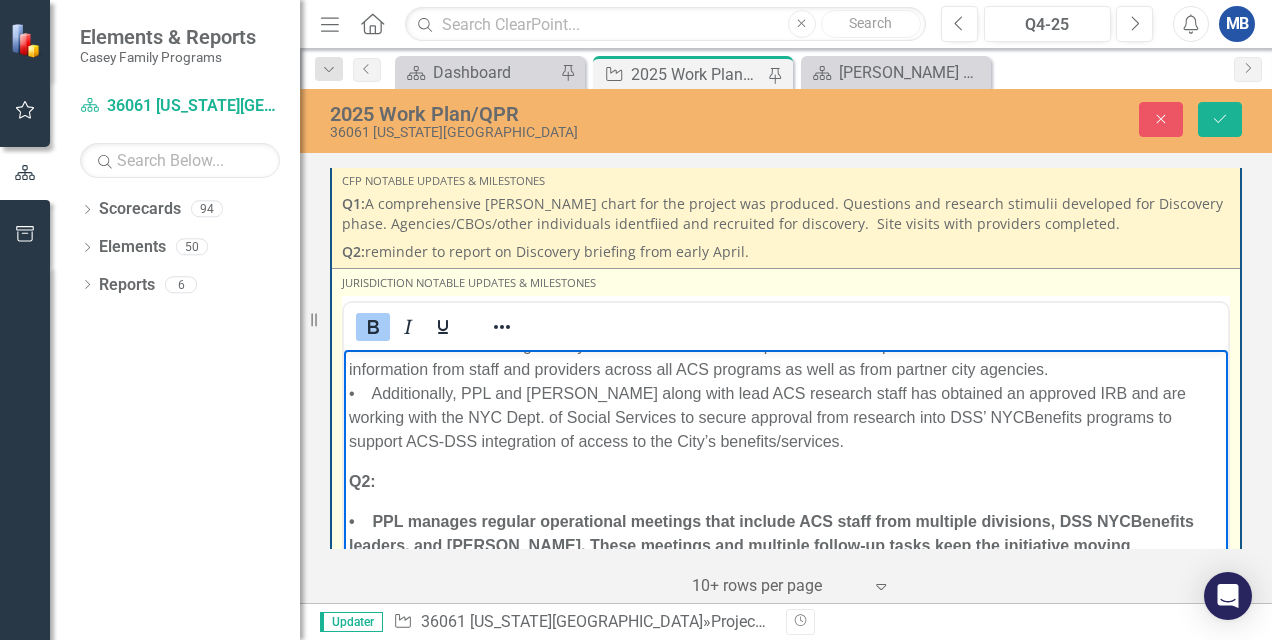 scroll, scrollTop: 68, scrollLeft: 0, axis: vertical 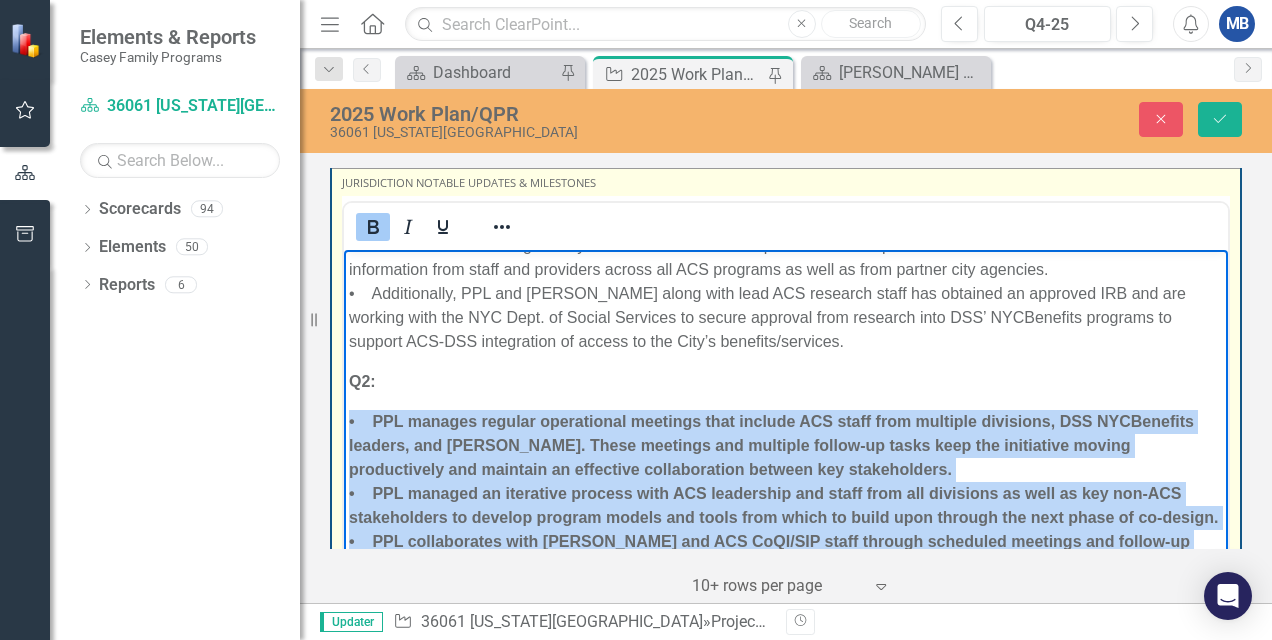 drag, startPoint x: 975, startPoint y: 570, endPoint x: 374, endPoint y: 365, distance: 635.0008 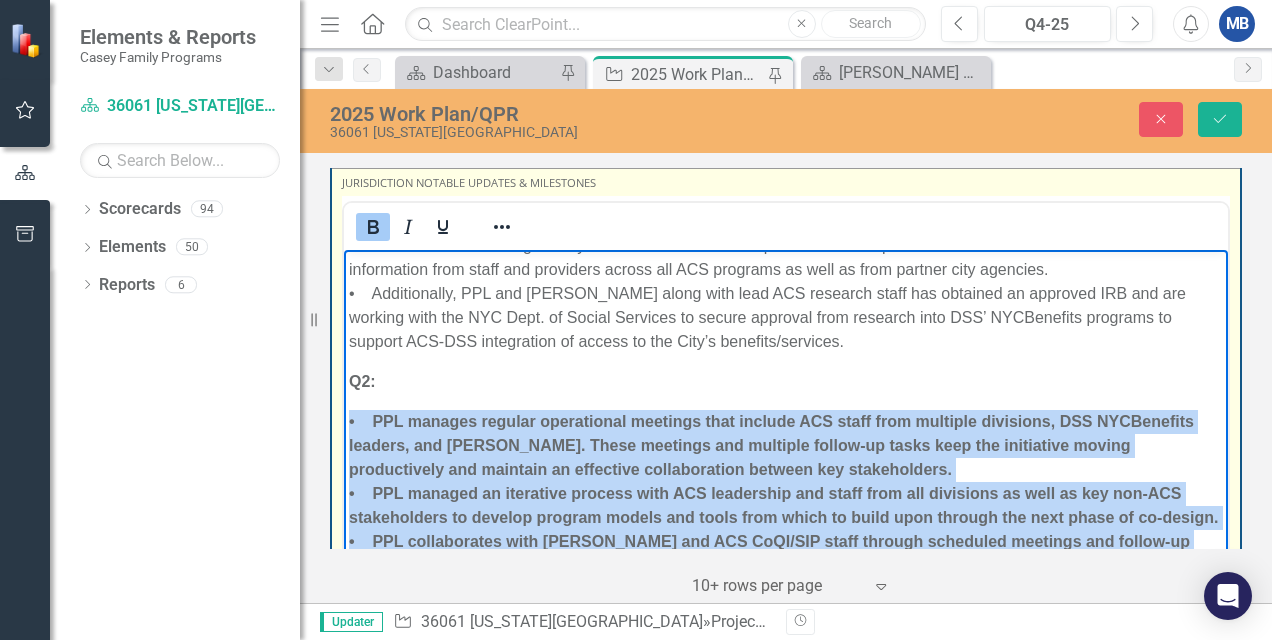 click on "Q1:  •    PPL has been working closely with ACS staff from multiple divisions to operationalize the collection of data and information from staff and providers across all ACS programs as well as from partner city agencies. •    Additionally, PPL and [PERSON_NAME] along with lead ACS research staff has obtained an approved IRB and are working with the NYC Dept. of Social Services to secure approval from research into DSS’ NYCBenefits programs to support ACS-DSS integration of access to the City’s benefits/services. Q2:  •    PPL manages regular operational meetings that include ACS staff from multiple divisions, DSS NYCBenefits leaders, and [PERSON_NAME]. These meetings and multiple follow-up tasks keep the initiative moving productively and maintain an effective collaboration between key stakeholders.  •    PPL collaborates with [PERSON_NAME] and ACS CoQI/SIP staff through scheduled meetings and follow-up work to develop the formative evaluation and integration of ECRS into ACS’ CoQI." at bounding box center (786, 401) 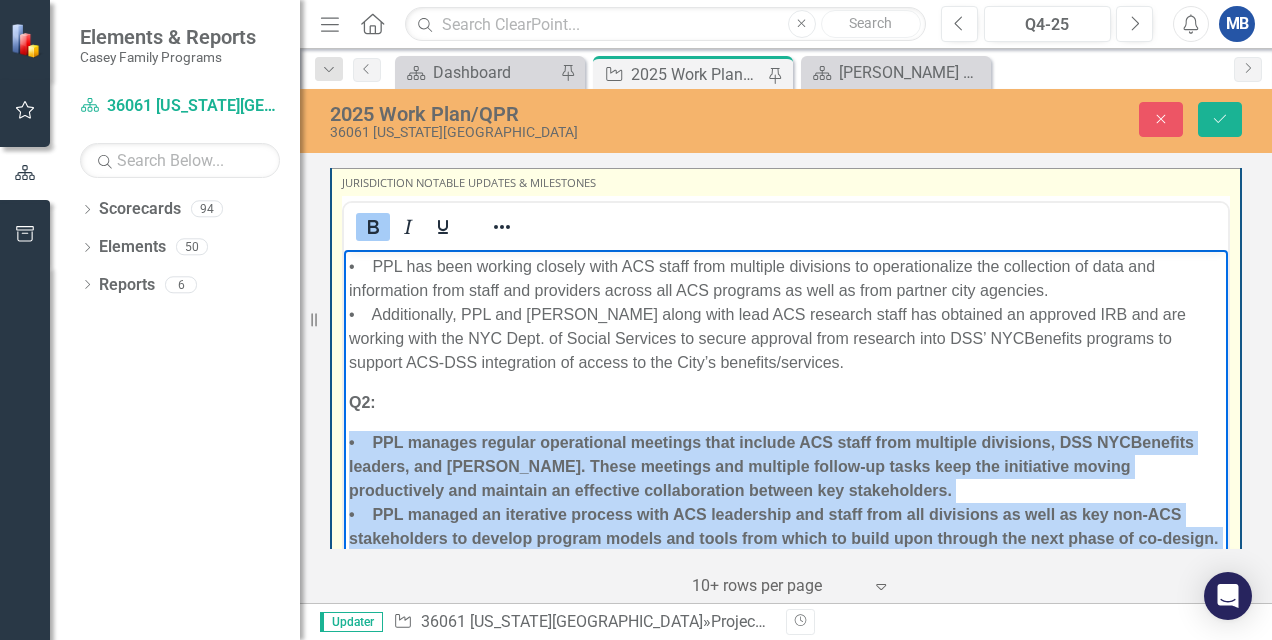 scroll, scrollTop: 0, scrollLeft: 0, axis: both 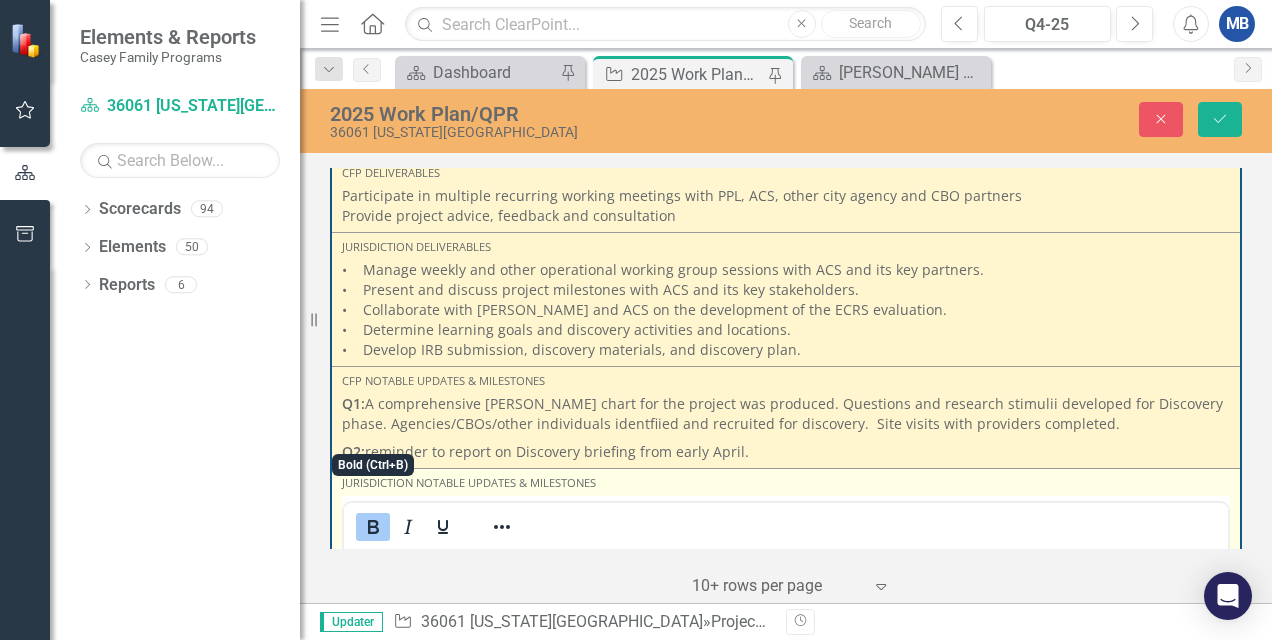 click 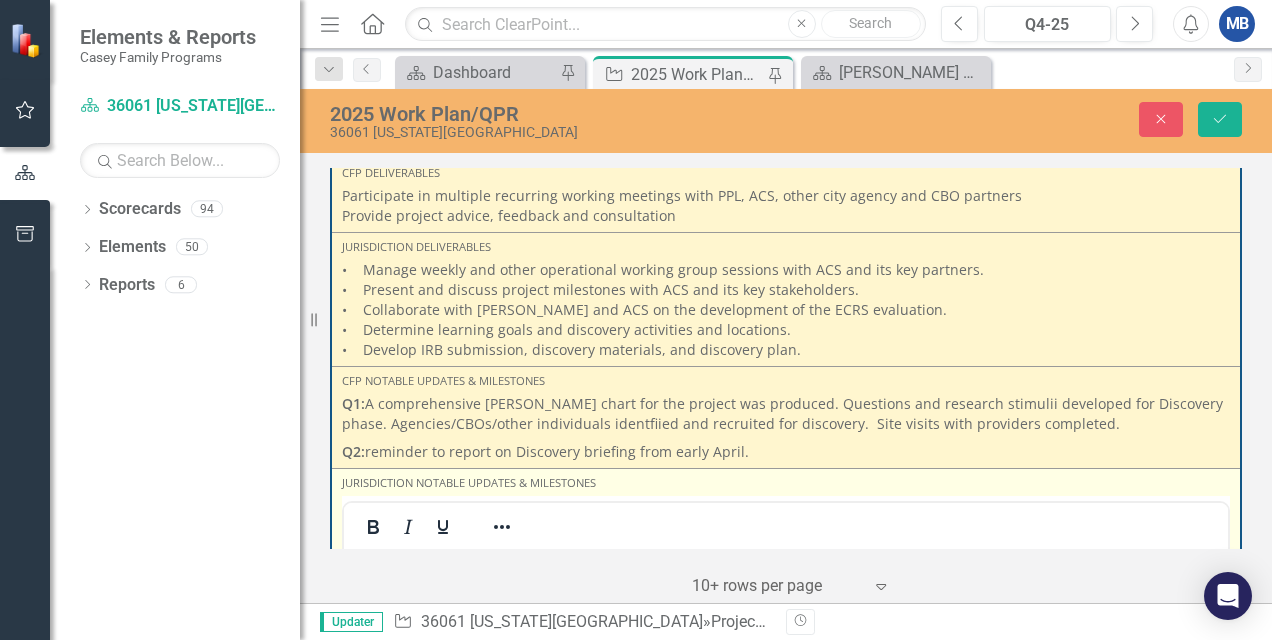 scroll, scrollTop: 5600, scrollLeft: 0, axis: vertical 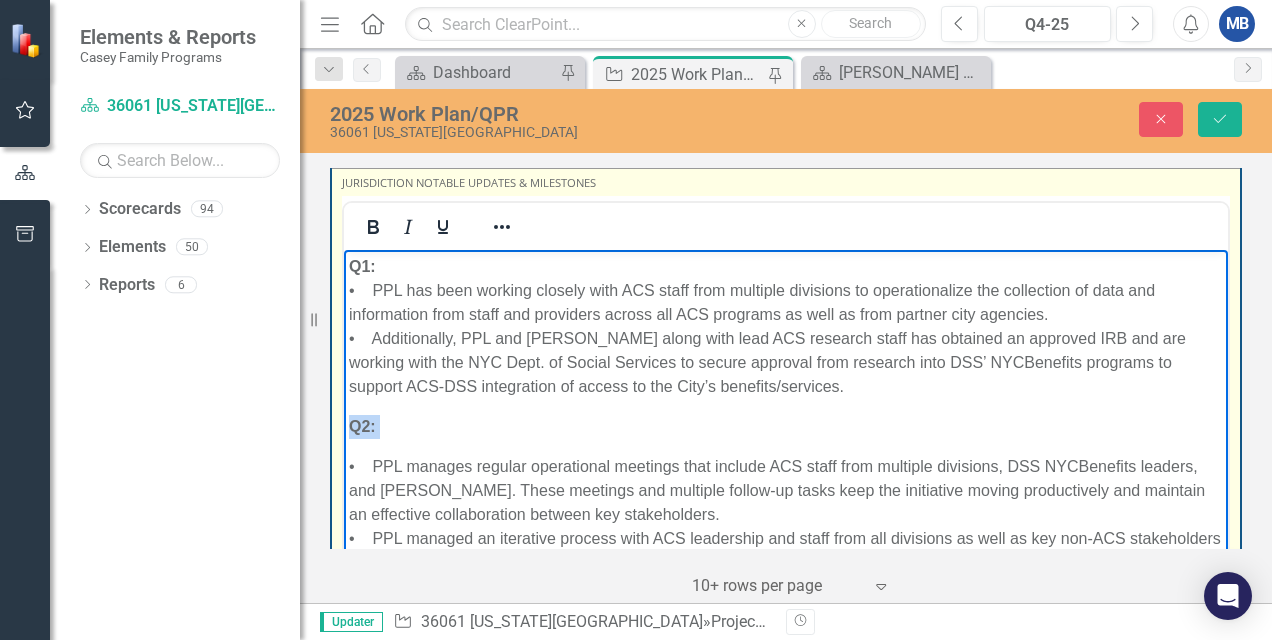 click on "•    PPL manages regular operational meetings that include ACS staff from multiple divisions, DSS NYCBenefits leaders, and [PERSON_NAME]. These meetings and multiple follow-up tasks keep the initiative moving productively and maintain an effective collaboration between key stakeholders.  •    PPL managed an iterative process with ACS leadership and staff from all divisions as well as key non-ACS stakeholders to develop program models and tools from which to build upon through the next phase of co-design.  •    PPL collaborates with [PERSON_NAME] and ACS CoQI/SIP staff through scheduled meetings and follow-up work to develop the formative evaluation and integration of ECRS into ACS’ CoQI." at bounding box center (786, 538) 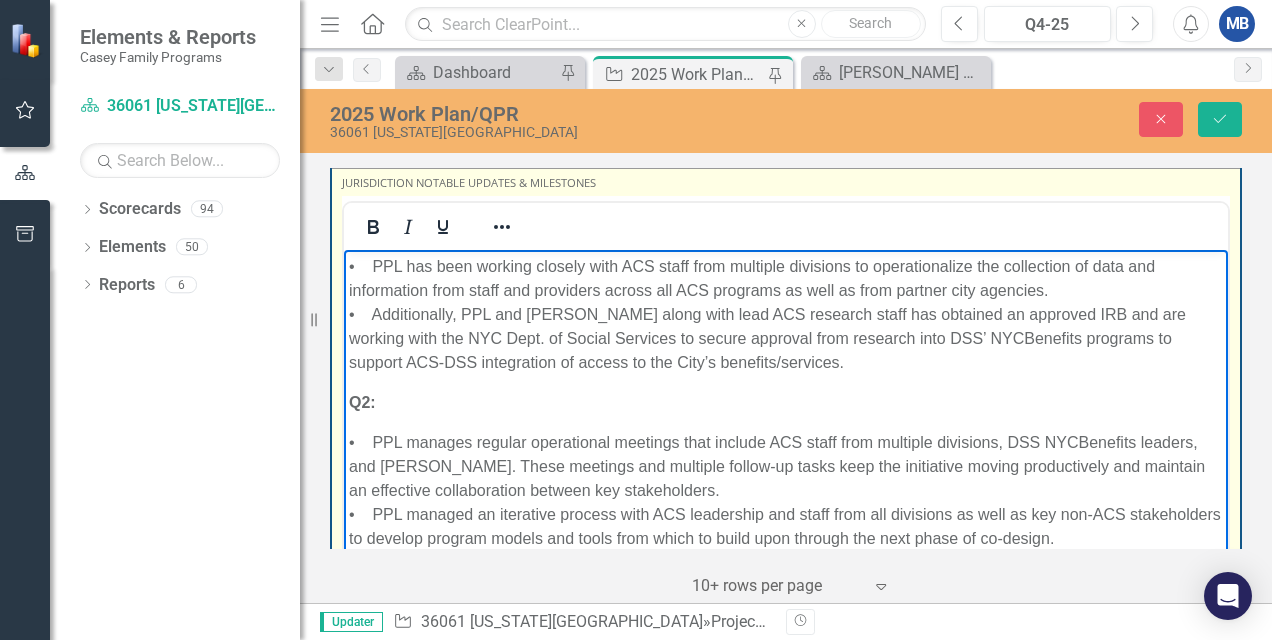 scroll, scrollTop: 44, scrollLeft: 0, axis: vertical 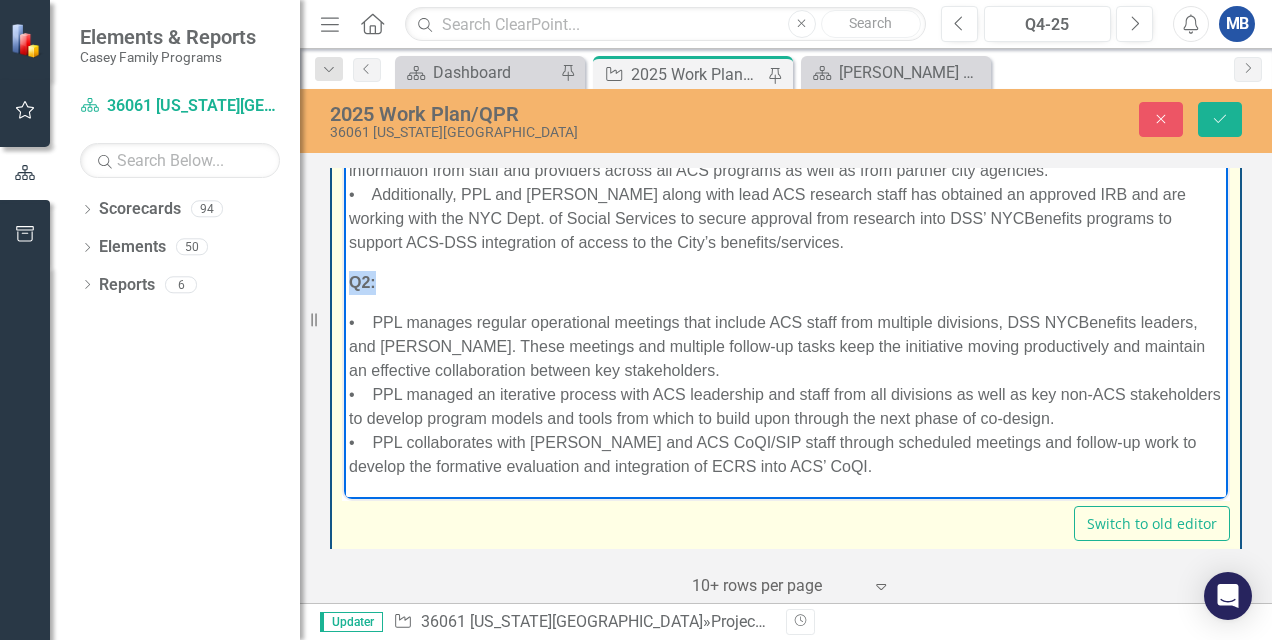 drag, startPoint x: 376, startPoint y: 280, endPoint x: 352, endPoint y: 282, distance: 24.083189 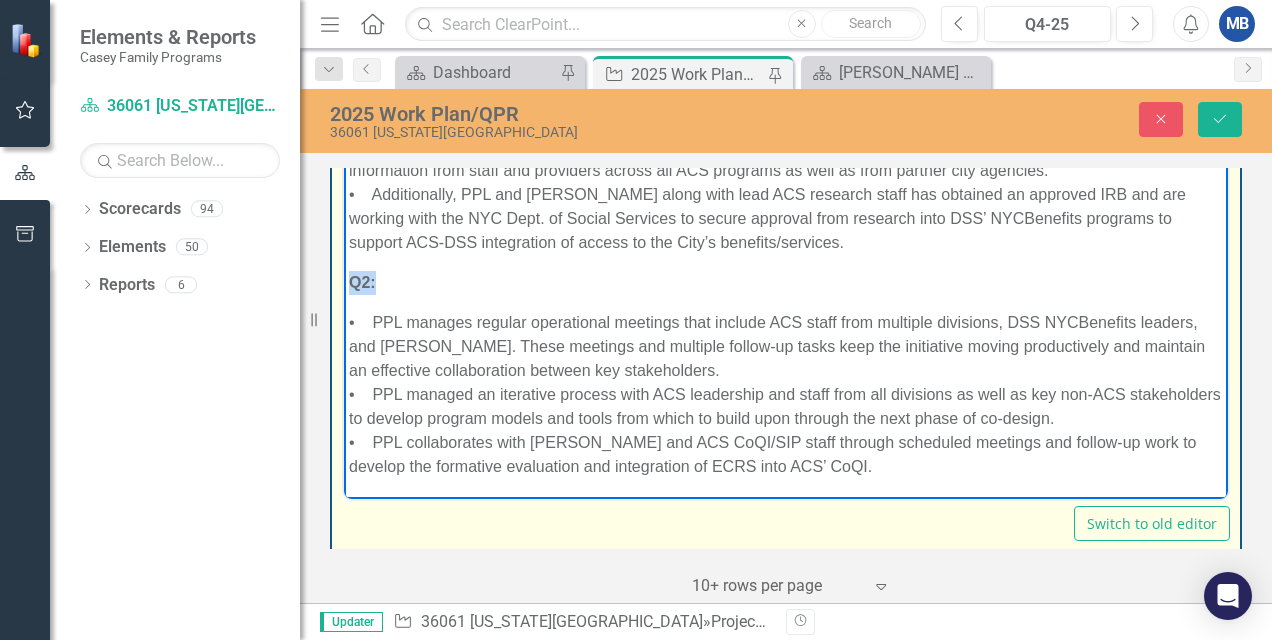click on "Q2:" at bounding box center [786, 282] 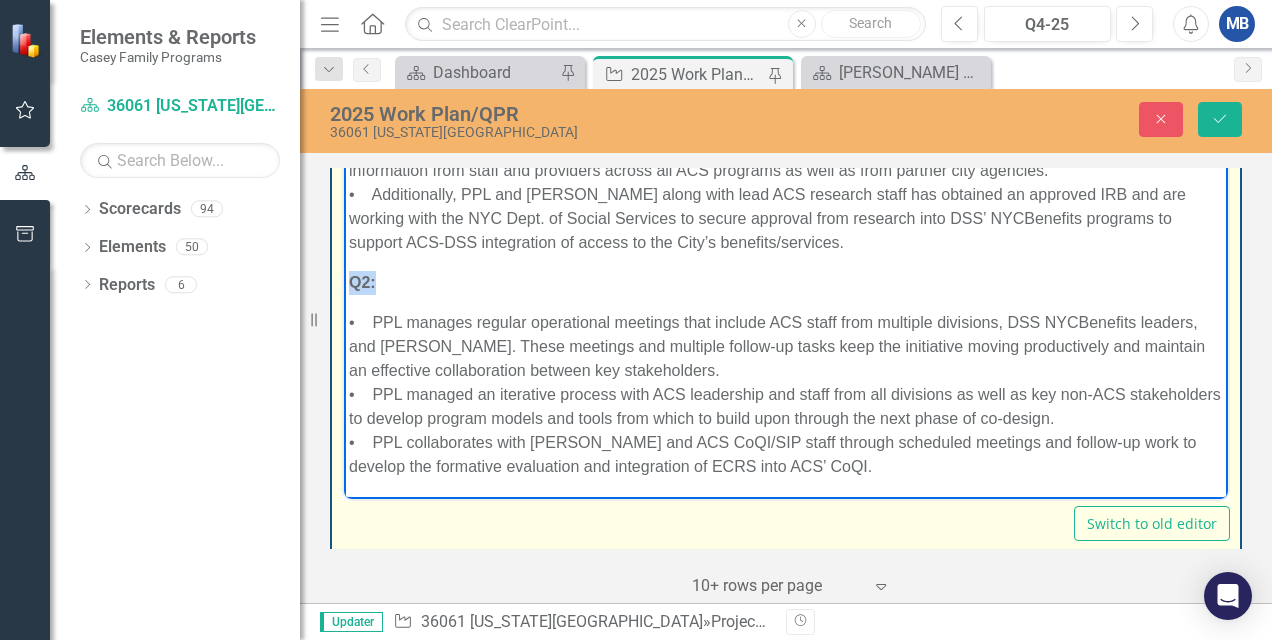 copy on "Q2:" 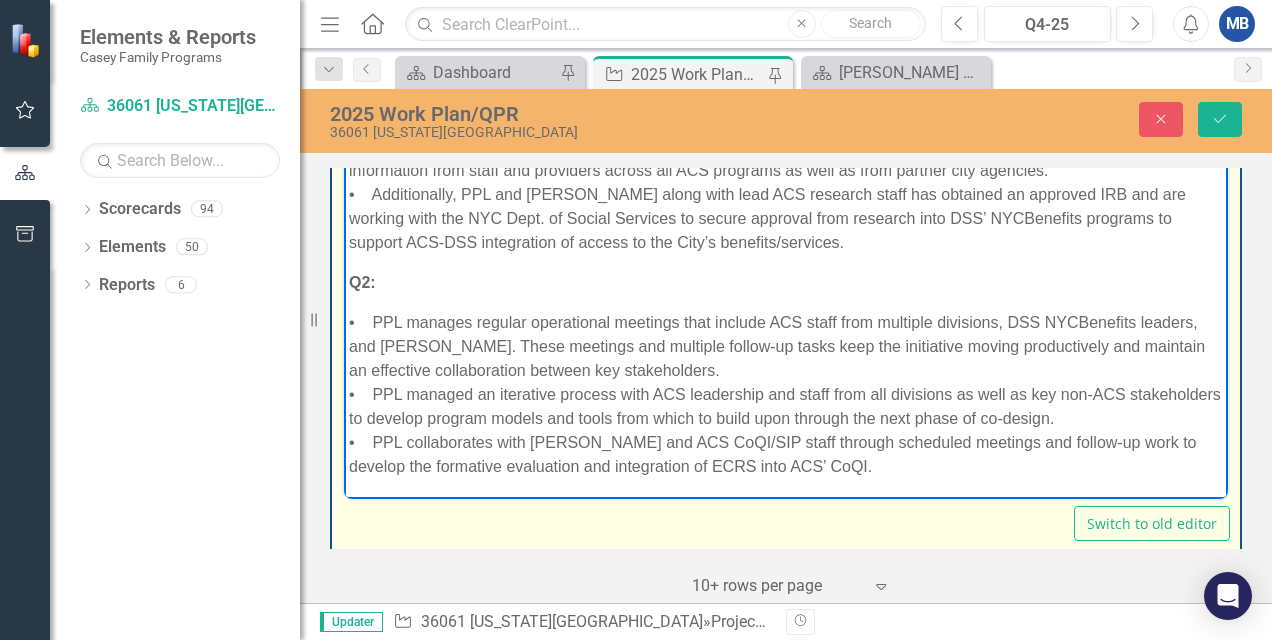 click on "•    PPL manages regular operational meetings that include ACS staff from multiple divisions, DSS NYCBenefits leaders, and [PERSON_NAME]. These meetings and multiple follow-up tasks keep the initiative moving productively and maintain an effective collaboration between key stakeholders.  •    PPL managed an iterative process with ACS leadership and staff from all divisions as well as key non-ACS stakeholders to develop program models and tools from which to build upon through the next phase of co-design.  •    PPL collaborates with [PERSON_NAME] and ACS CoQI/SIP staff through scheduled meetings and follow-up work to develop the formative evaluation and integration of ECRS into ACS’ CoQI." at bounding box center [786, 394] 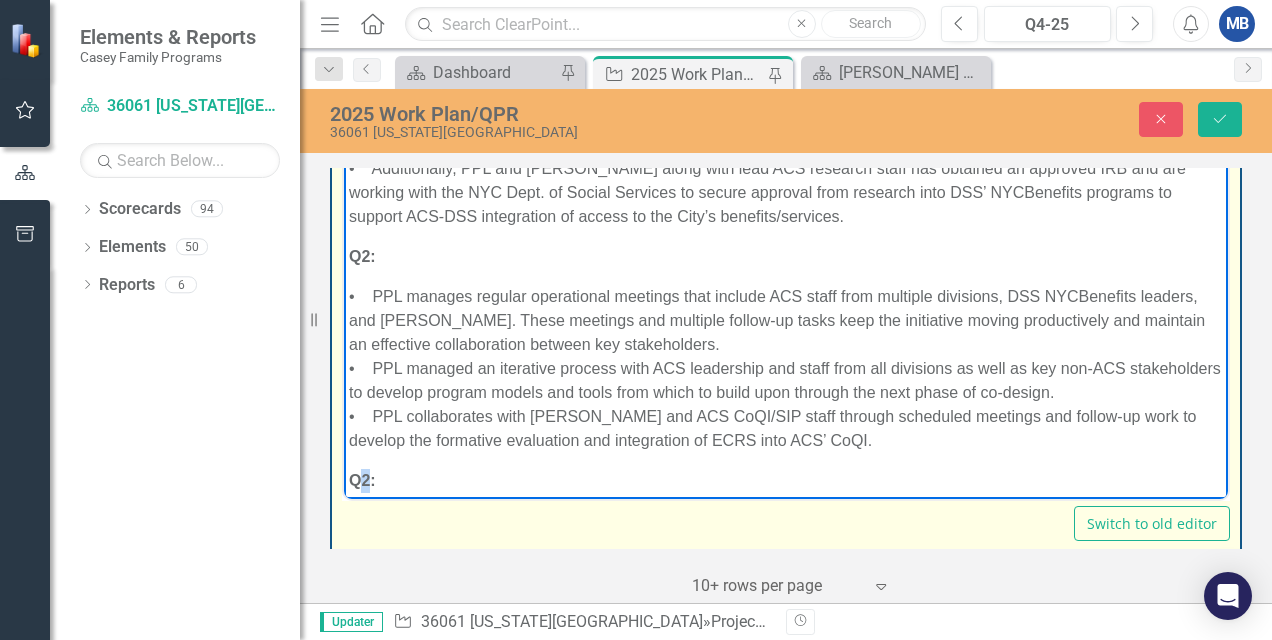 scroll, scrollTop: 84, scrollLeft: 0, axis: vertical 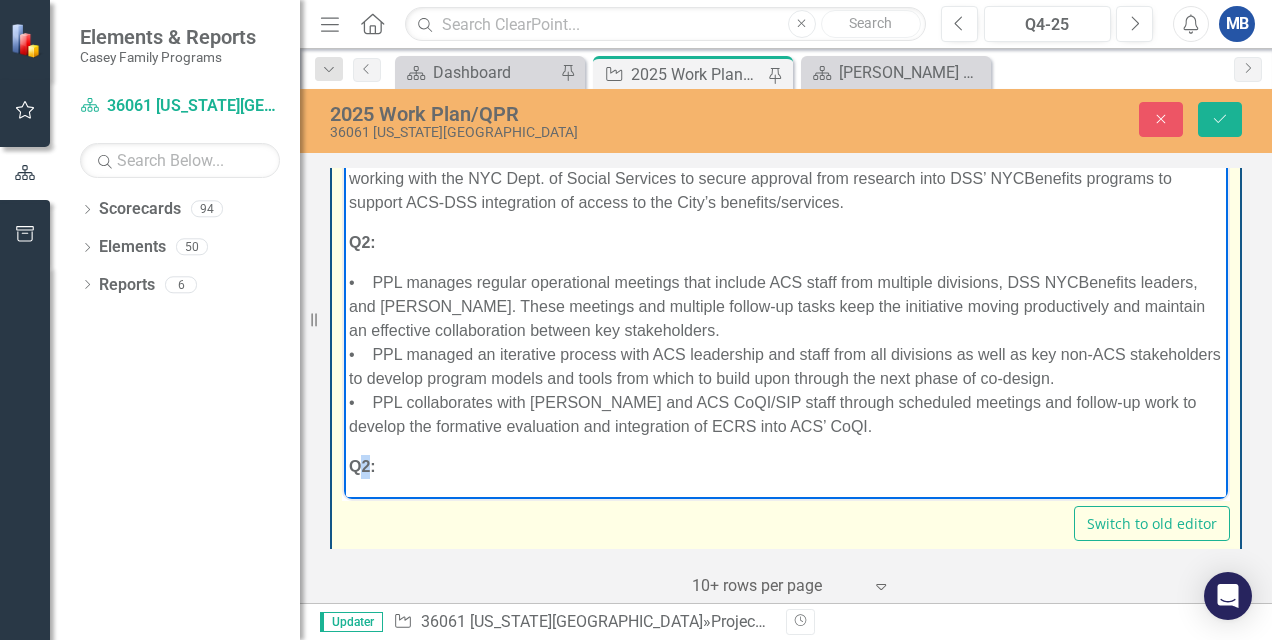 click on "Q1:  •    PPL has been working closely with ACS staff from multiple divisions to operationalize the collection of data and information from staff and providers across all ACS programs as well as from partner city agencies. •    Additionally, PPL and [PERSON_NAME] along with lead ACS research staff has obtained an approved IRB and are working with the NYC Dept. of Social Services to secure approval from research into DSS’ NYCBenefits programs to support ACS-DSS integration of access to the City’s benefits/services. Q2:   •    PPL manages regular operational meetings that include ACS staff from multiple divisions, DSS NYCBenefits leaders, and [PERSON_NAME]. These meetings and multiple follow-up tasks keep the initiative moving productively and maintain an effective collaboration between key stakeholders.  •    PPL collaborates with [PERSON_NAME] and ACS CoQI/SIP staff through scheduled meetings and follow-up work to develop the formative evaluation and integration of ECRS into ACS’ CoQI." at bounding box center (786, 282) 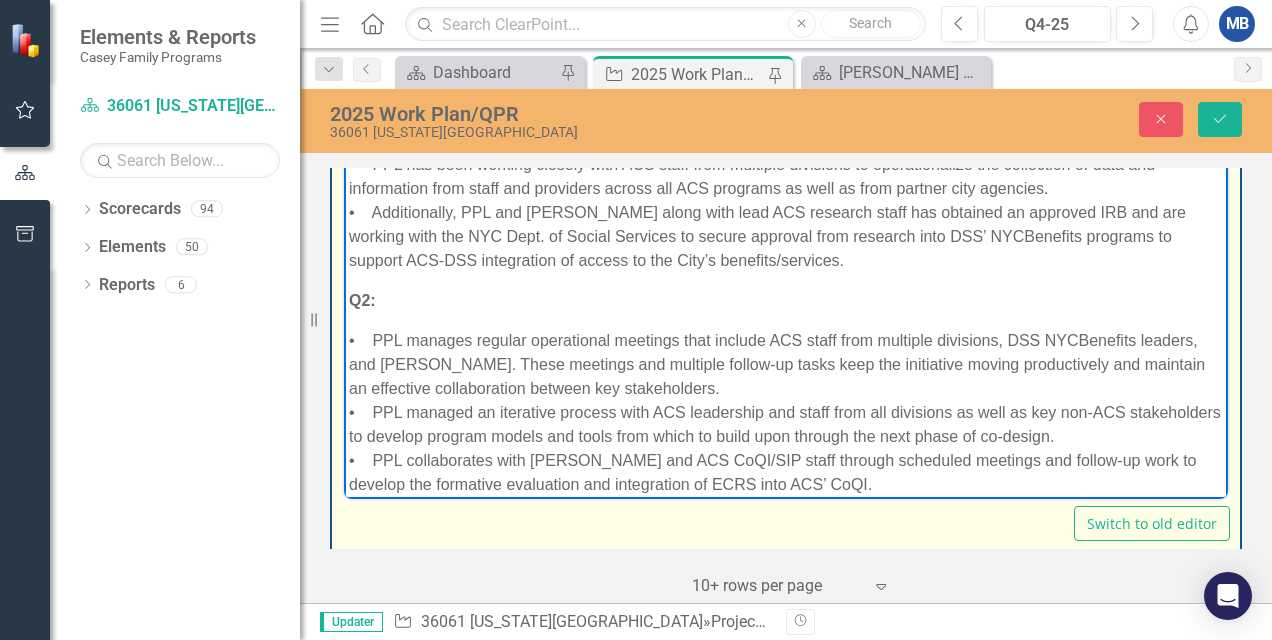 scroll, scrollTop: 0, scrollLeft: 0, axis: both 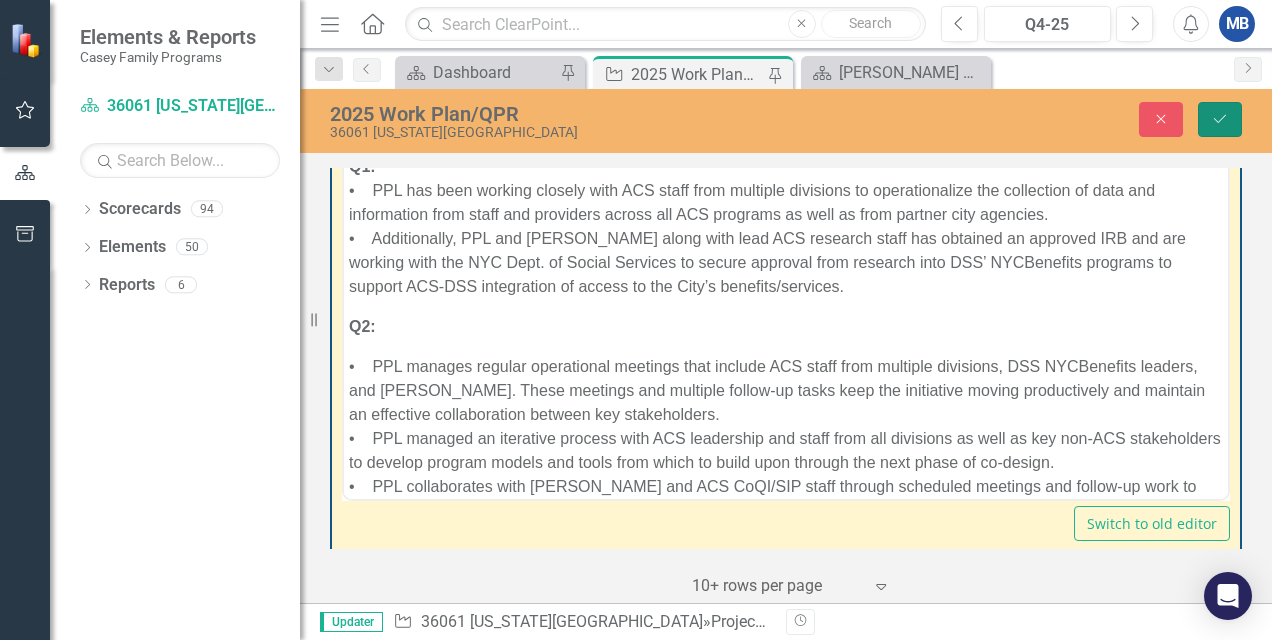 click on "Save" 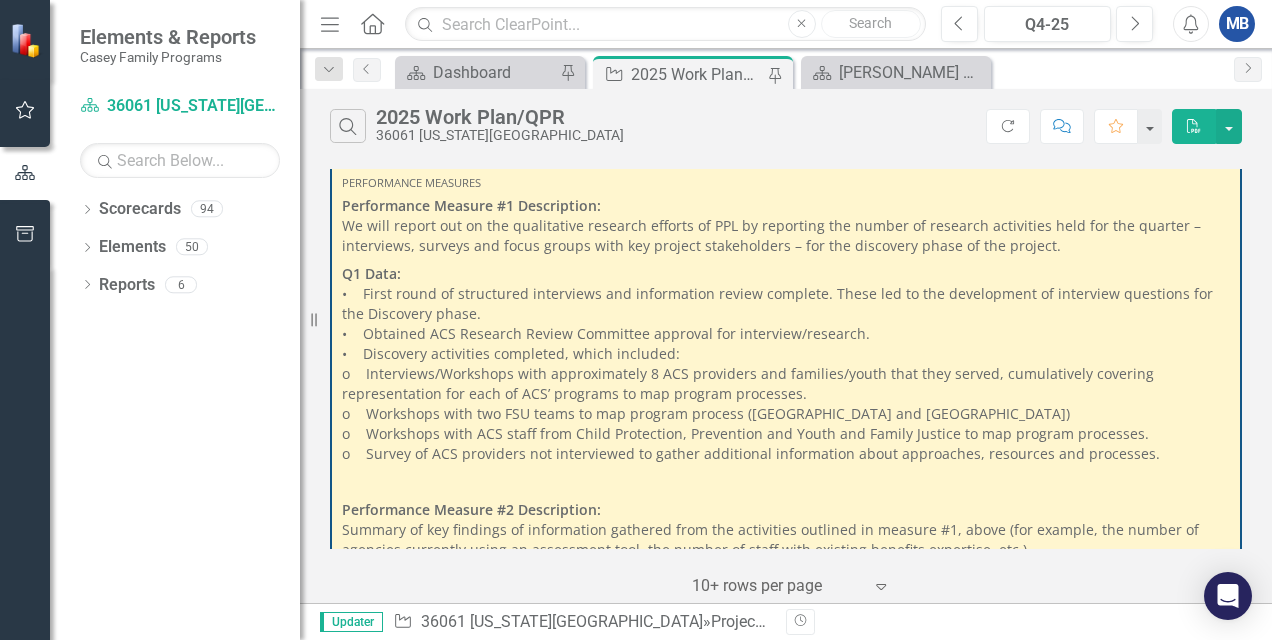 scroll, scrollTop: 5914, scrollLeft: 0, axis: vertical 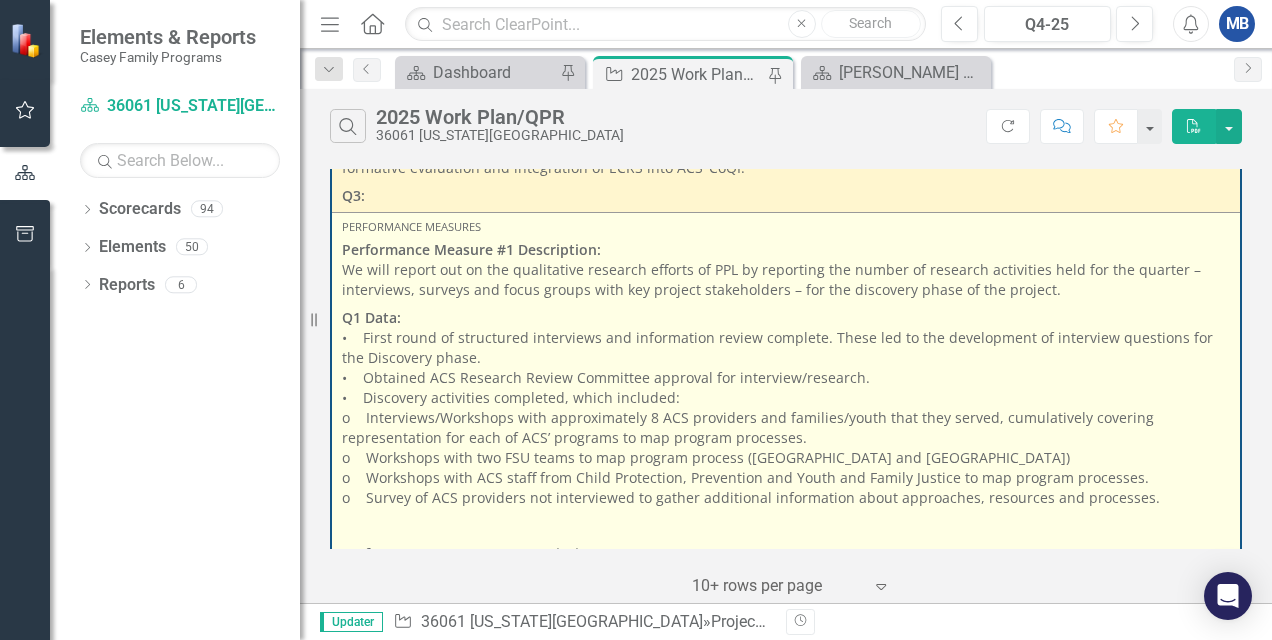 click at bounding box center [786, 526] 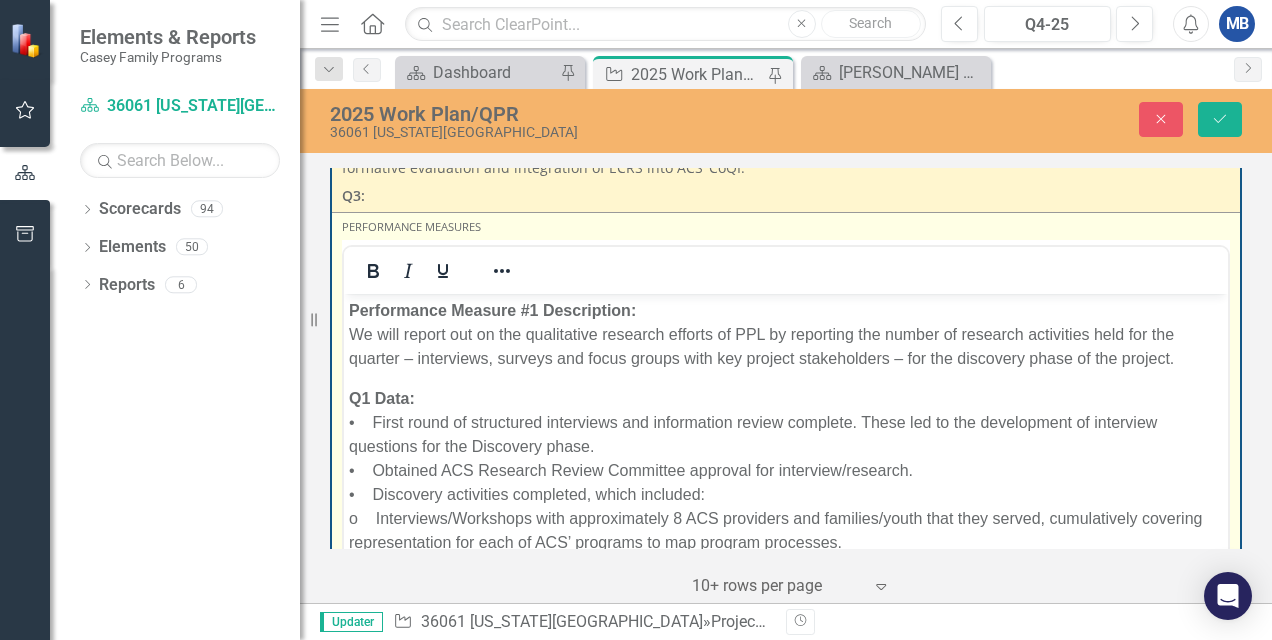scroll, scrollTop: 0, scrollLeft: 0, axis: both 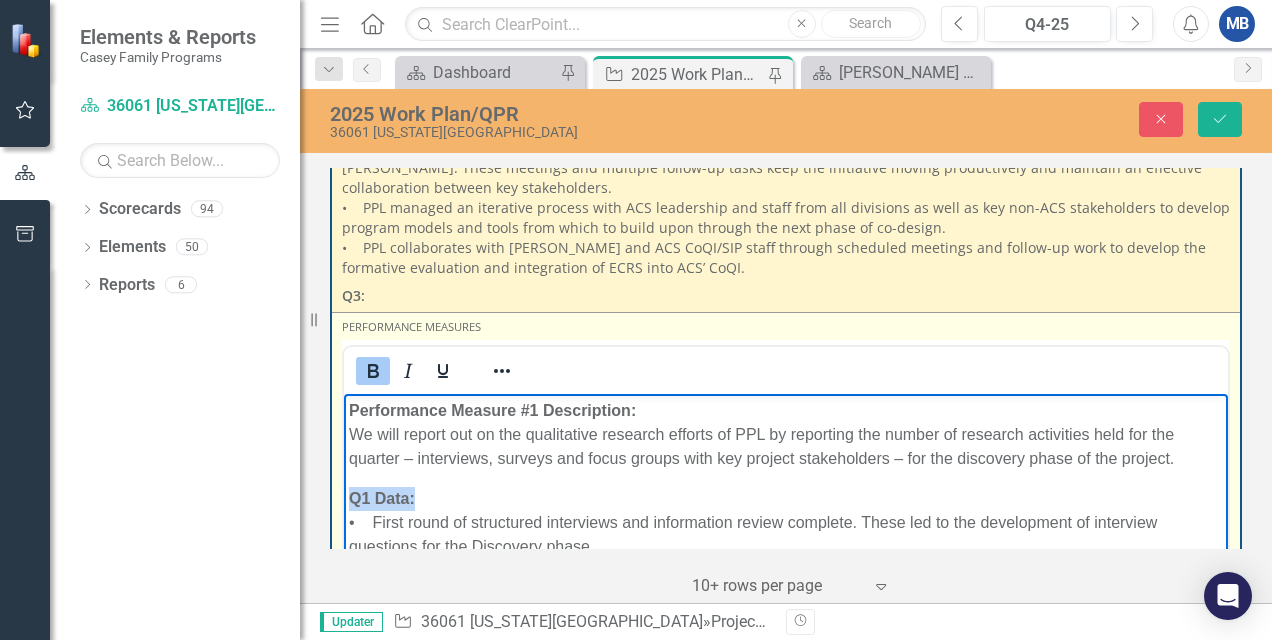 drag, startPoint x: 354, startPoint y: 495, endPoint x: 424, endPoint y: 491, distance: 70.11419 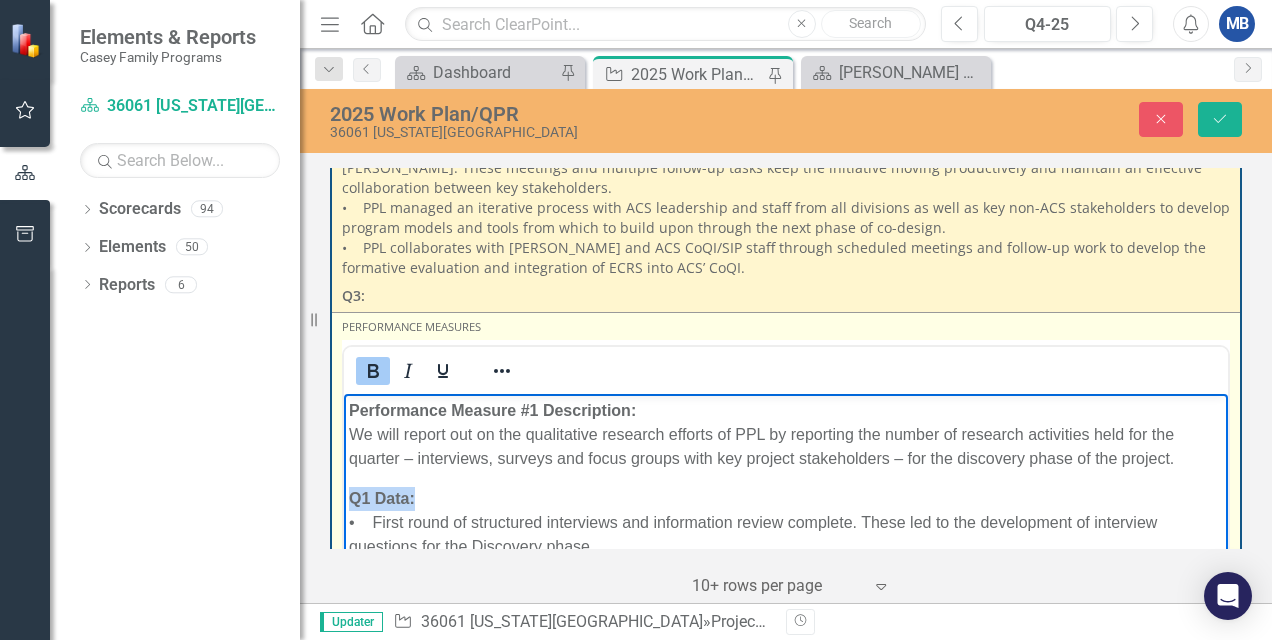 click on "Q1 Data: •    First round of structured interviews and information review complete. These led to the development of interview questions for the Discovery phase. •    Obtained ACS Research Review Committee approval for interview/research. •    Discovery activities completed, which included:  o    Interviews/Workshops with approximately 8 ACS providers and families/youth that they served, cumulatively covering representation for each of ACS’ programs to map program processes. o    Workshops with two FSU teams to map program process (Bronx and [GEOGRAPHIC_DATA]) o    Workshops with ACS staff from Child Protection, Prevention and Youth and Family Justice to map program processes. o    Survey of ACS providers not interviewed to gather additional information about approaches, resources and processes." at bounding box center (786, 606) 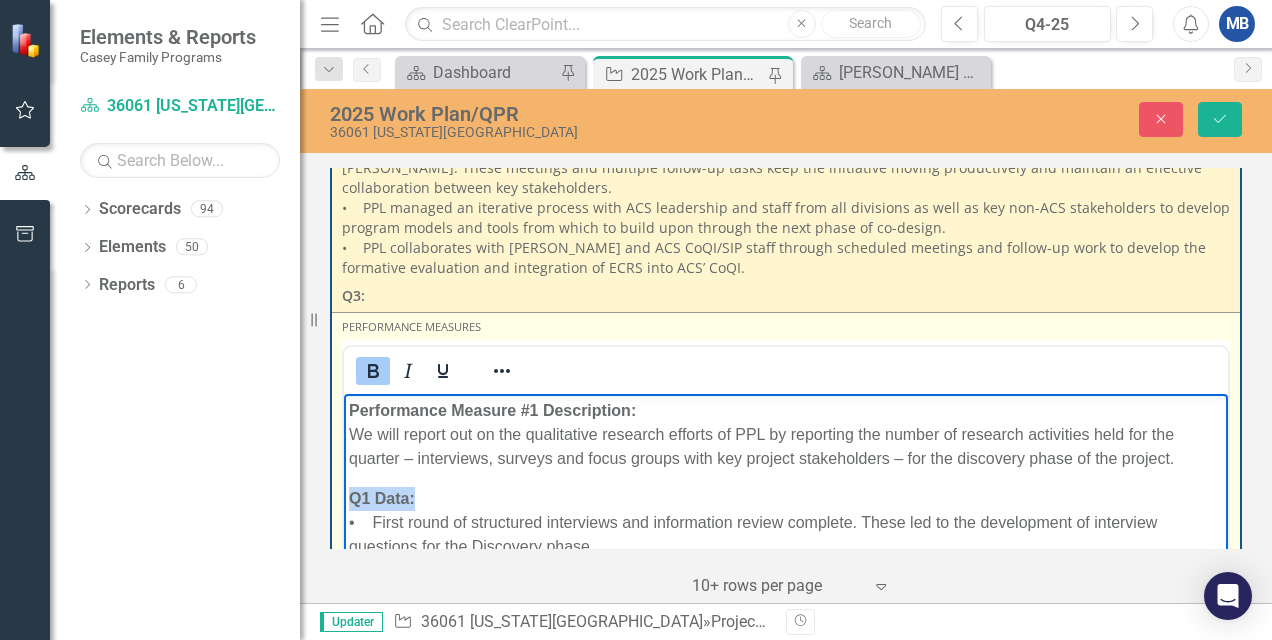 copy on "Q1 Data:" 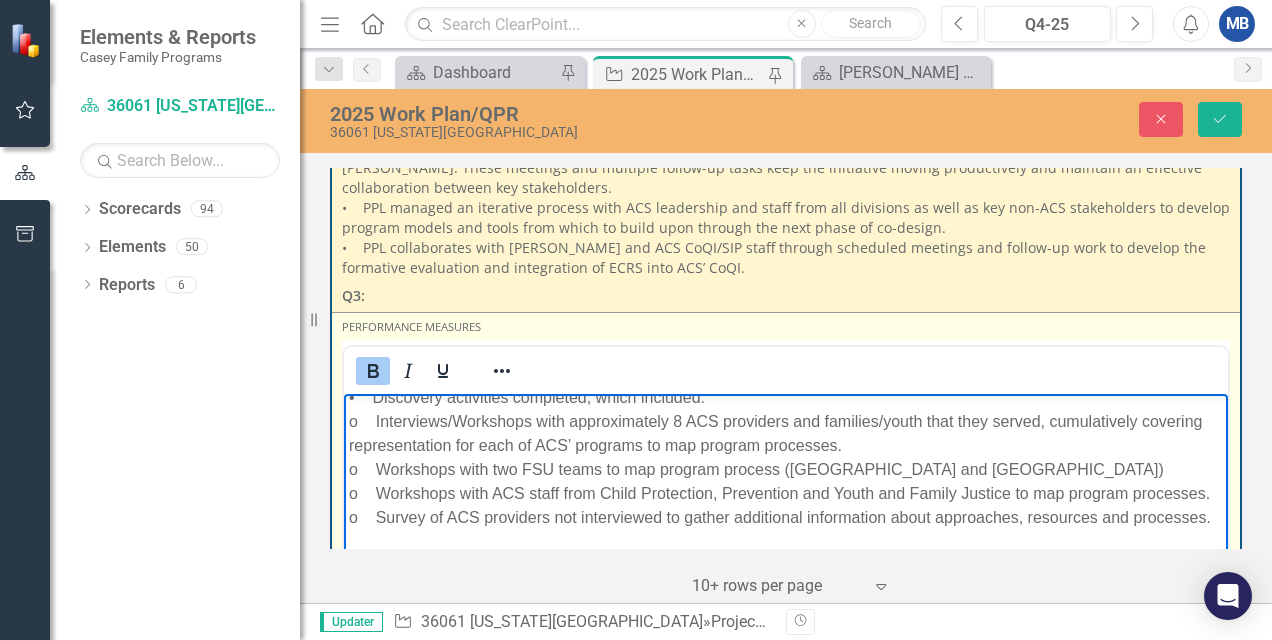 scroll, scrollTop: 244, scrollLeft: 0, axis: vertical 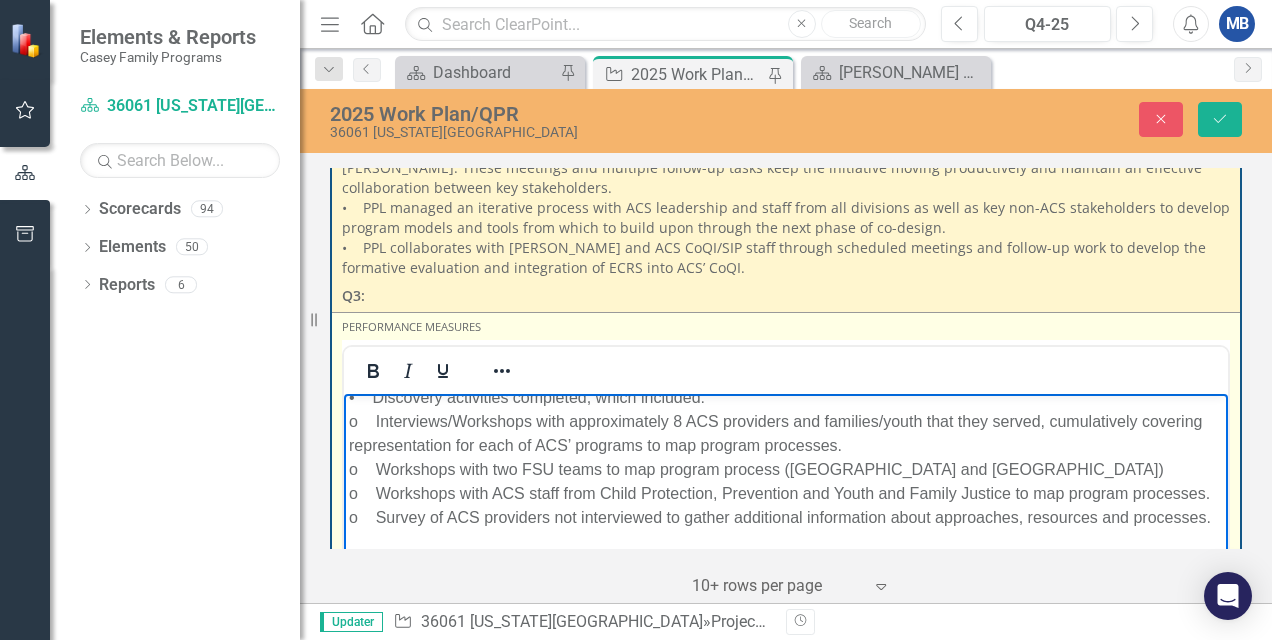 click at bounding box center (786, 557) 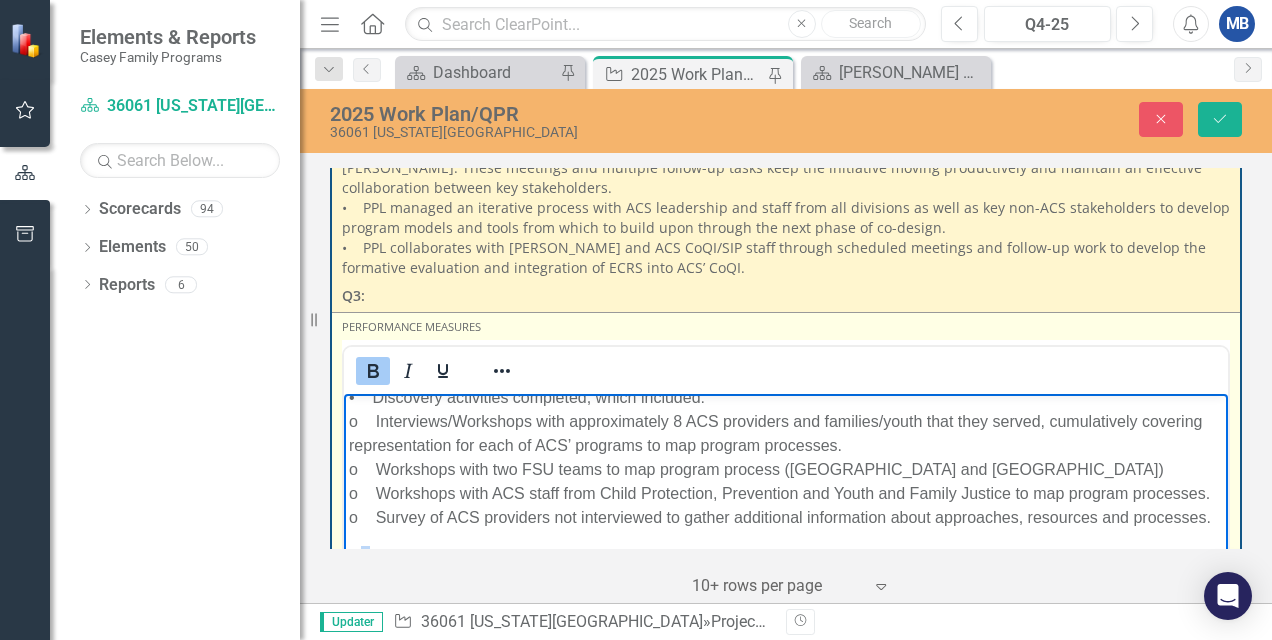 click on "Q1 Data:" at bounding box center [382, 556] 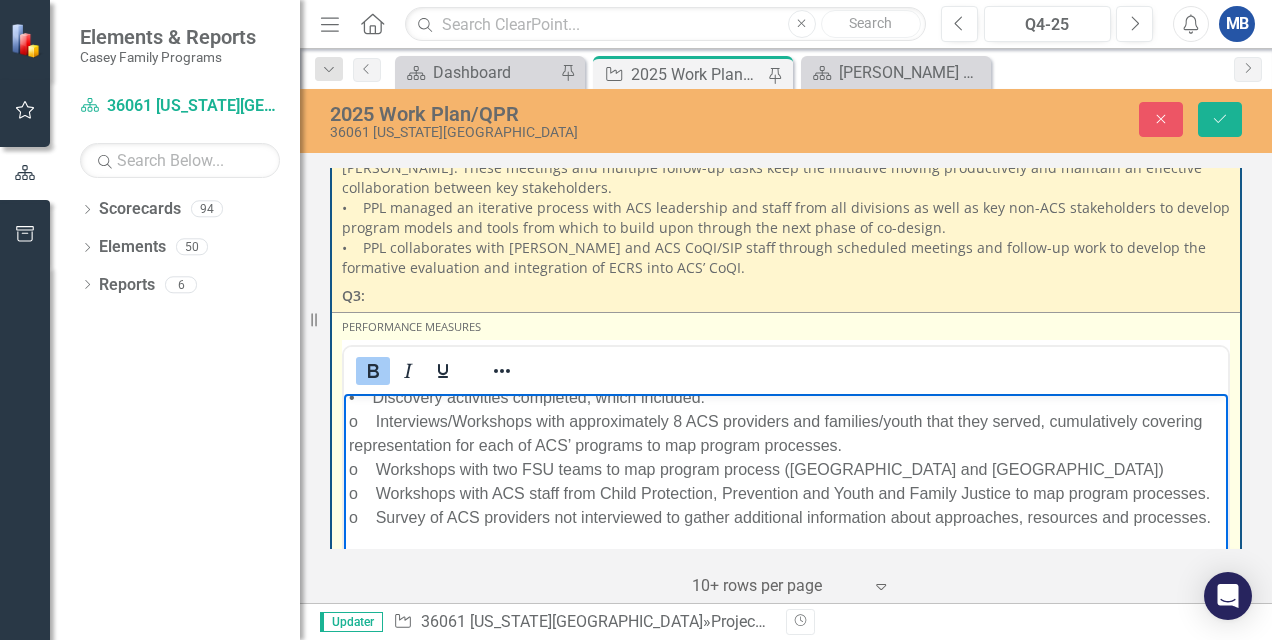 click on "Q2 Data:" at bounding box center (786, 557) 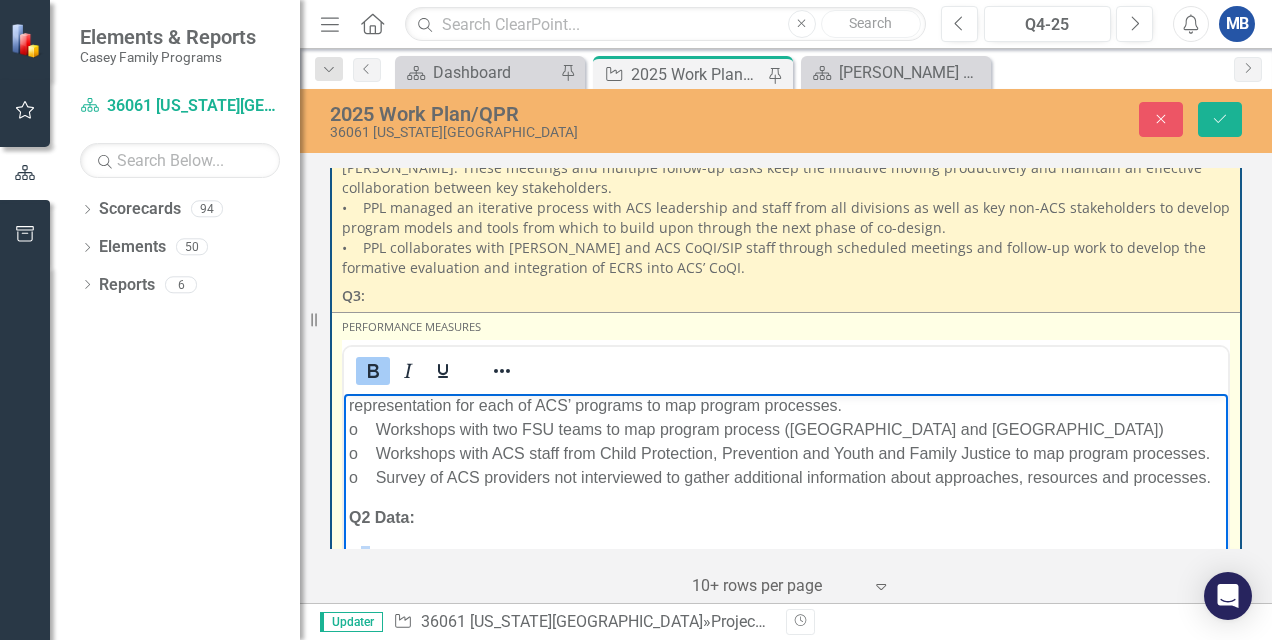 click on "Q1 Data:" at bounding box center [382, 556] 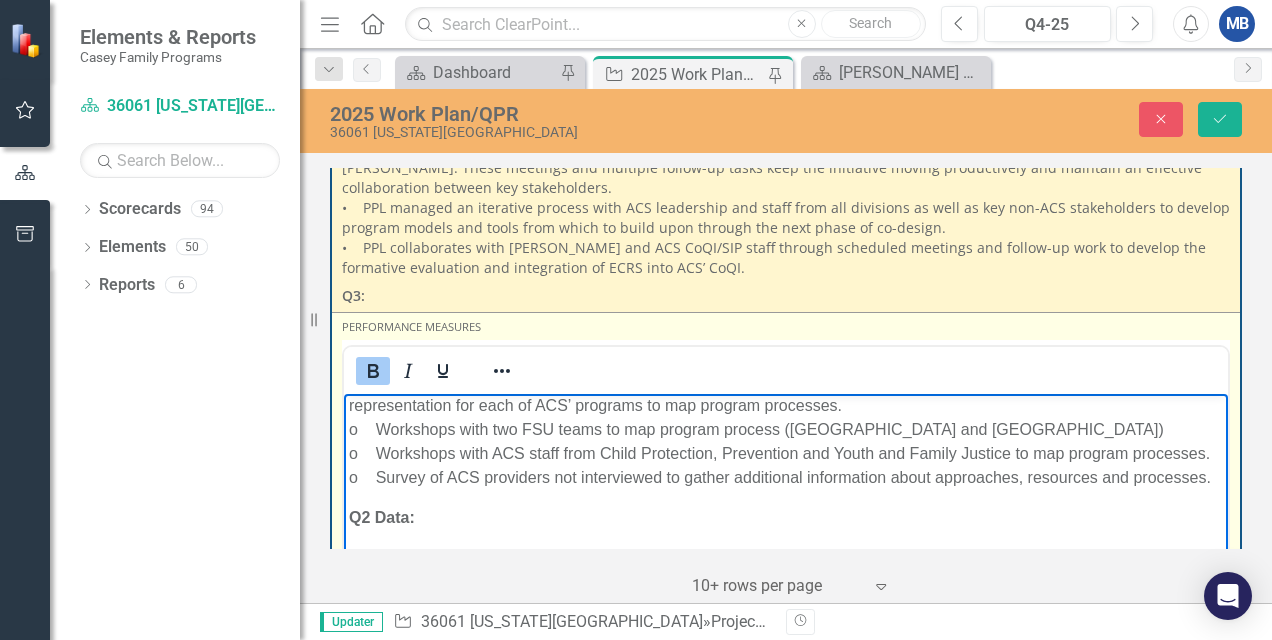 scroll, scrollTop: 284, scrollLeft: 0, axis: vertical 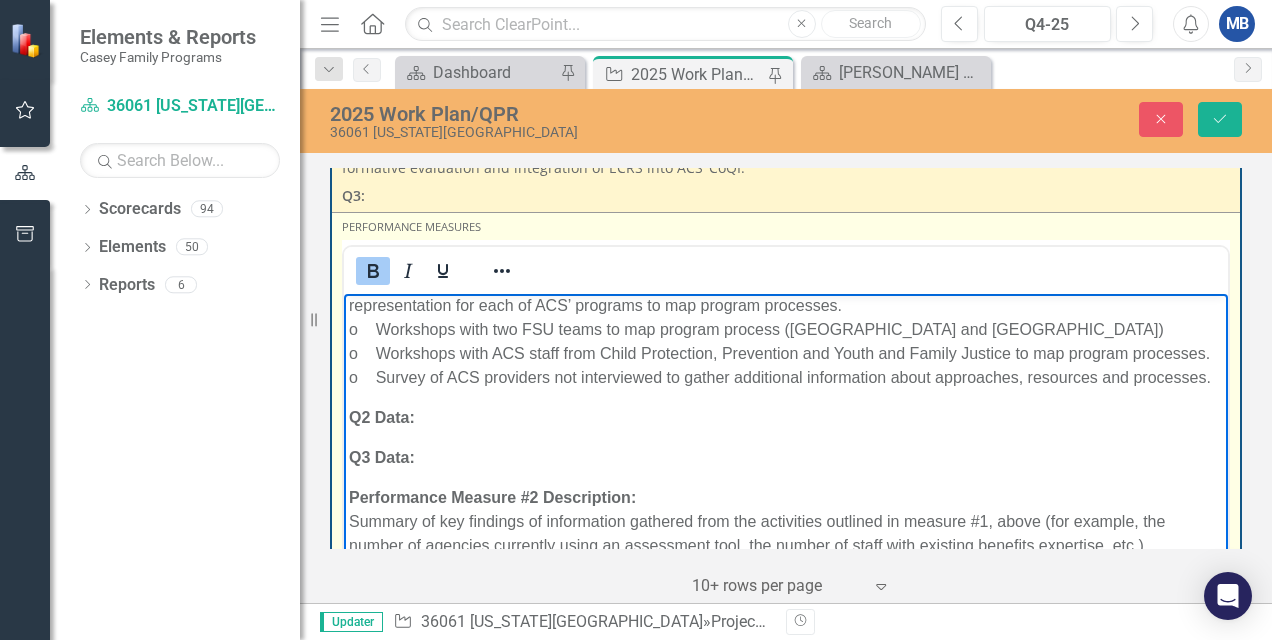click on "Q1 Data: •    Preliminary Presentation of findings completed on [DATE] to be followed by workshop mid-April" at bounding box center (786, 597) 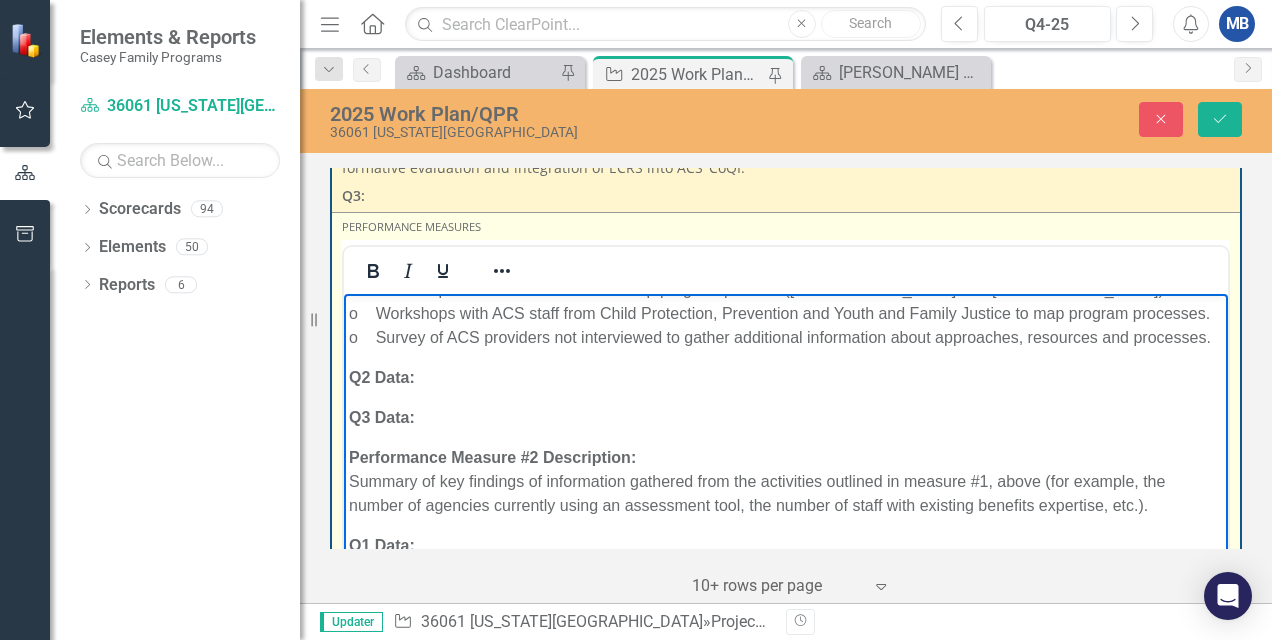 scroll, scrollTop: 304, scrollLeft: 0, axis: vertical 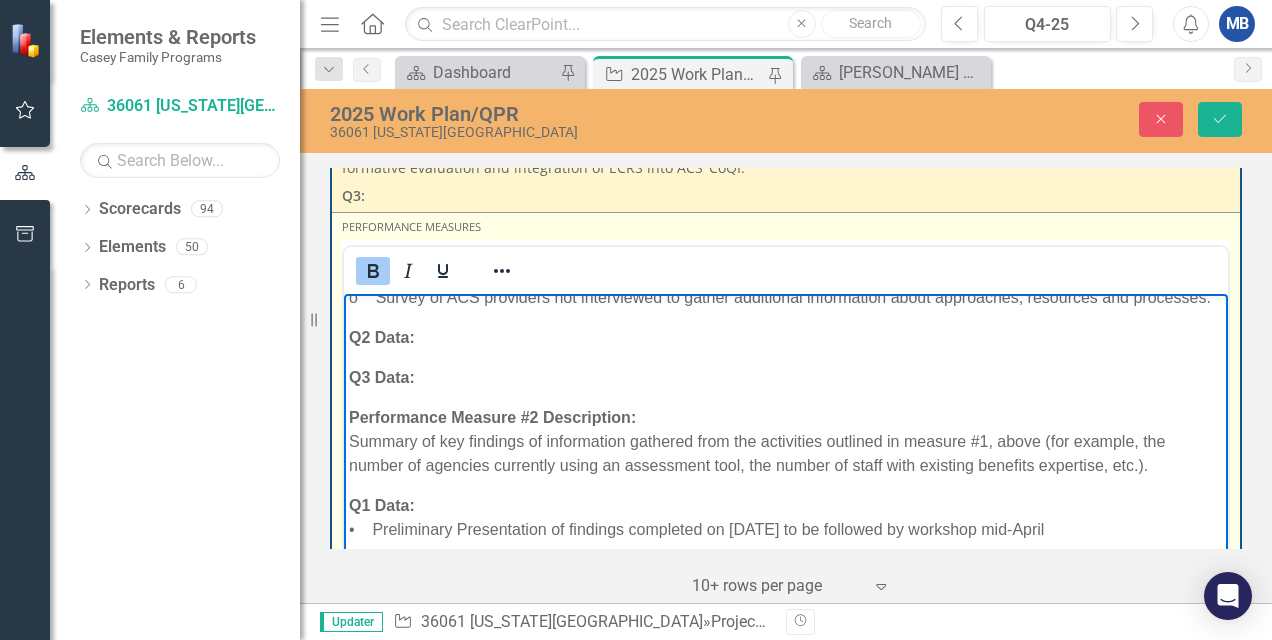 click on "Q1 Data:" at bounding box center [382, 568] 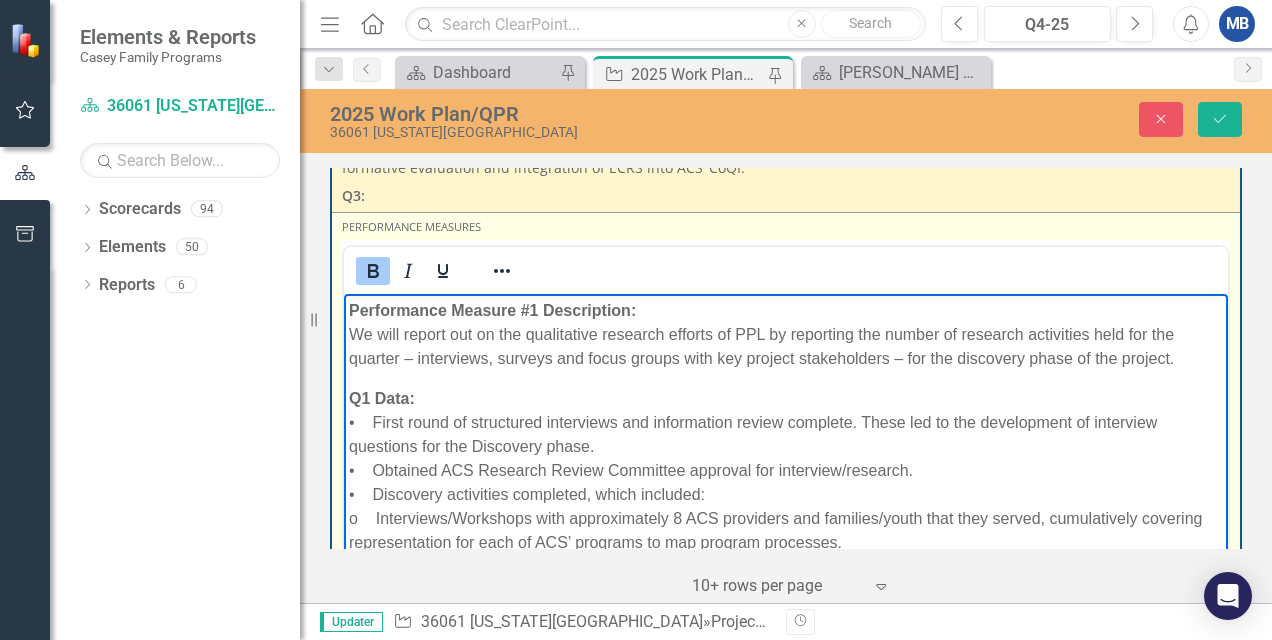 scroll, scrollTop: 100, scrollLeft: 0, axis: vertical 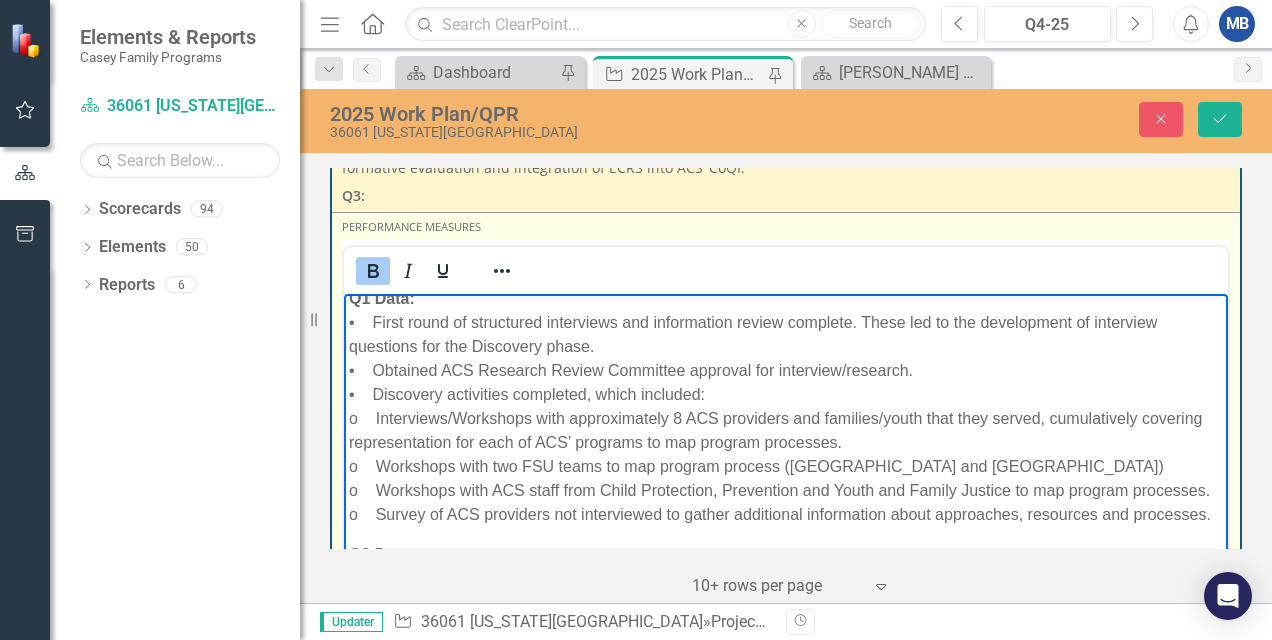 click on "Q2 Data:" at bounding box center (786, 554) 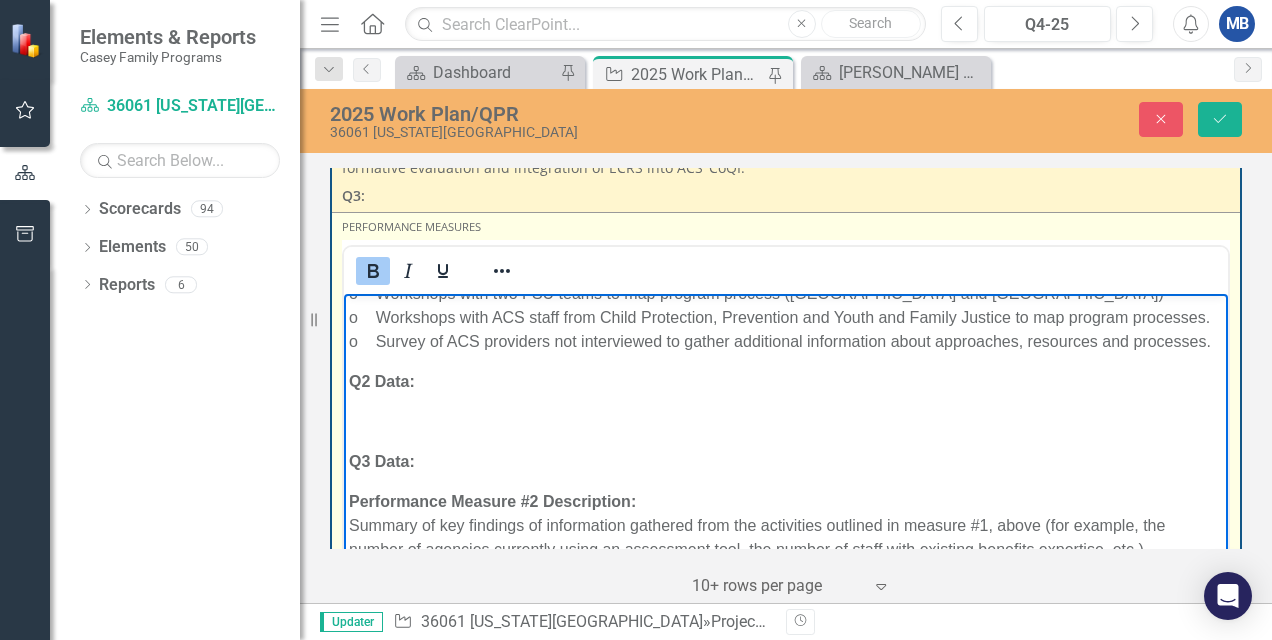 scroll, scrollTop: 300, scrollLeft: 0, axis: vertical 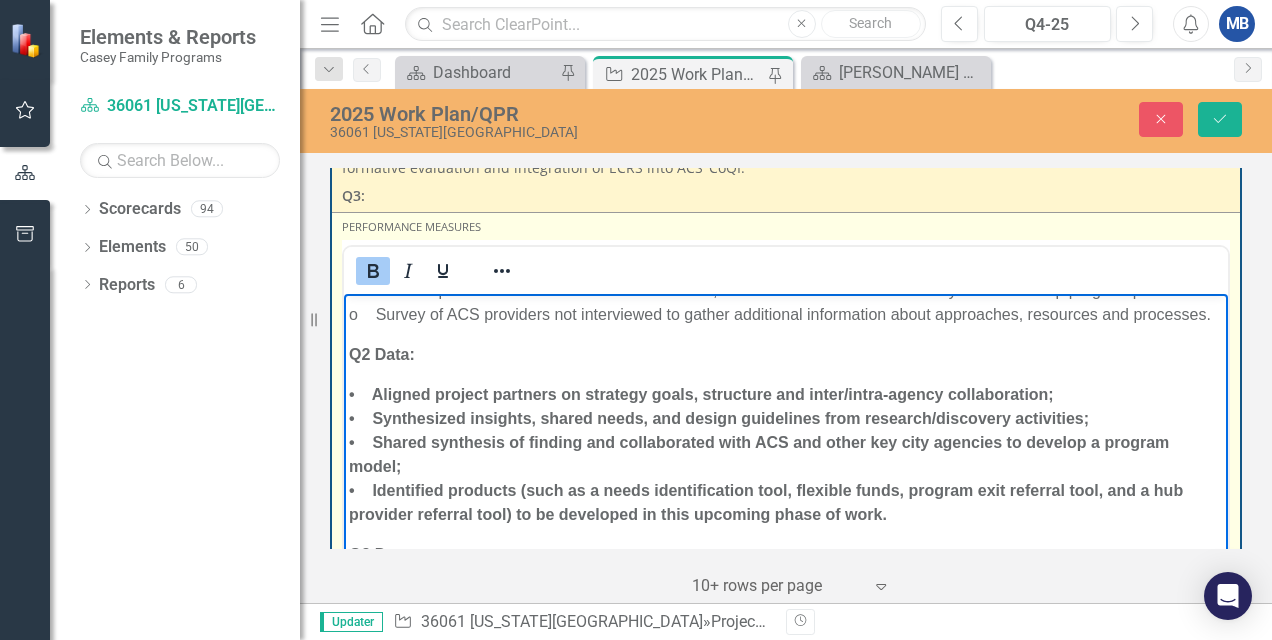 drag, startPoint x: 898, startPoint y: 559, endPoint x: 332, endPoint y: 439, distance: 578.581 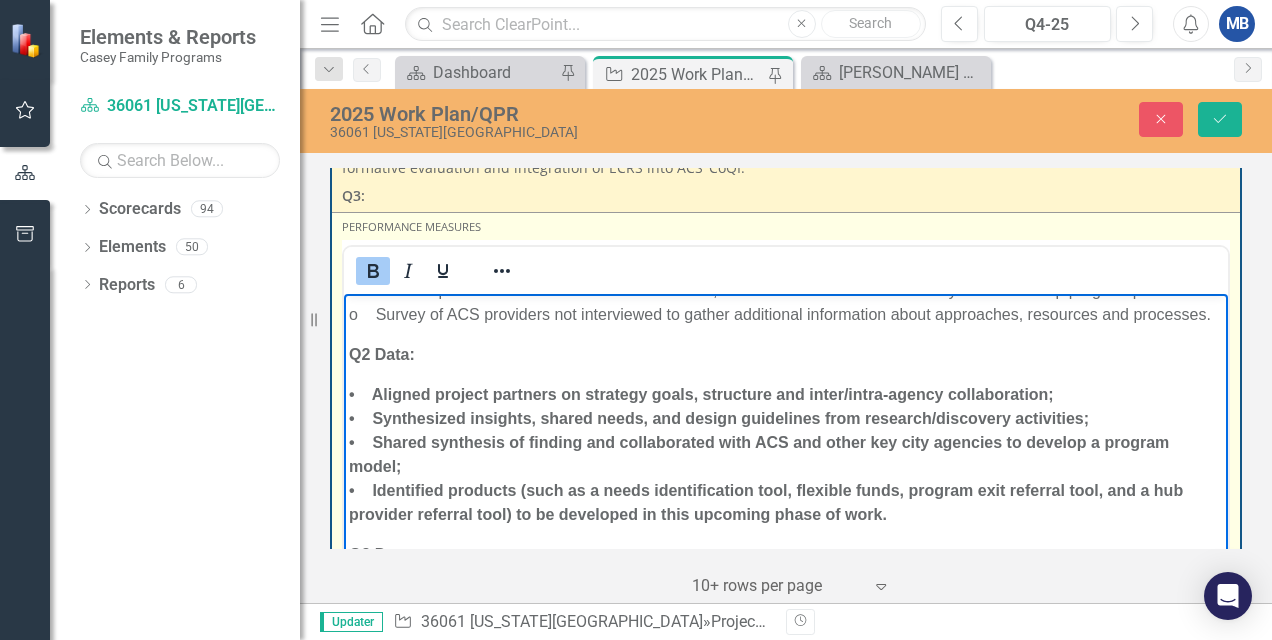 click on "Performance Measure #1 Description: We will report out on the qualitative research efforts of PPL by reporting the number of research activities held for the quarter – interviews, surveys and focus groups with key project stakeholders – for the discovery phase of the project.  Q1 Data: •    First round of structured interviews and information review complete. These led to the development of interview questions for the Discovery phase. •    Obtained ACS Research Review Committee approval for interview/research. •    Discovery activities completed, which included:  o    Interviews/Workshops with approximately 8 ACS providers and families/youth that they served, cumulatively covering representation for each of ACS’ programs to map program processes. o    Workshops with two FSU teams to map program process (Bronx and [GEOGRAPHIC_DATA]) o    Workshops with ACS staff from Child Protection, Prevention and Youth and Family Justice to map program processes. Q2 Data: Q3 Data: Q1 Data: Q2 Data: Q3 Data:" at bounding box center [786, 406] 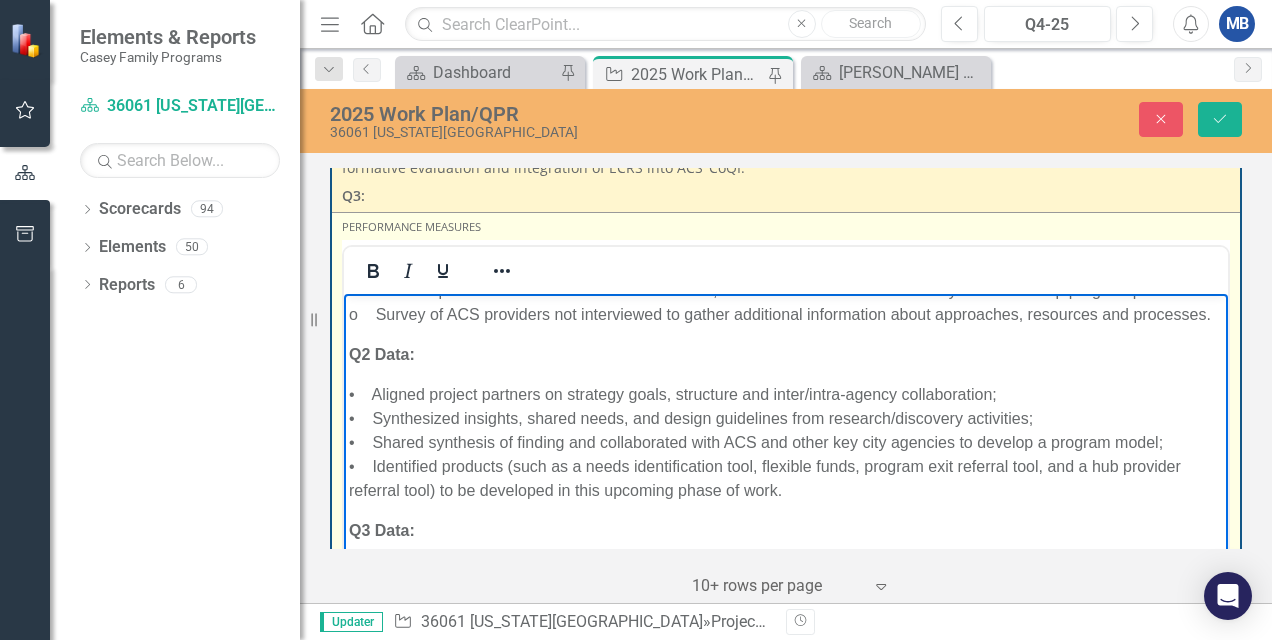 click on "•    Aligned project partners on strategy goals, structure and inter/intra-agency collaboration;   •    Synthesized insights, shared needs, and design guidelines from research/discovery activities;   •    Shared synthesis of finding and collaborated with ACS and other key city agencies to develop a program model;   •    Identified products (such as a needs identification tool, flexible funds, program exit referral tool, and a hub provider referral tool) to be developed in this upcoming phase of work." at bounding box center [786, 442] 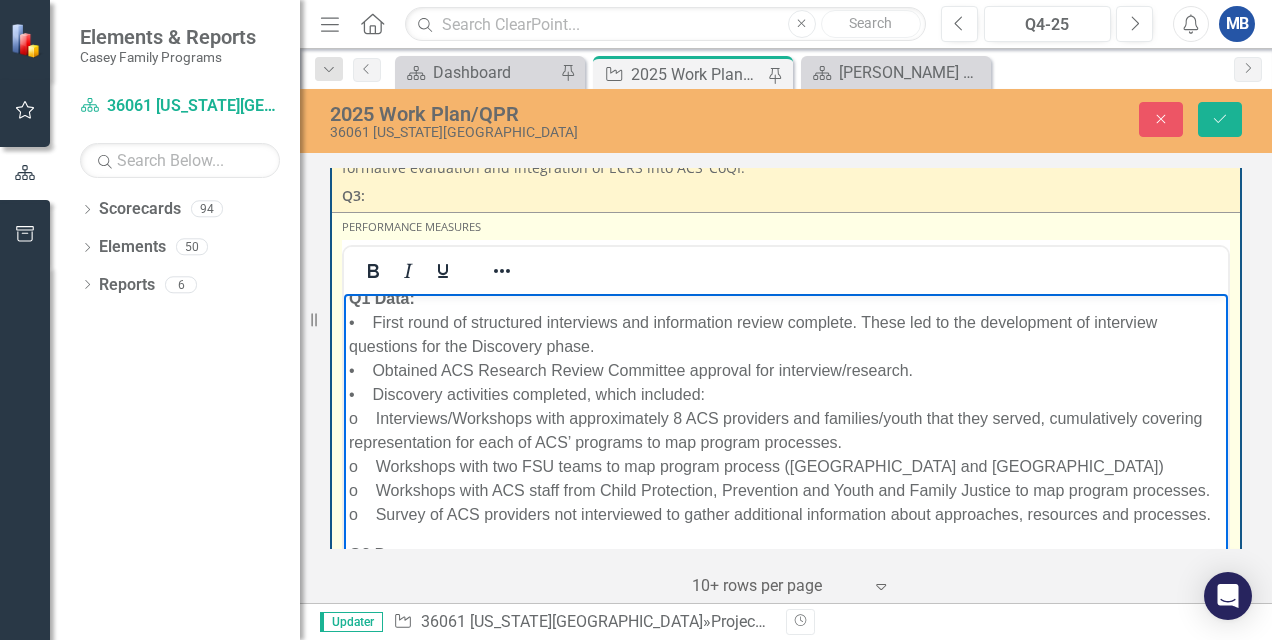 scroll, scrollTop: 100, scrollLeft: 0, axis: vertical 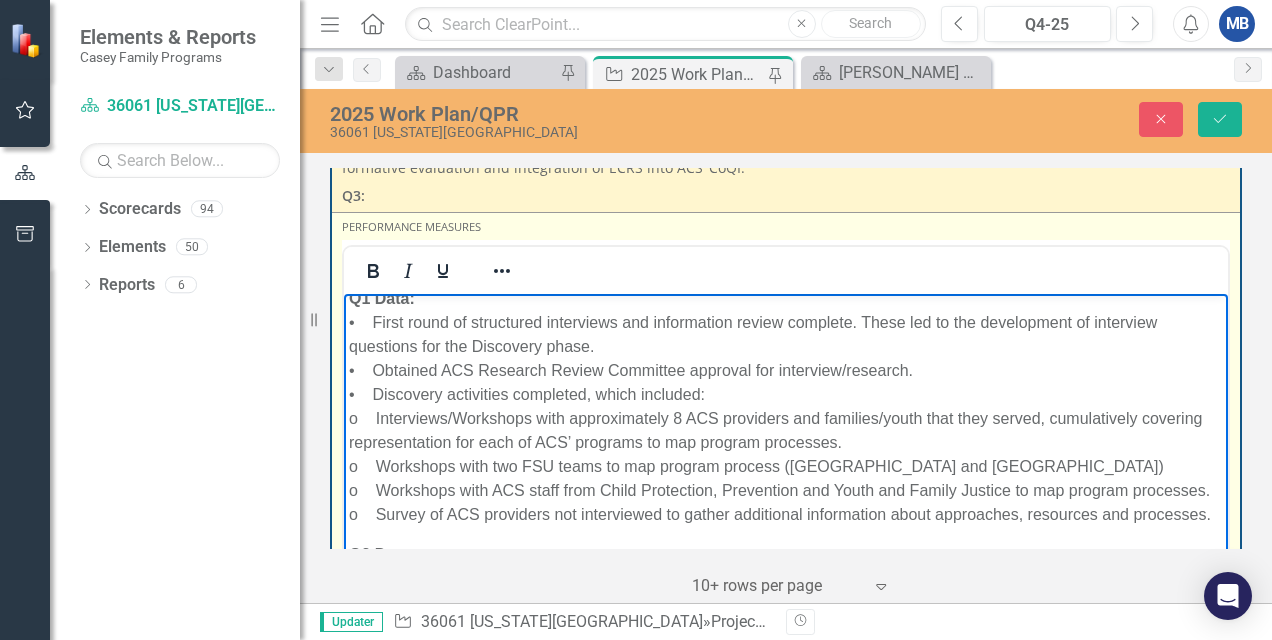 click on "Q1 Data: •    First round of structured interviews and information review complete. These led to the development of interview questions for the Discovery phase. •    Obtained ACS Research Review Committee approval for interview/research. •    Discovery activities completed, which included:  o    Interviews/Workshops with approximately 8 ACS providers and families/youth that they served, cumulatively covering representation for each of ACS’ programs to map program processes. o    Workshops with two FSU teams to map program process (Bronx and [GEOGRAPHIC_DATA]) o    Workshops with ACS staff from Child Protection, Prevention and Youth and Family Justice to map program processes. o    Survey of ACS providers not interviewed to gather additional information about approaches, resources and processes." at bounding box center (786, 406) 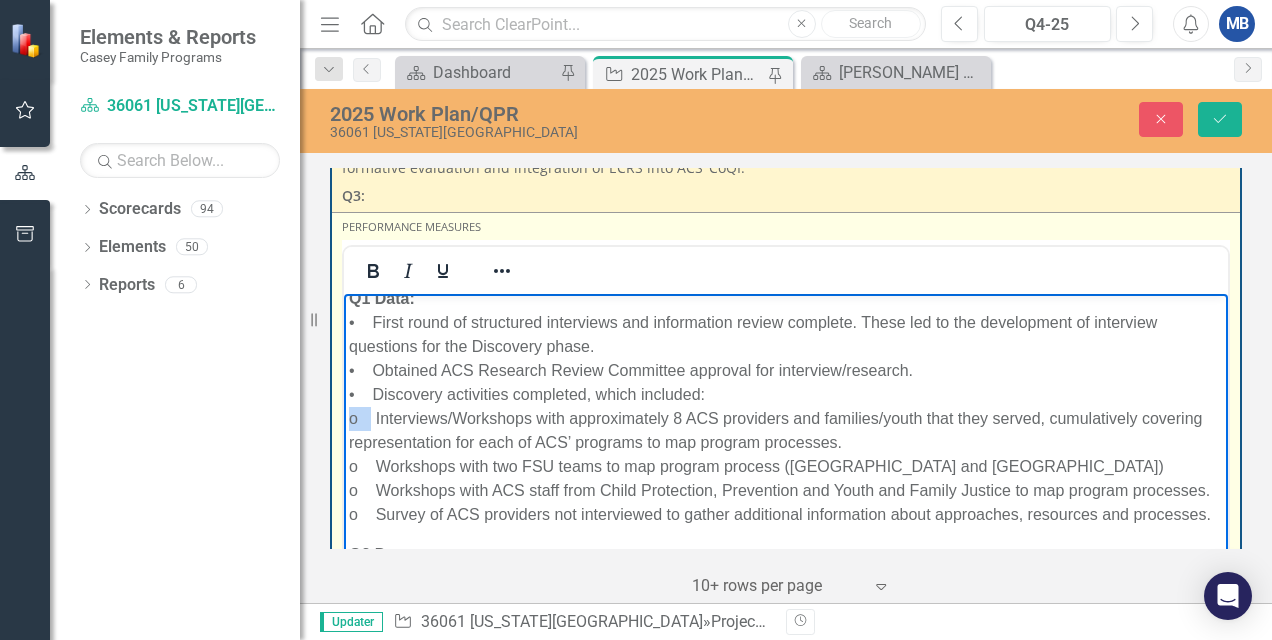 drag, startPoint x: 347, startPoint y: 416, endPoint x: 370, endPoint y: 413, distance: 23.194826 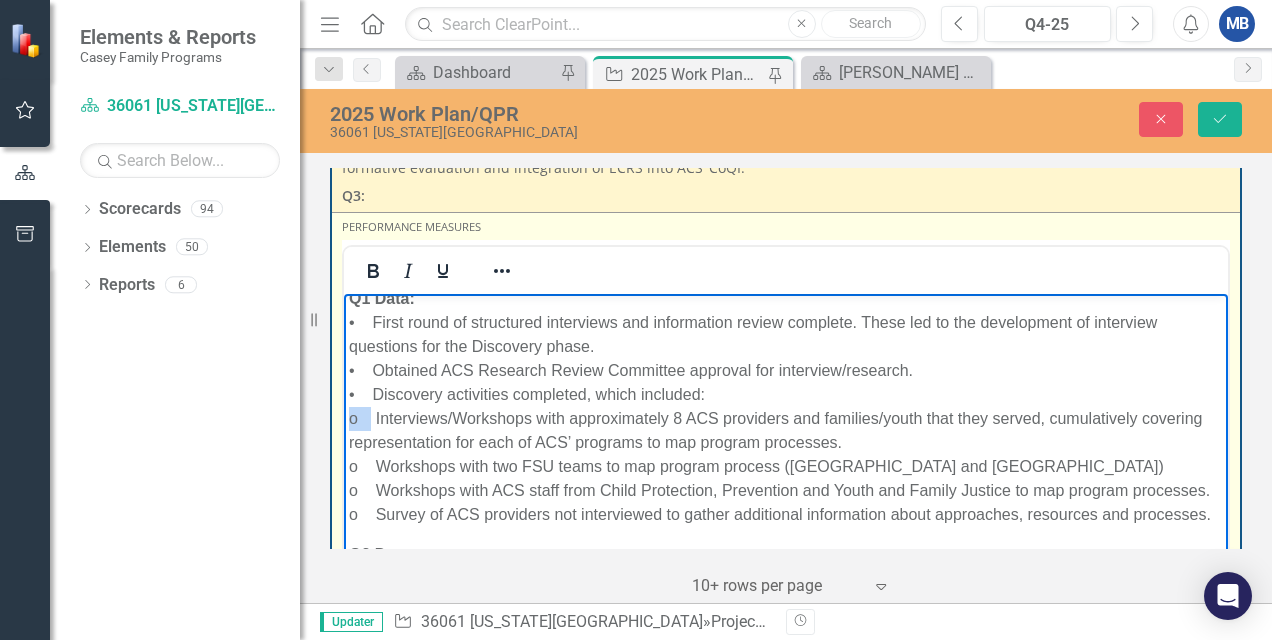 click on "Performance Measure #1 Description: We will report out on the qualitative research efforts of PPL by reporting the number of research activities held for the quarter – interviews, surveys and focus groups with key project stakeholders – for the discovery phase of the project.  Q1 Data: •    First round of structured interviews and information review complete. These led to the development of interview questions for the Discovery phase. •    Obtained ACS Research Review Committee approval for interview/research. •    Discovery activities completed, which included:  o    Interviews/Workshops with approximately 8 ACS providers and families/youth that they served, cumulatively covering representation for each of ACS’ programs to map program processes. o    Workshops with two FSU teams to map program process (Bronx and [GEOGRAPHIC_DATA]) o    Workshops with ACS staff from Child Protection, Prevention and Youth and Family Justice to map program processes. Q2 Data: Q3 Data: Q1 Data: Q2 Data: Q3 Data:" at bounding box center (786, 594) 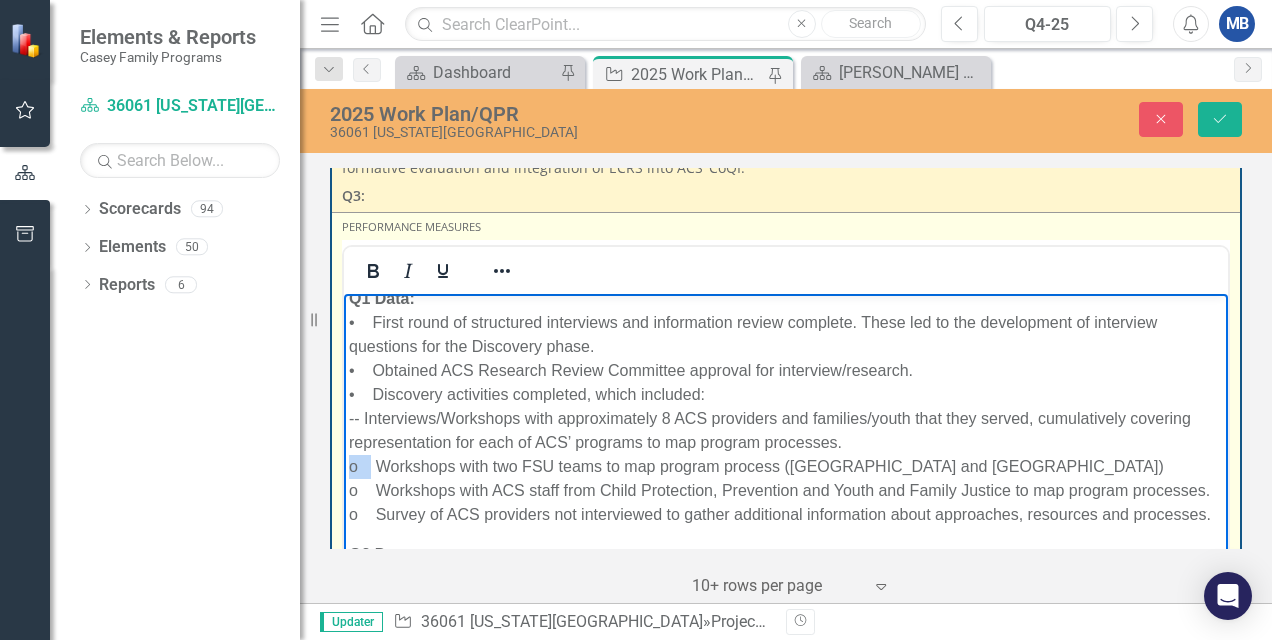 drag, startPoint x: 349, startPoint y: 461, endPoint x: 370, endPoint y: 461, distance: 21 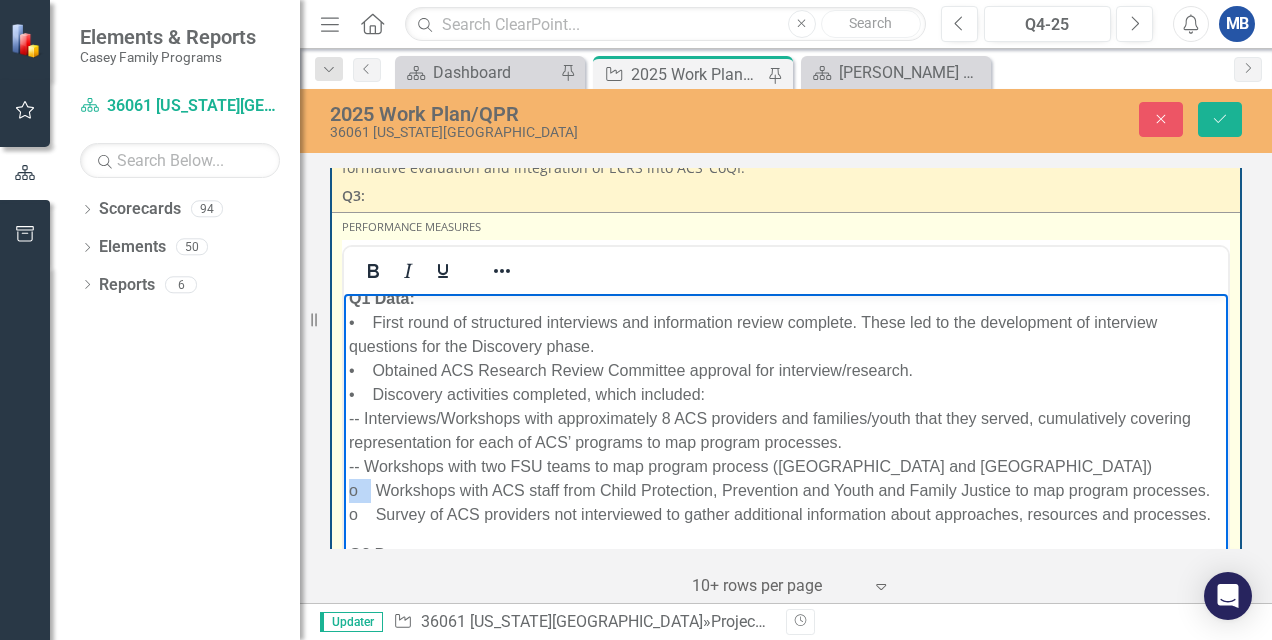 drag, startPoint x: 346, startPoint y: 489, endPoint x: 370, endPoint y: 484, distance: 24.5153 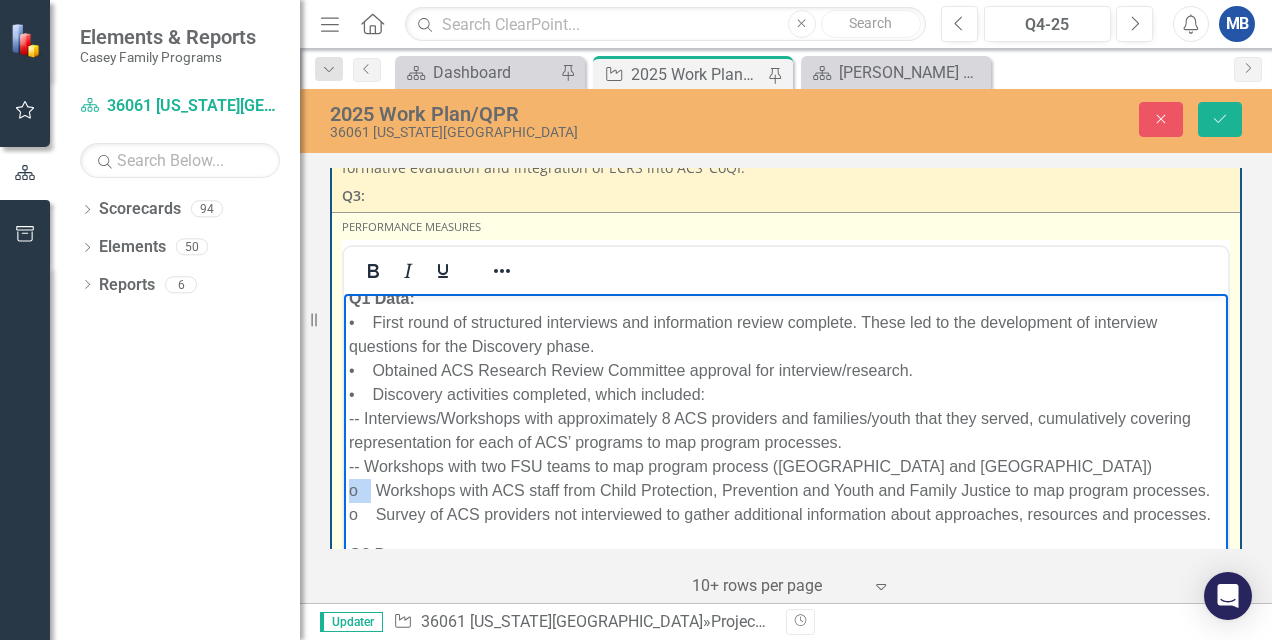 click on "Performance Measure #1 Description: We will report out on the qualitative research efforts of PPL by reporting the number of research activities held for the quarter – interviews, surveys and focus groups with key project stakeholders – for the discovery phase of the project.  Q1 Data: •    First round of structured interviews and information review complete. These led to the development of interview questions for the Discovery phase. •    Obtained ACS Research Review Committee approval for interview/research. •    Discovery activities completed, which included:  -- Interviews/Workshops with approximately 8 ACS providers and families/youth that they served, cumulatively covering representation for each of ACS’ programs to map program processes. -- Workshops with two FSU teams to map program process (Bronx and [GEOGRAPHIC_DATA]) o    Workshops with ACS staff from Child Protection, Prevention and Youth and Family Justice to map program processes. Q2 Data: Q3 Data: Q1 Data: Q2 Data: Q3 Data:" at bounding box center [786, 594] 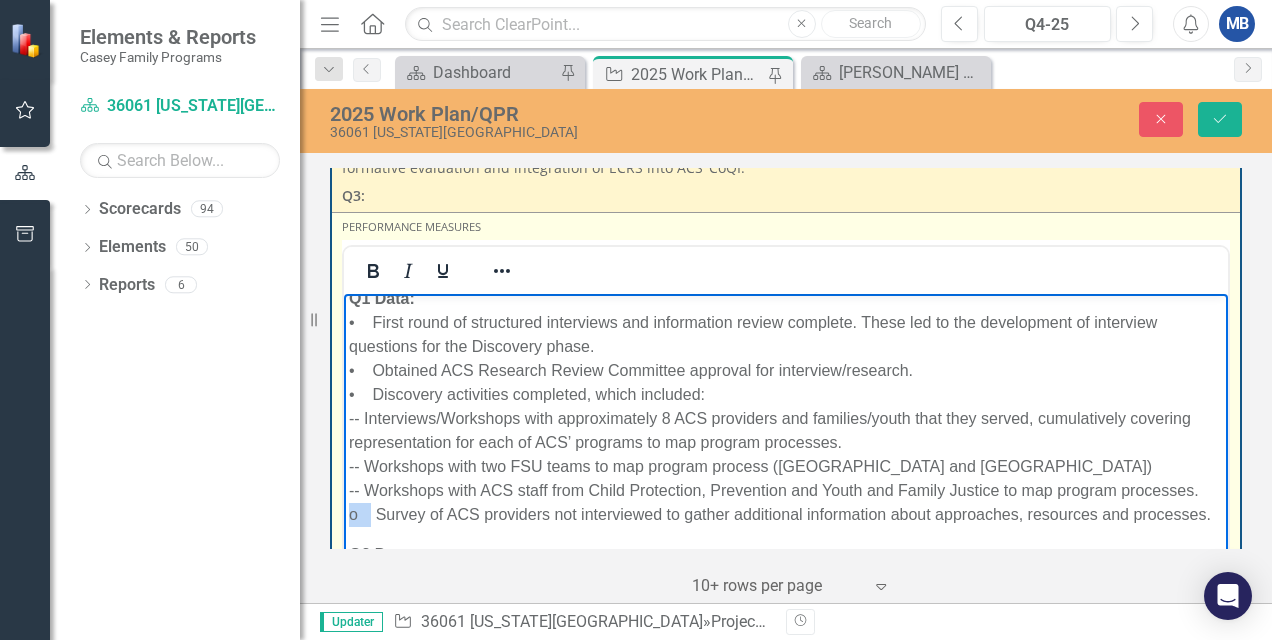 drag, startPoint x: 348, startPoint y: 531, endPoint x: 371, endPoint y: 529, distance: 23.086792 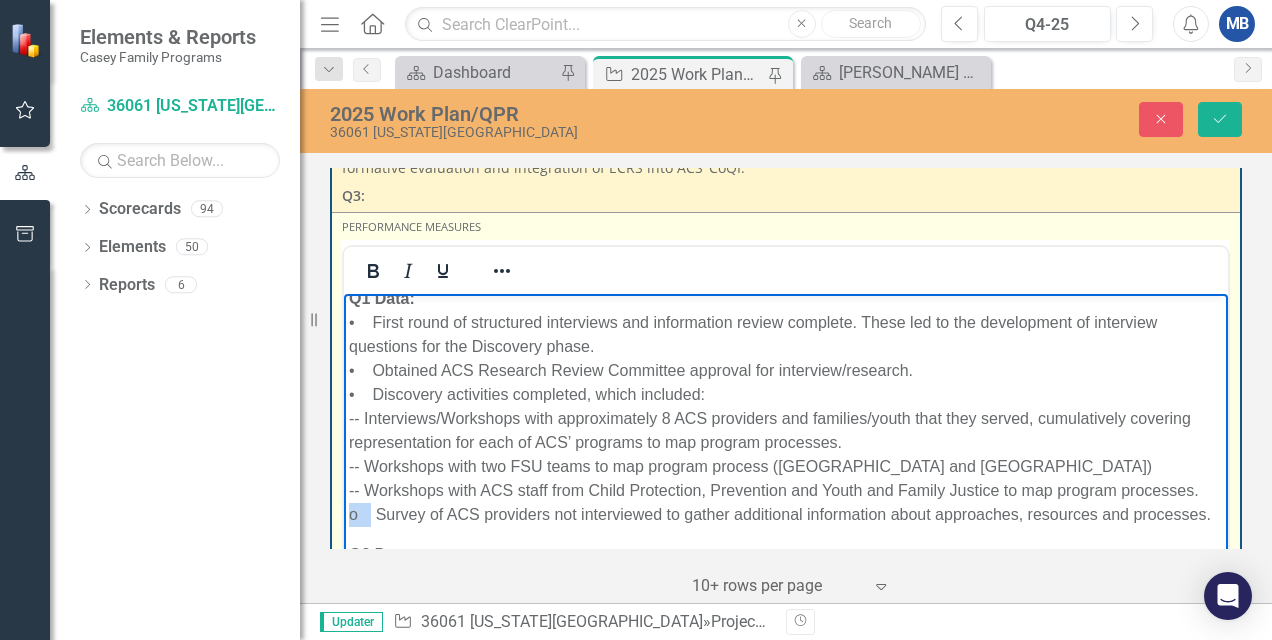 click on "Performance Measure #1 Description: We will report out on the qualitative research efforts of PPL by reporting the number of research activities held for the quarter – interviews, surveys and focus groups with key project stakeholders – for the discovery phase of the project.  Q1 Data: •    First round of structured interviews and information review complete. These led to the development of interview questions for the Discovery phase. •    Obtained ACS Research Review Committee approval for interview/research. •    Discovery activities completed, which included:  -- Interviews/Workshops with approximately 8 ACS providers and families/youth that they served, cumulatively covering representation for each of ACS’ programs to map program processes. -- Workshops with two FSU teams to map program process ([GEOGRAPHIC_DATA] and [GEOGRAPHIC_DATA]) -- Workshops with ACS staff from Child Protection, Prevention and Youth and Family Justice to map program processes. Q2 Data: Q3 Data: Performance Measure #2 Description:" at bounding box center [786, 594] 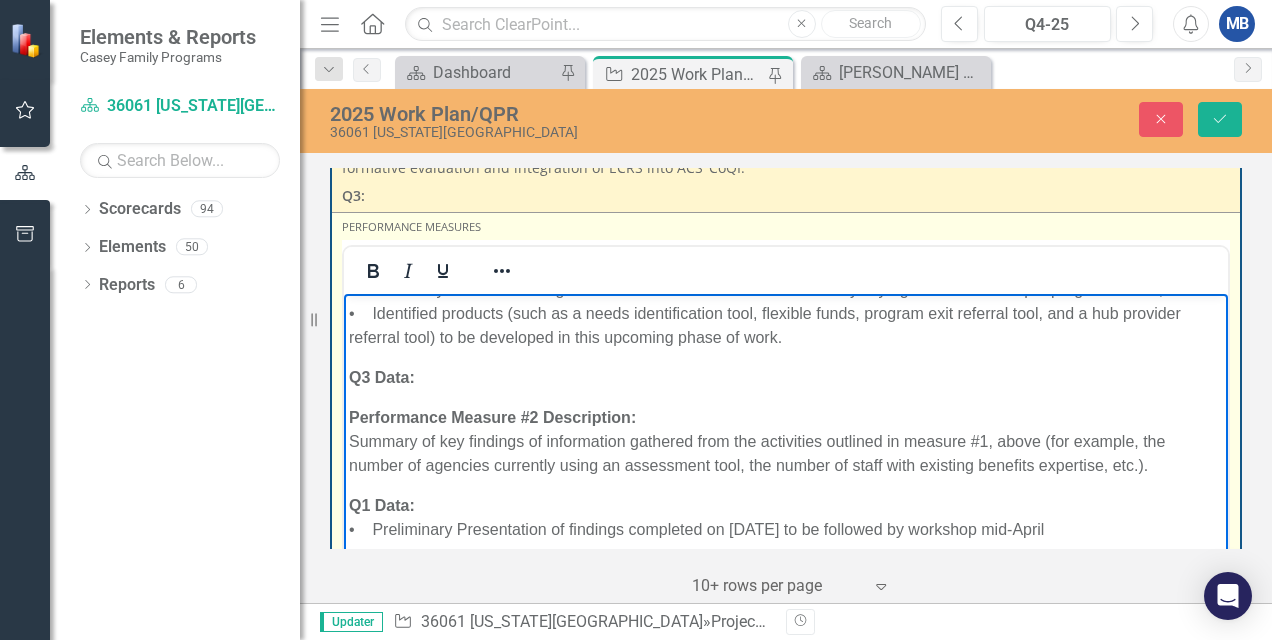 scroll, scrollTop: 500, scrollLeft: 0, axis: vertical 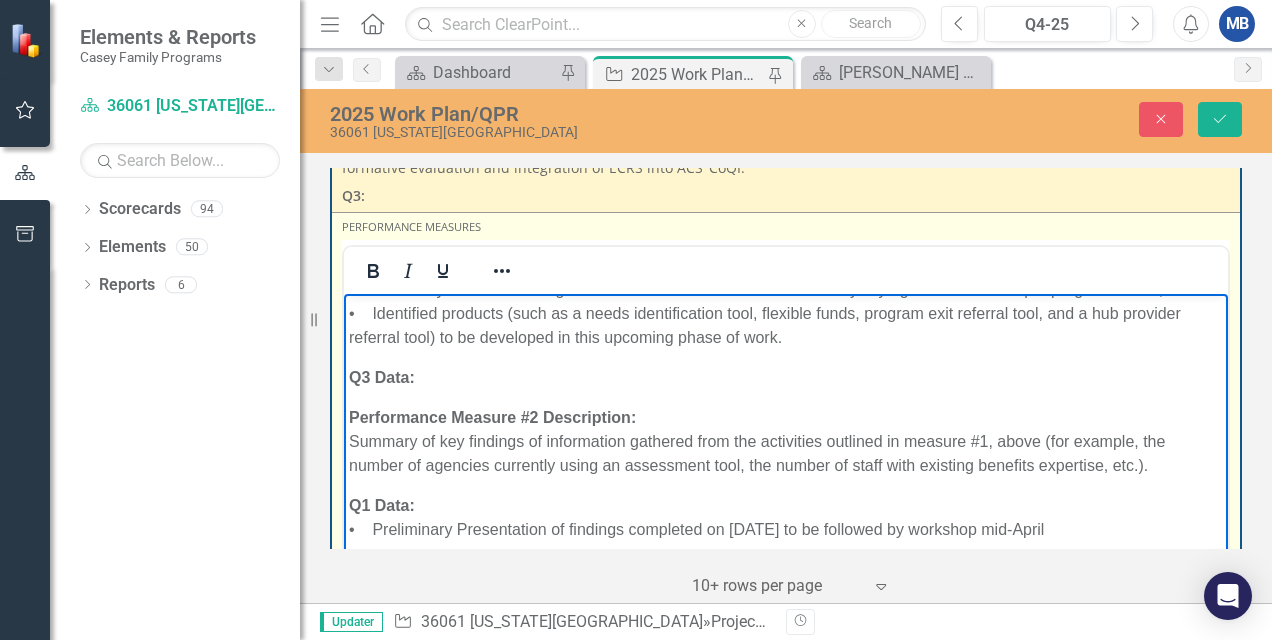click on "Q2 Data:" at bounding box center [786, 569] 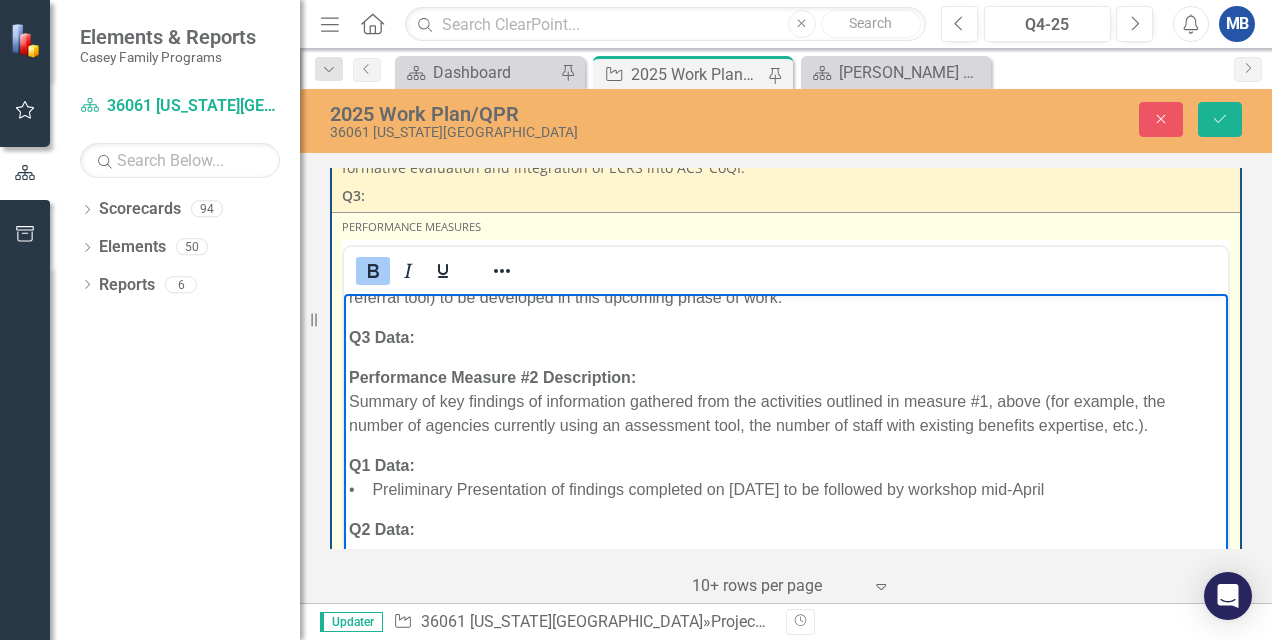 scroll, scrollTop: 540, scrollLeft: 0, axis: vertical 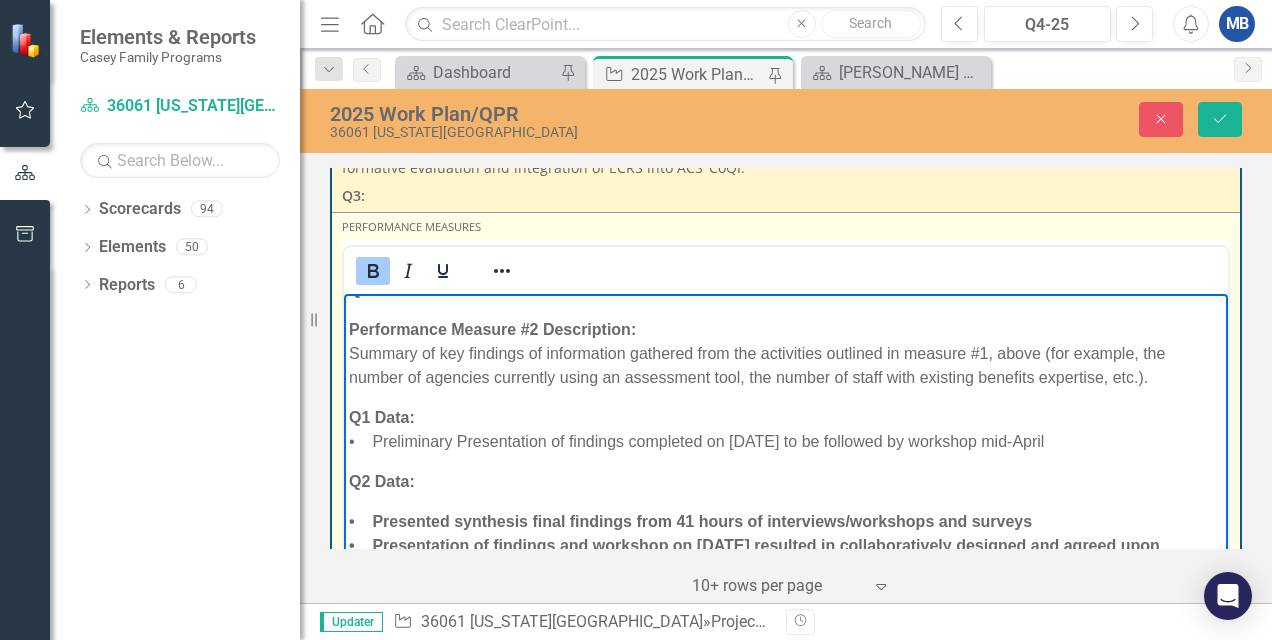 drag, startPoint x: 1064, startPoint y: 579, endPoint x: 284, endPoint y: 516, distance: 782.5401 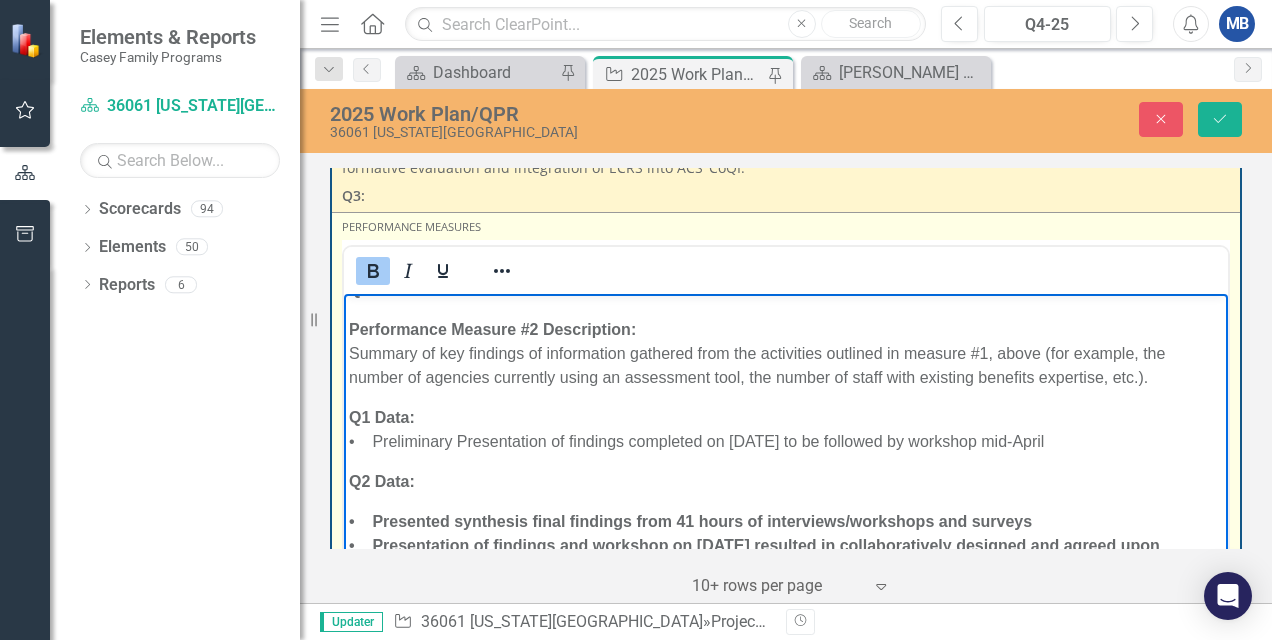 click on "Performance Measure #1 Description: We will report out on the qualitative research efforts of PPL by reporting the number of research activities held for the quarter – interviews, surveys and focus groups with key project stakeholders – for the discovery phase of the project.  Q1 Data: •    First round of structured interviews and information review complete. These led to the development of interview questions for the Discovery phase. •    Obtained ACS Research Review Committee approval for interview/research. •    Discovery activities completed, which included:  -- Interviews/Workshops with approximately 8 ACS providers and families/youth that they served, cumulatively covering representation for each of ACS’ programs to map program processes. -- Workshops with two FSU teams to map program process ([GEOGRAPHIC_DATA] and [GEOGRAPHIC_DATA]) -- Workshops with ACS staff from Child Protection, Prevention and Youth and Family Justice to map program processes. Q2 Data: Q3 Data: Performance Measure #2 Description:" at bounding box center [786, 197] 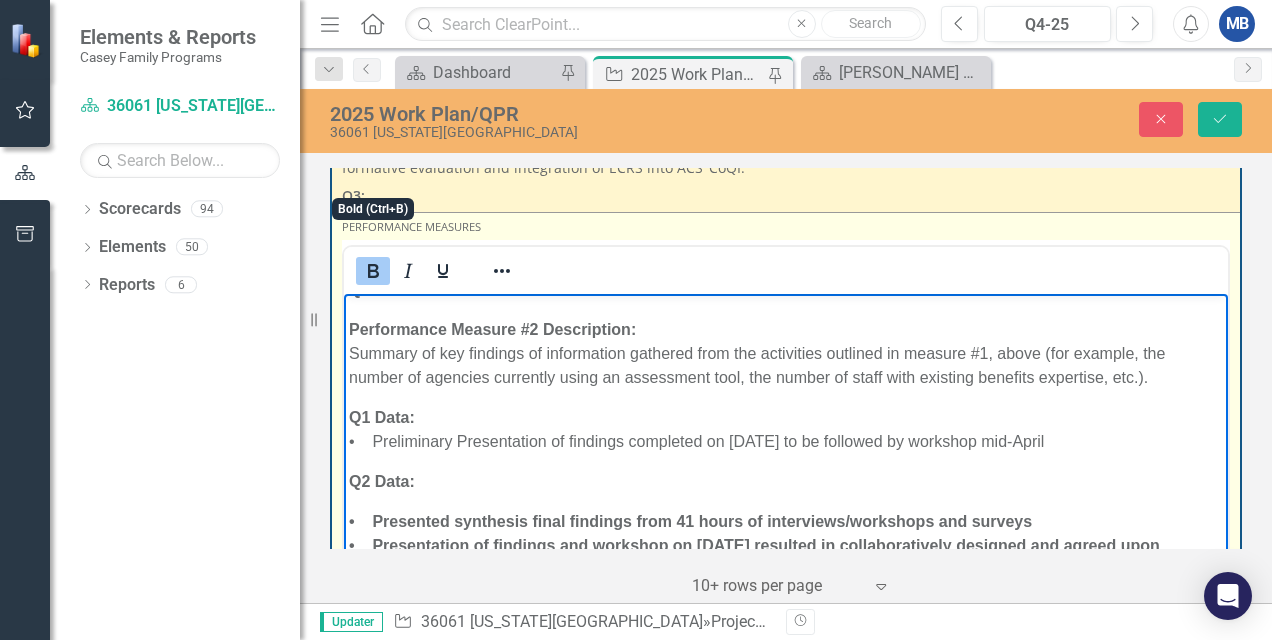 click 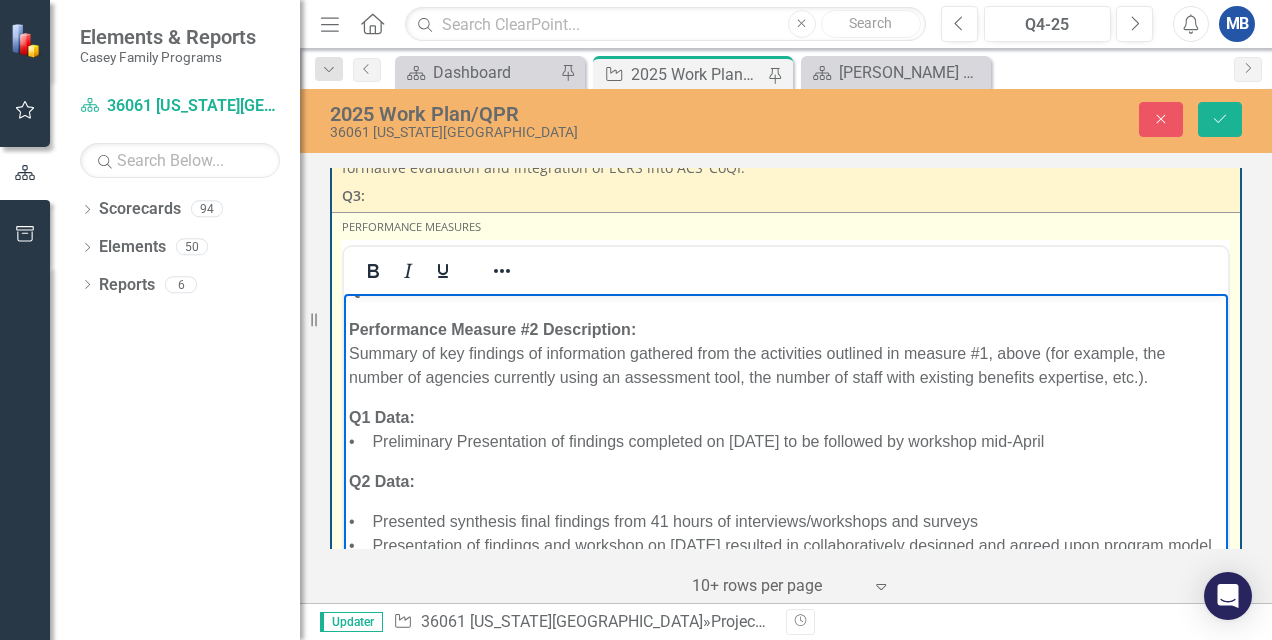 click on "•    Presented synthesis final findings from 41 hours of interviews/workshops and surveys  •    Presentation of findings and workshop on [DATE] resulted in collaboratively designed and agreed upon program model and tools to be developed through the next co-design phases of the initiative." at bounding box center [786, 545] 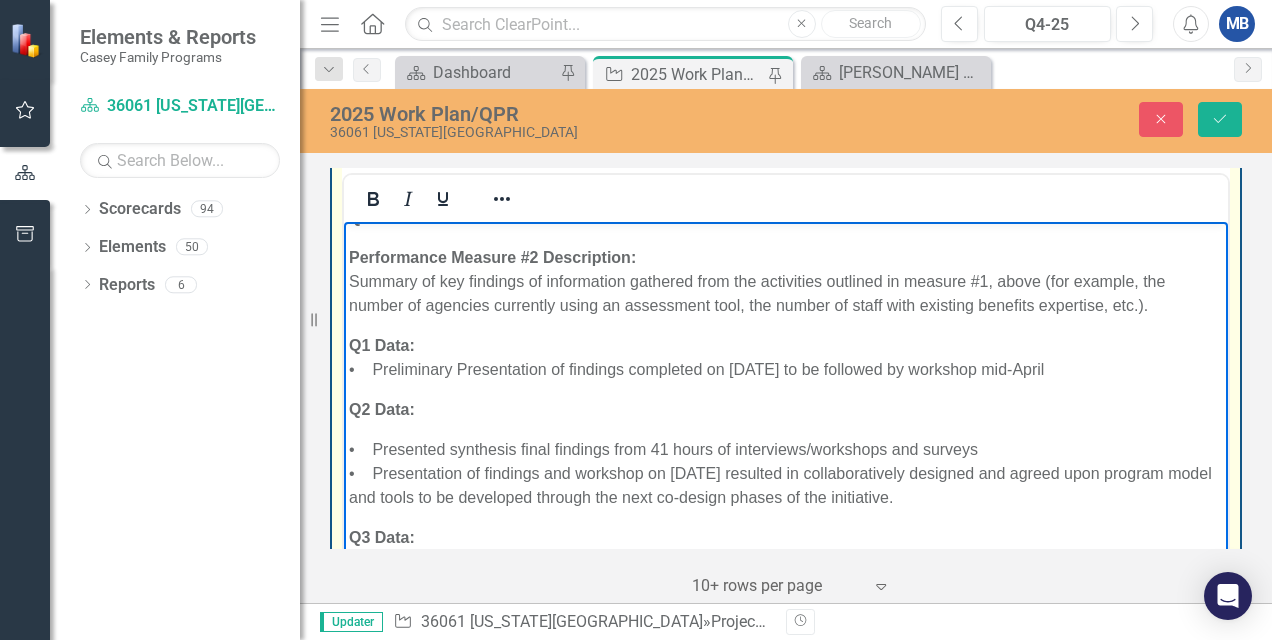 scroll, scrollTop: 6014, scrollLeft: 0, axis: vertical 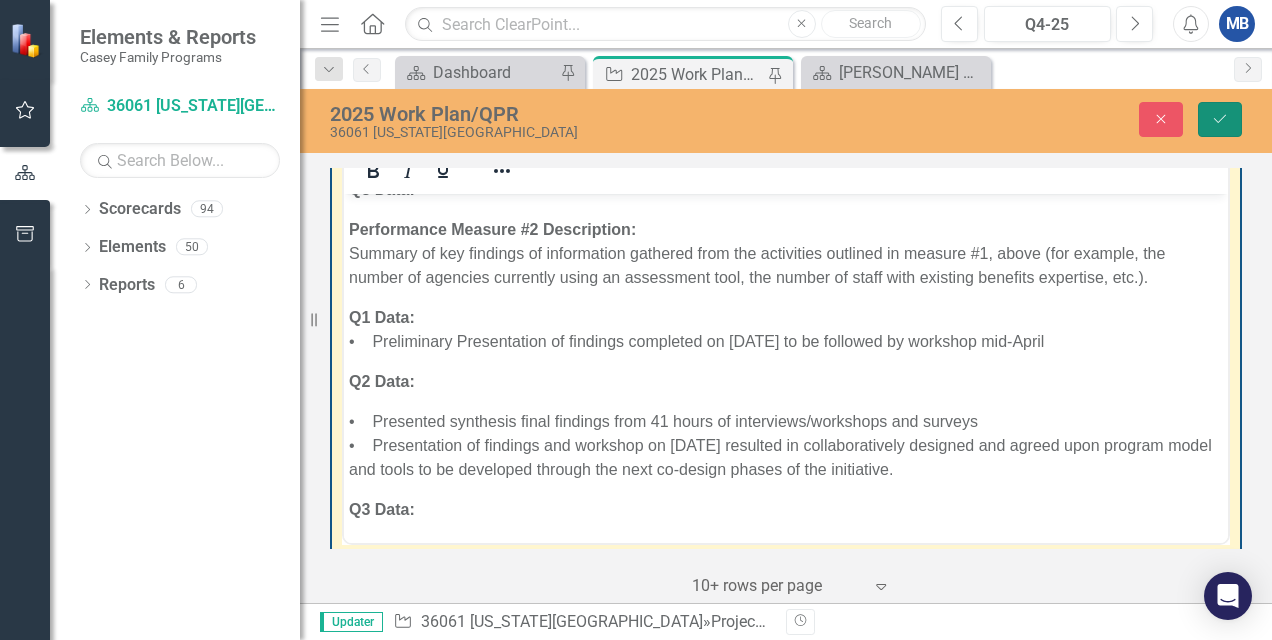 click on "Save" 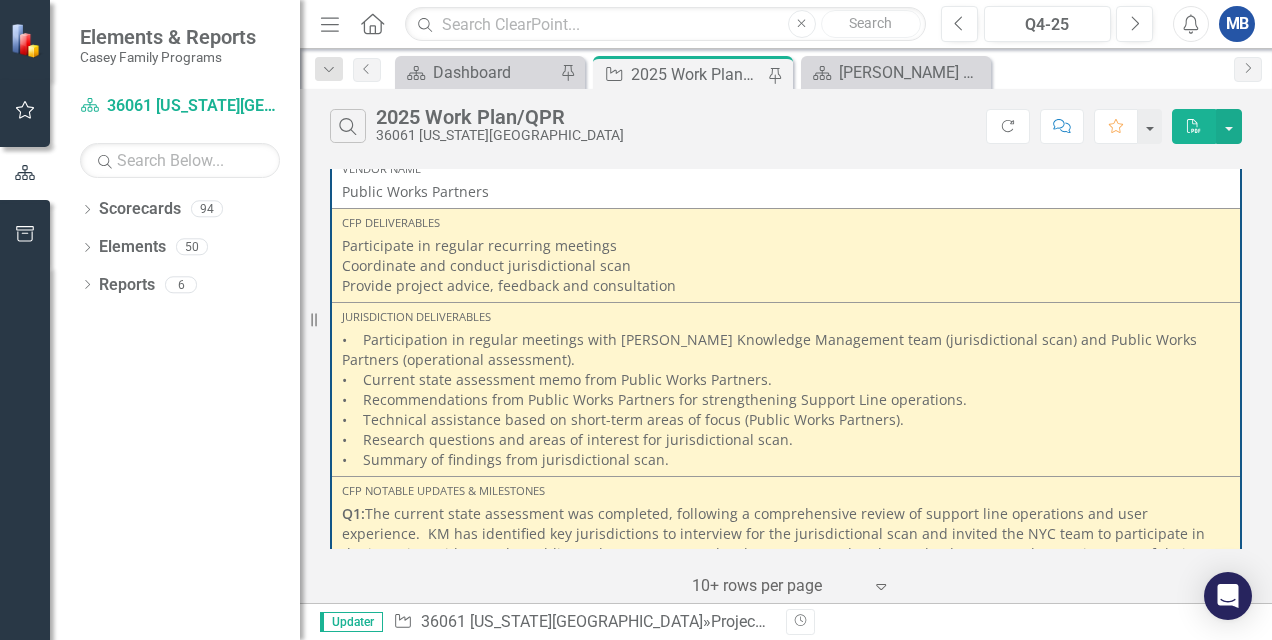 scroll, scrollTop: 2974, scrollLeft: 0, axis: vertical 